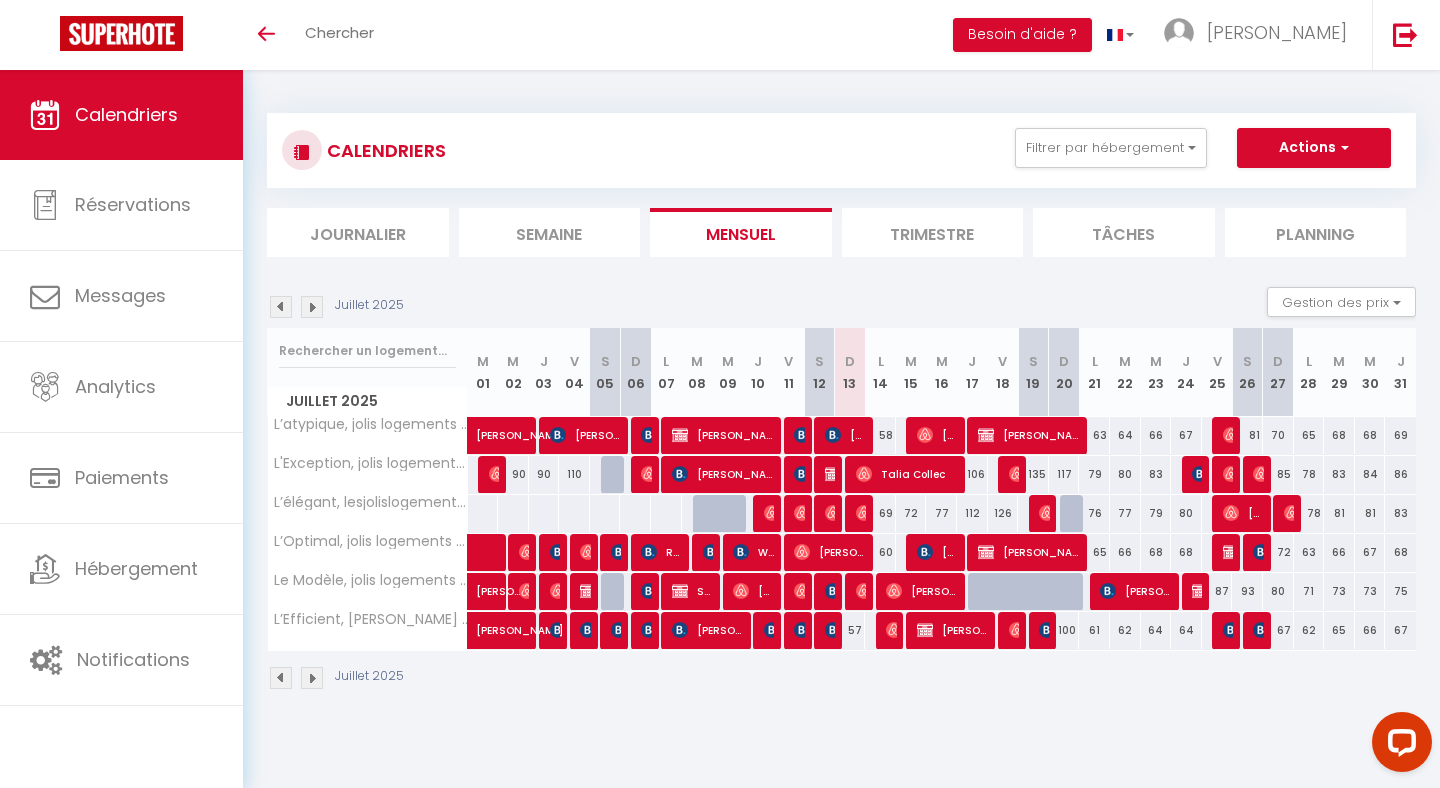 scroll, scrollTop: 0, scrollLeft: 0, axis: both 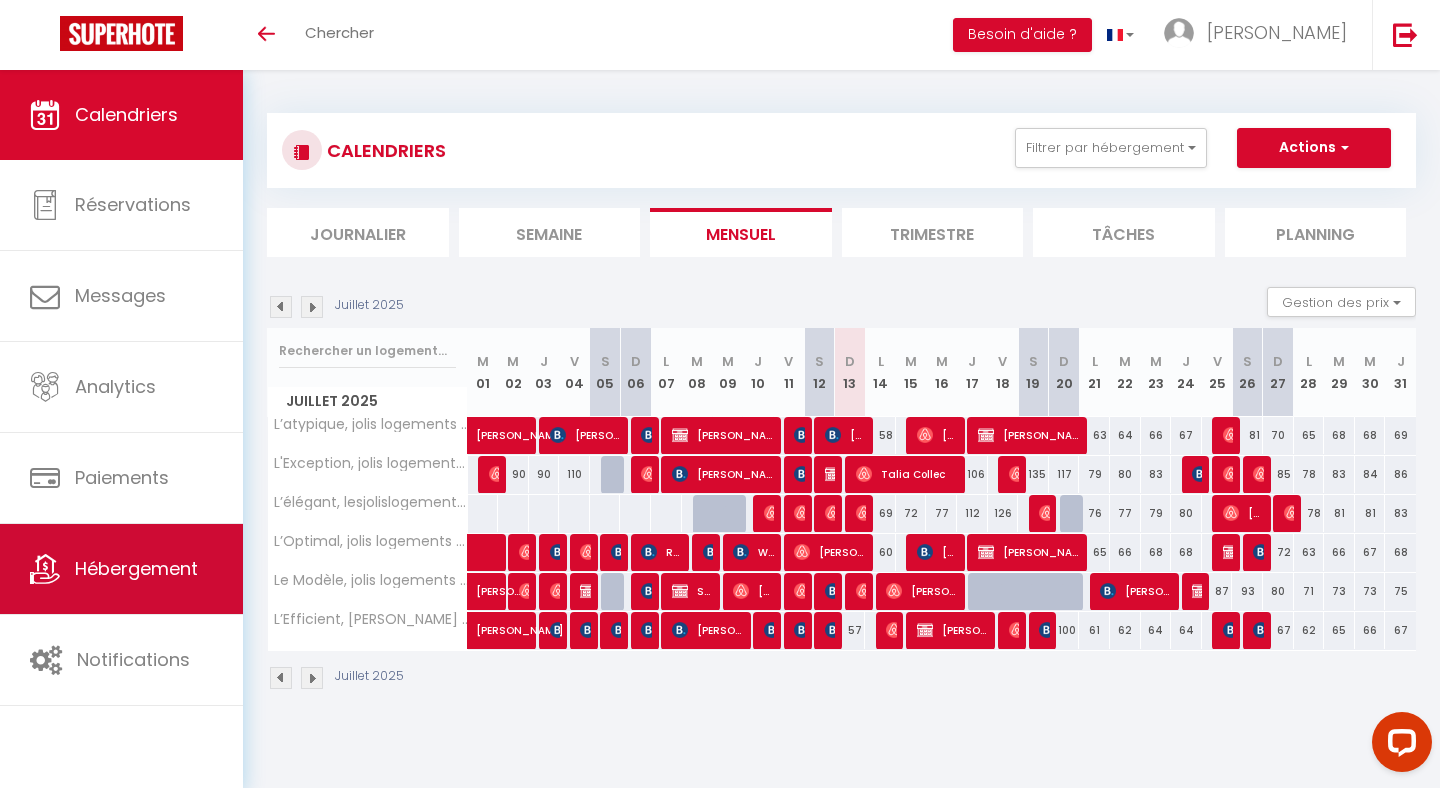 click on "Hébergement" at bounding box center (136, 568) 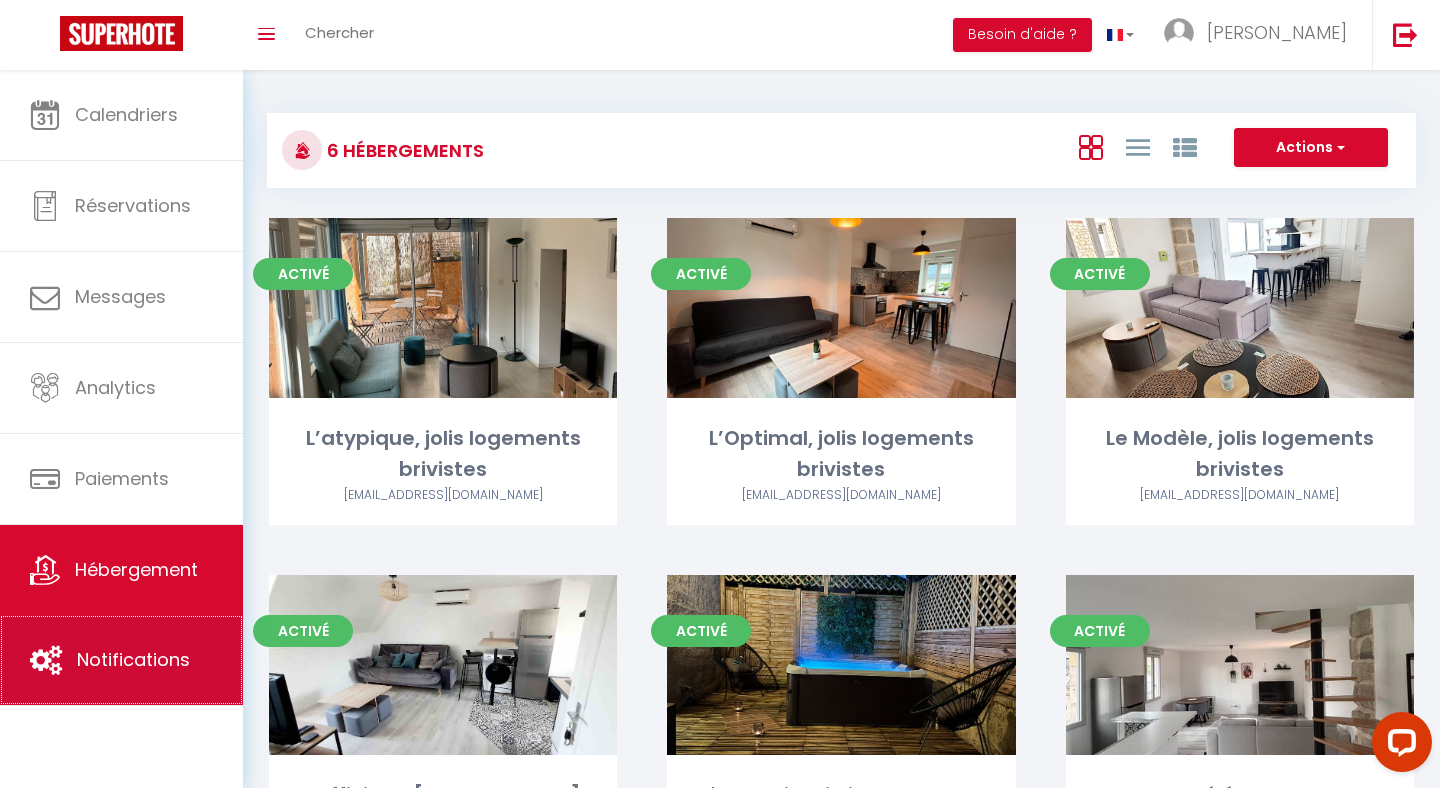 click on "Notifications" at bounding box center [121, 660] 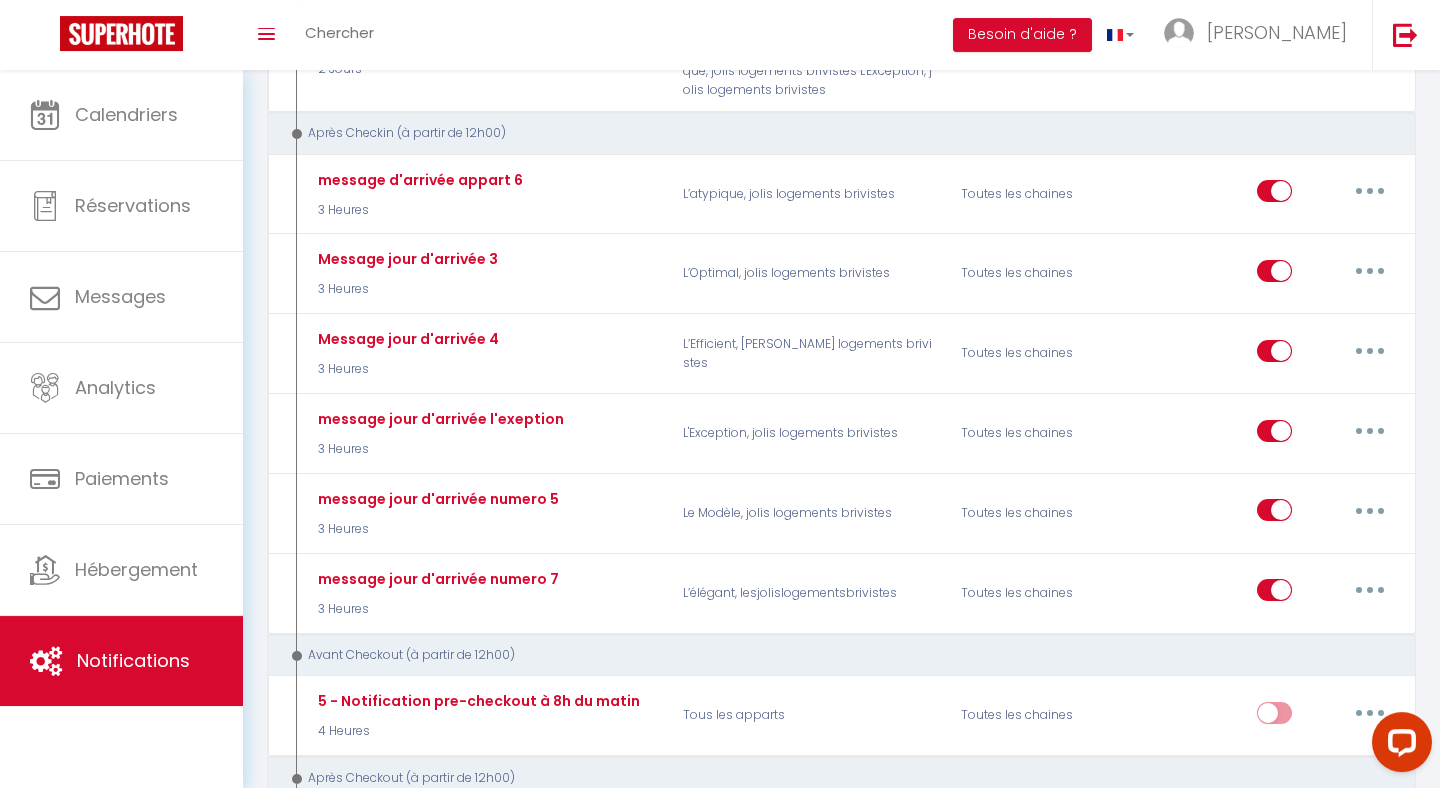 scroll, scrollTop: 675, scrollLeft: 0, axis: vertical 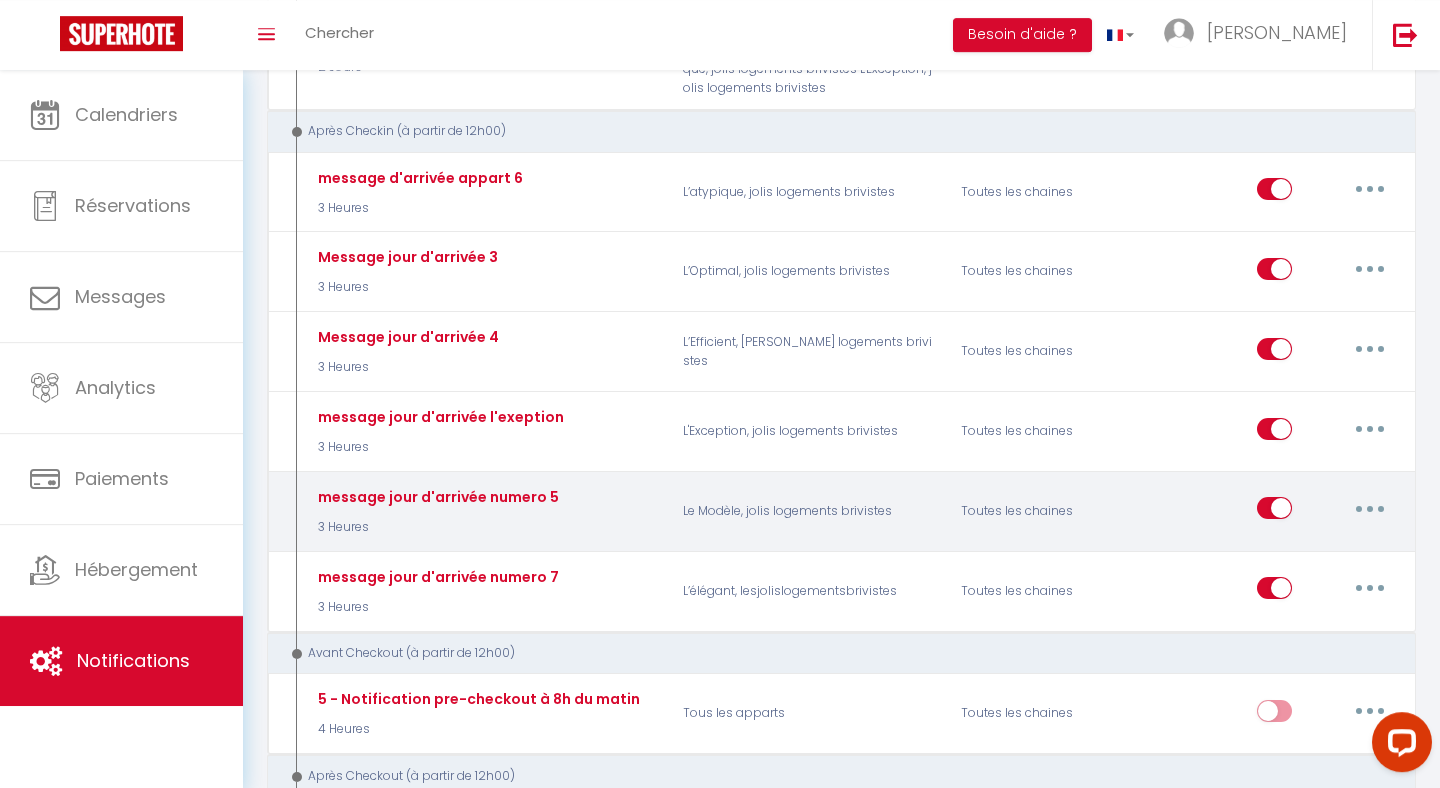 click on "message jour d'arrivée numero 5    3 Heures" at bounding box center [485, 511] 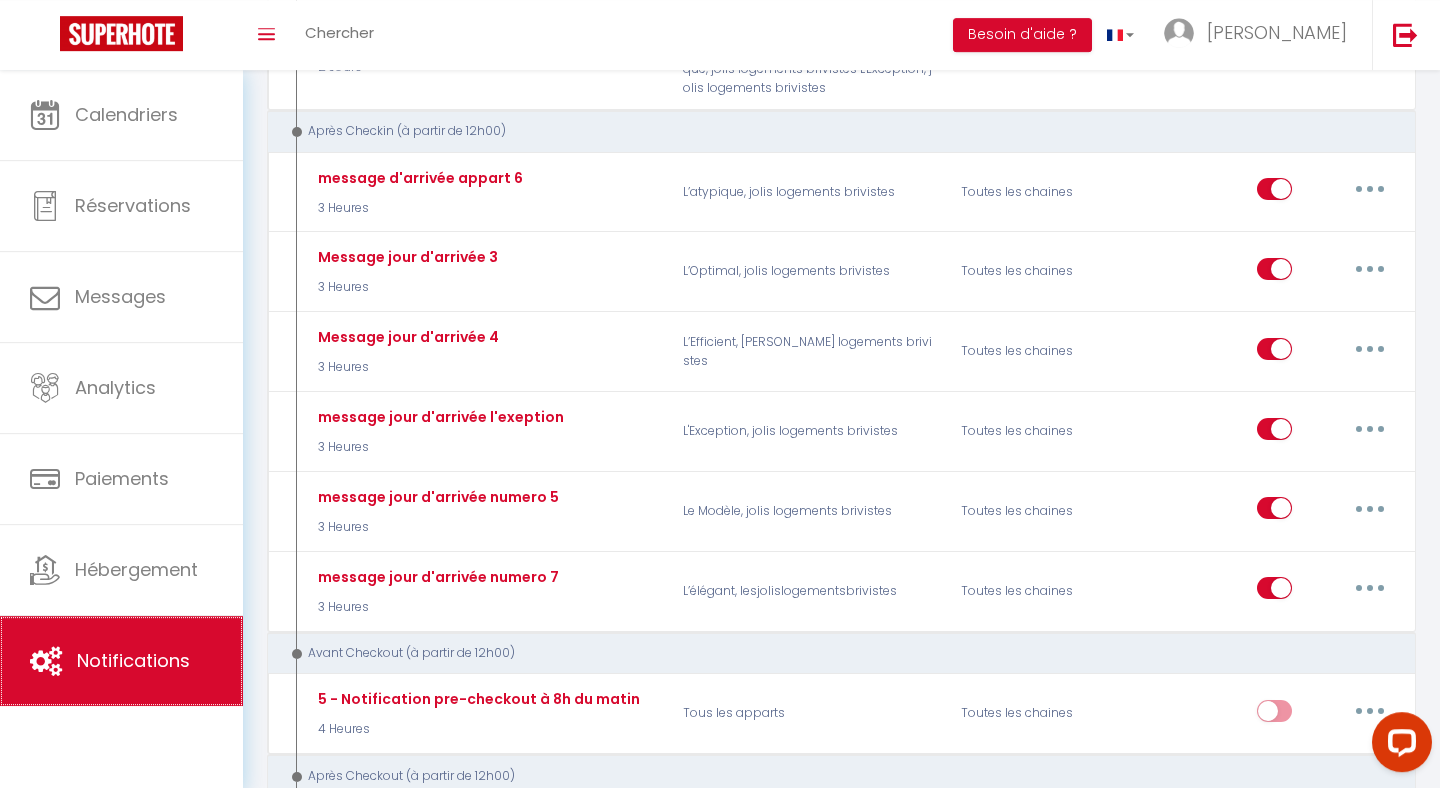click on "Notifications" at bounding box center (133, 660) 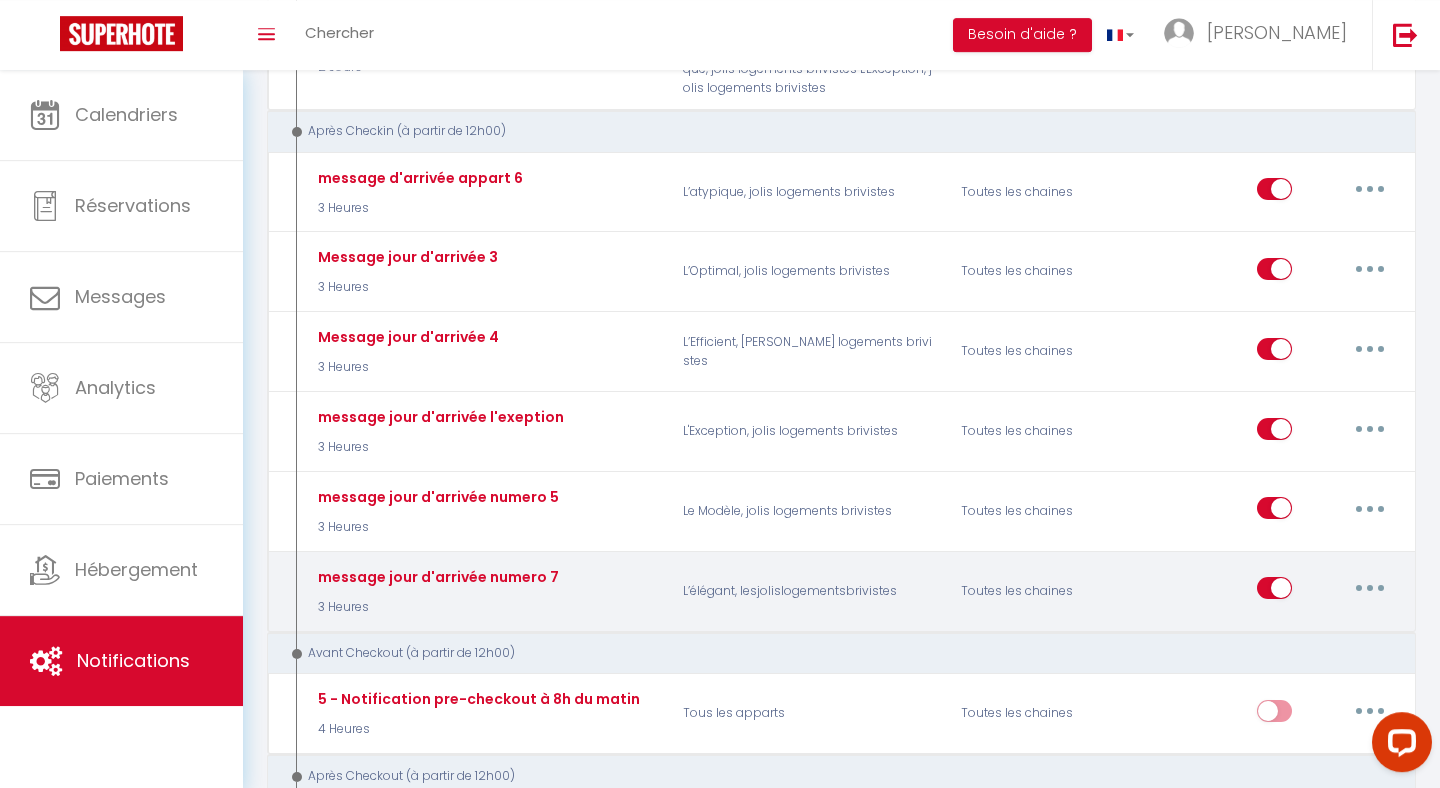 click at bounding box center [1370, 588] 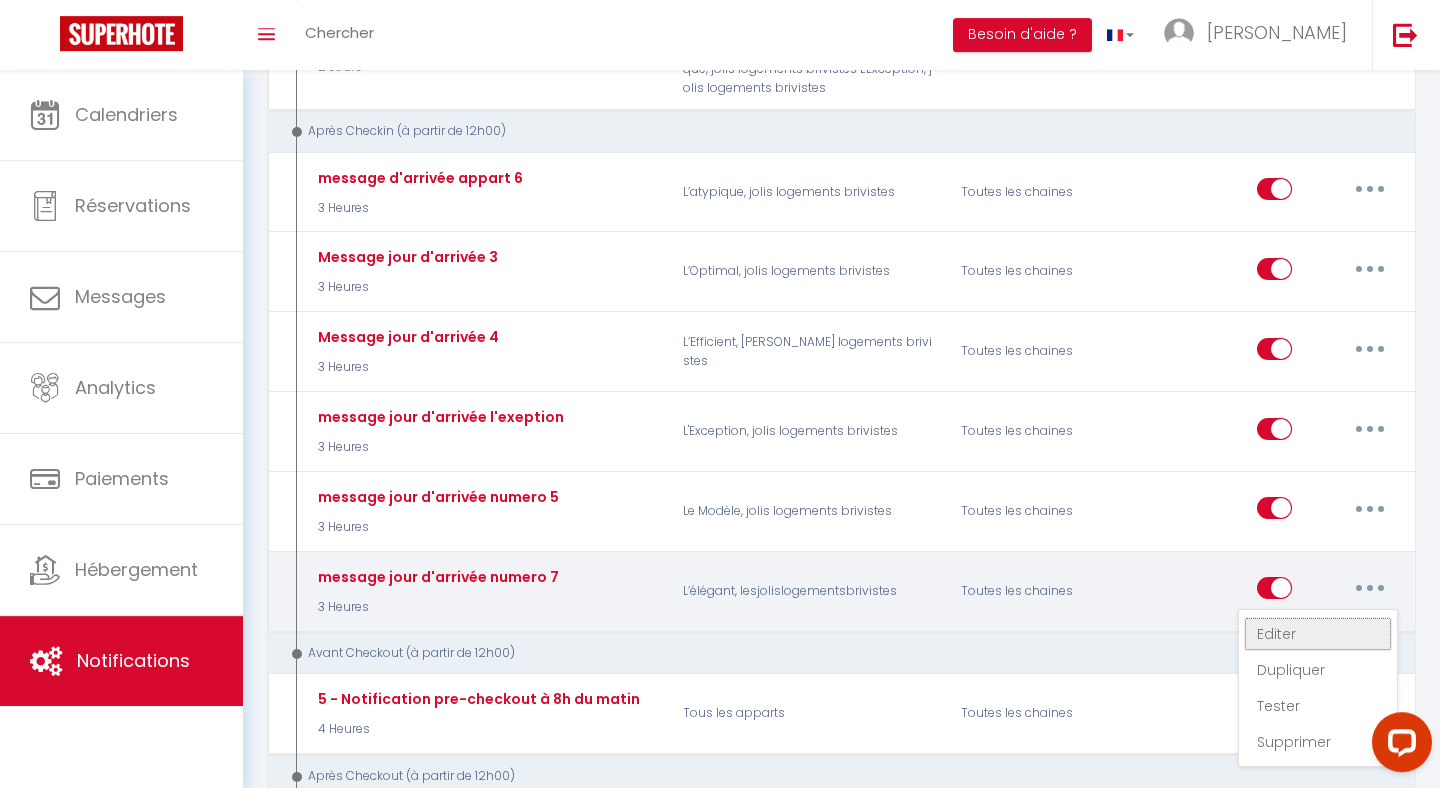 click on "Editer" at bounding box center [1318, 634] 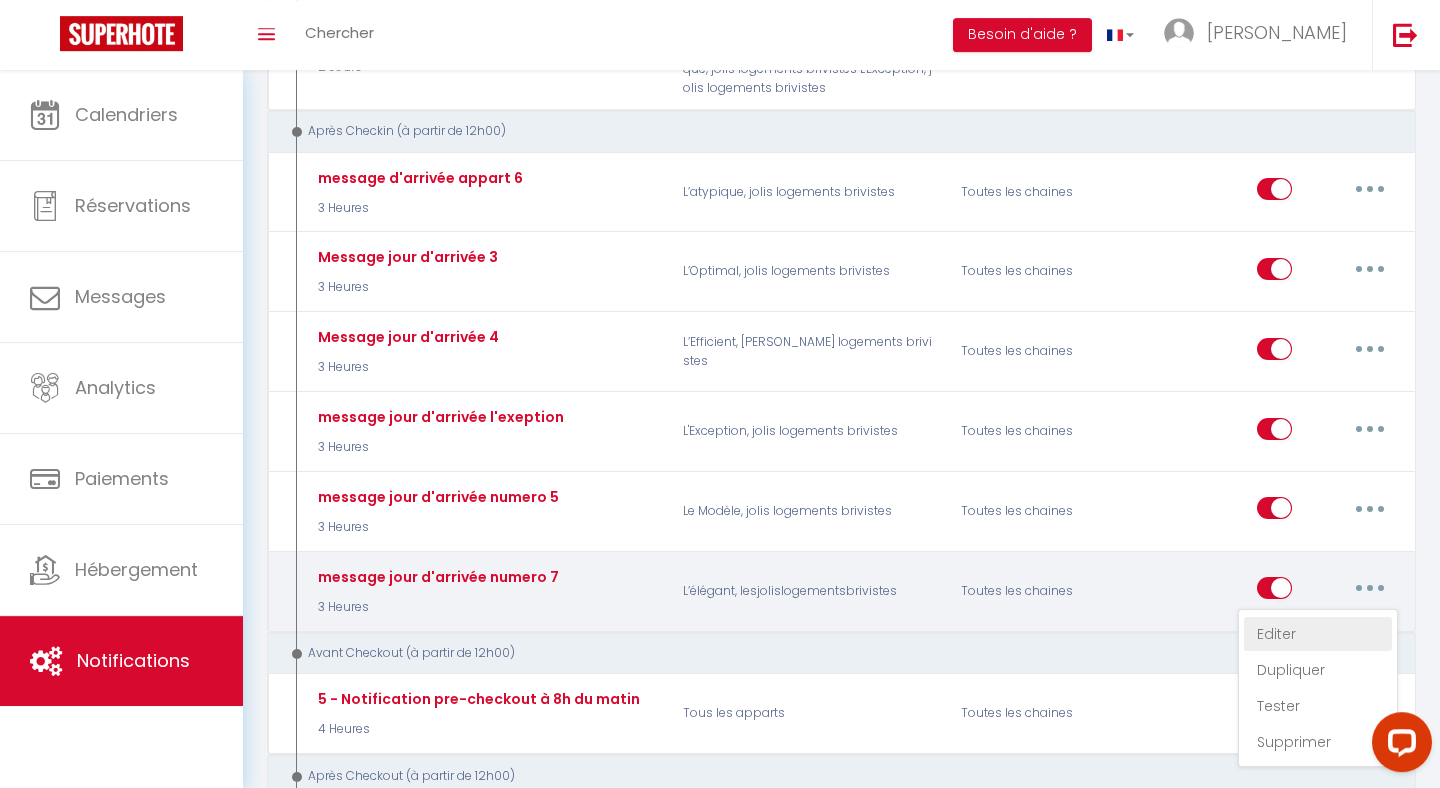type on "message jour d'arrivée numero 7" 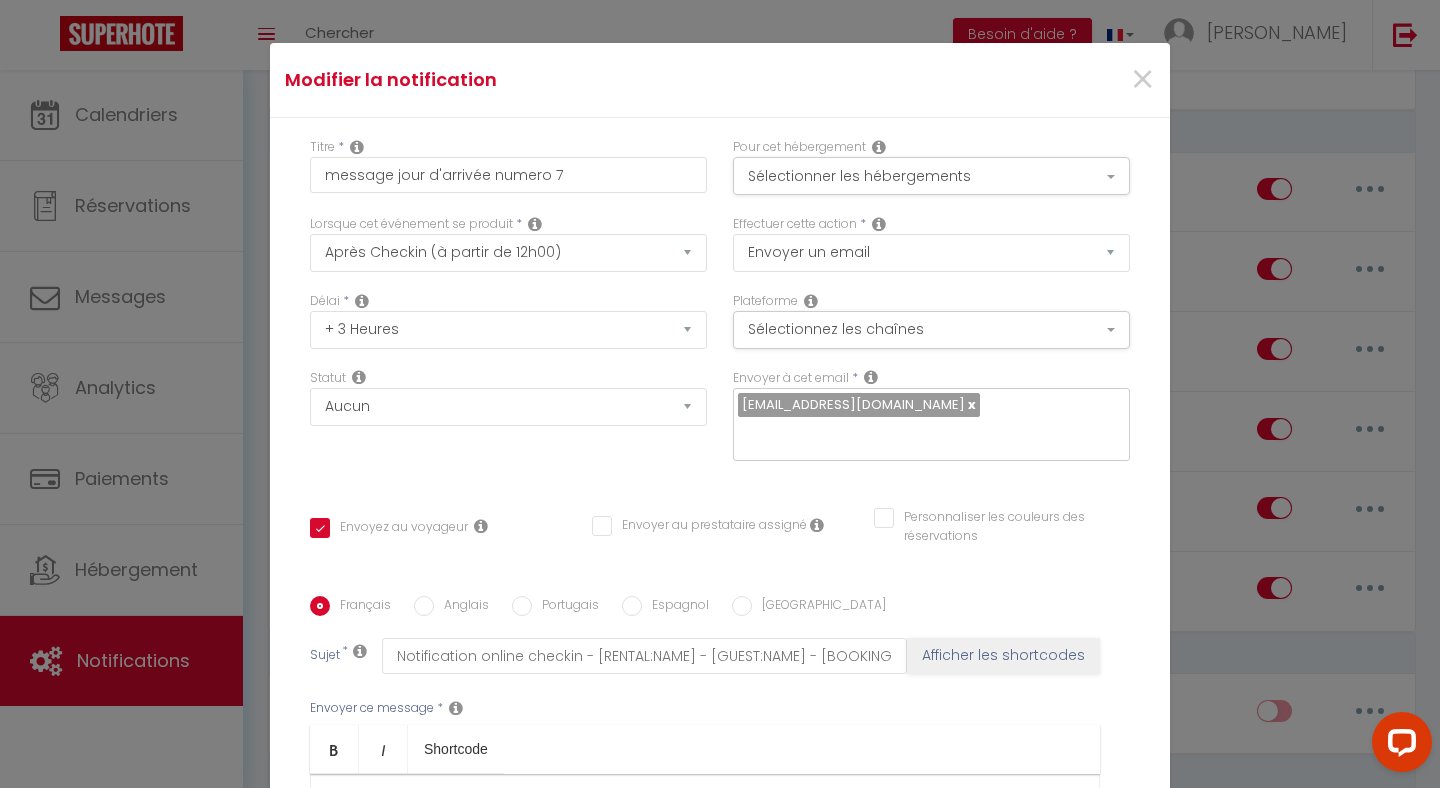 scroll, scrollTop: 310, scrollLeft: 0, axis: vertical 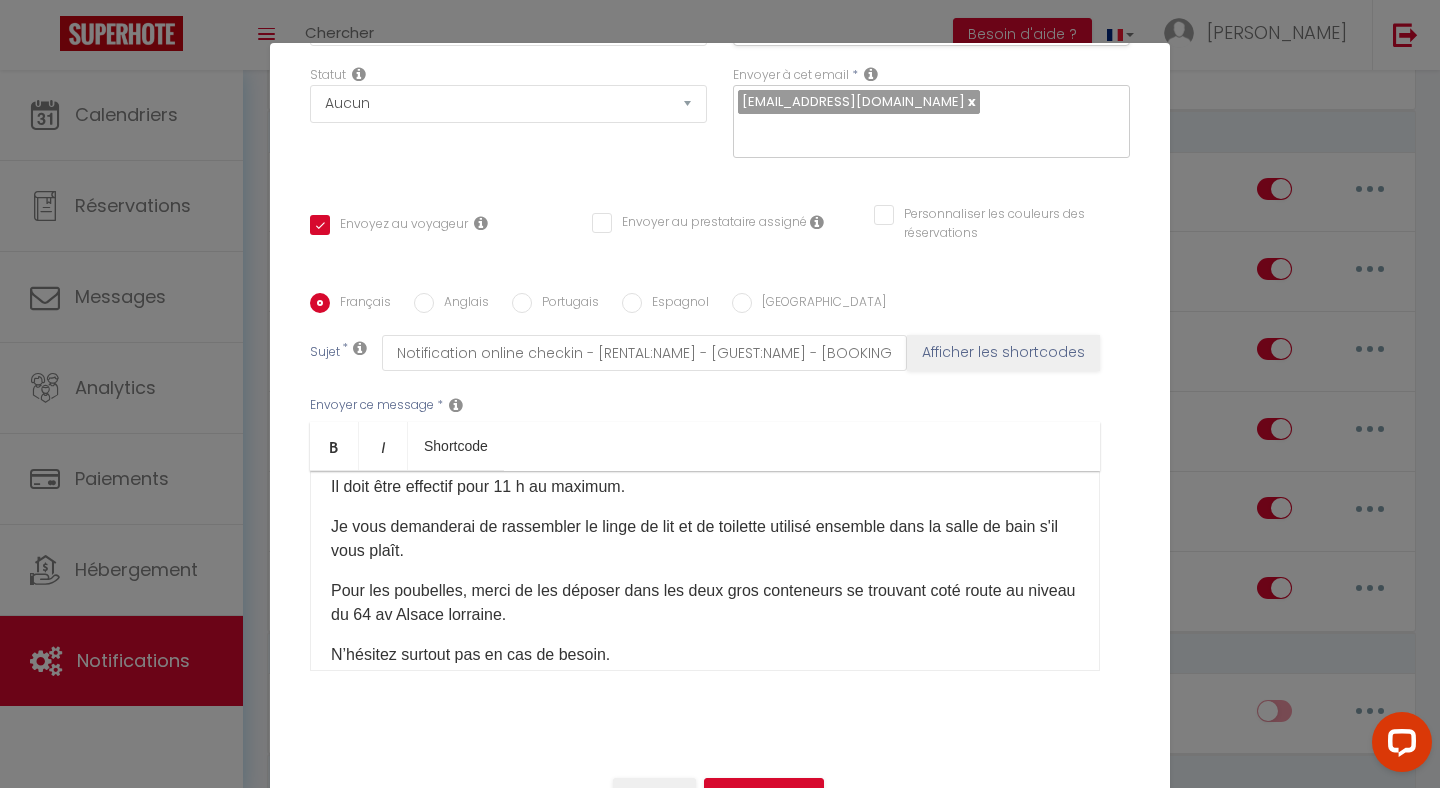 click on "Bonjour,
Voici toutes les indications nécessaires à votre arrivée à partir de 16h.
En cas de besoin, envoyez moi un message texte de préférence ou appelez moi au 0684924864​, je suis joignable à partir de 17h15 sauf du [DATE] au [DATE] ou je suis disponible toute la journée.
Pour rappel et comme précisé dans l’annonce, il est strictement interdit de fumer dans mon appartement.
Un règlement intérieur est mis à disposition afin de fonctionner au mieux dans le logement.
Chauffage et climatisation :  ​
Afin de lutter contre le gaspillage énergétique et dans un soucis de respect de l'environnement, j'ai souscrit à un programmateur central très précis qui gère l'ensemble des systèmes de l'immeuble permettant un confort optimal pour une température minimum de 21 degrés en mode chauffage et 23 degrés en climatisation comme préconisé.
[GEOGRAPHIC_DATA] :
Départ :
Il doit être effectif pour 11 h au maximum.
​" at bounding box center [705, 571] 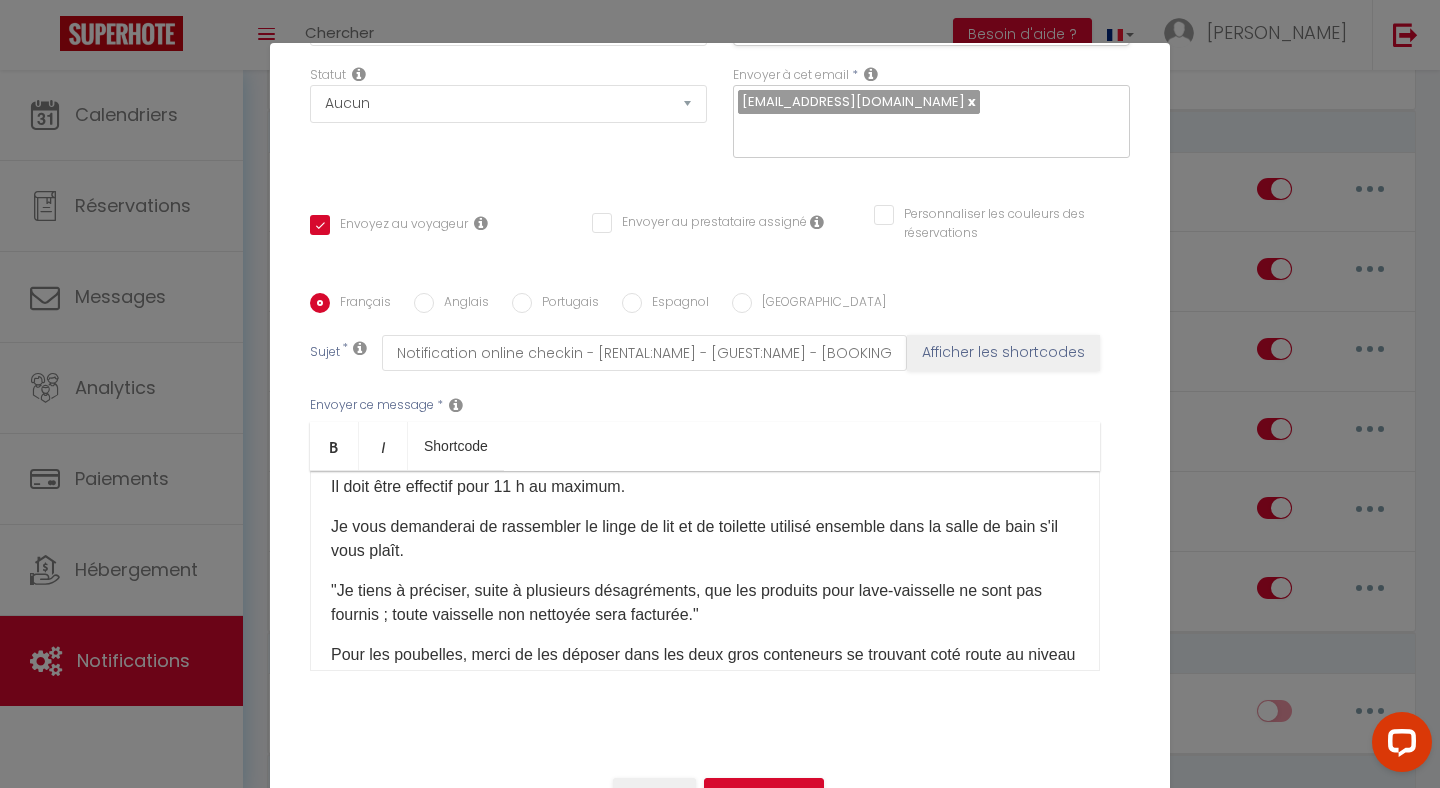 click on ""Je tiens à préciser, suite à plusieurs désagréments, que les produits pour lave-vaisselle ne sont pas fournis ; toute vaisselle non nettoyée sera facturée." ​" at bounding box center (705, 603) 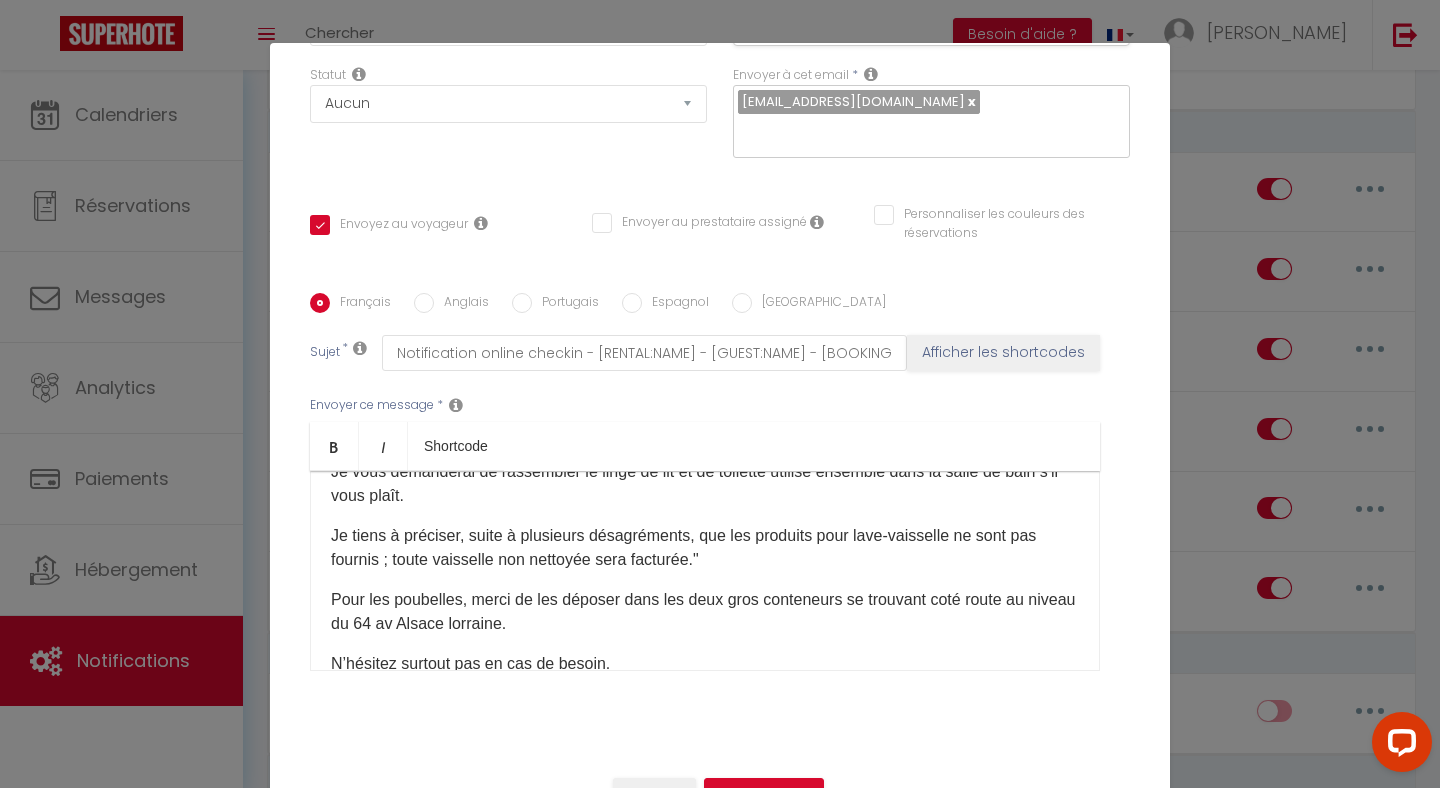 scroll, scrollTop: 691, scrollLeft: 0, axis: vertical 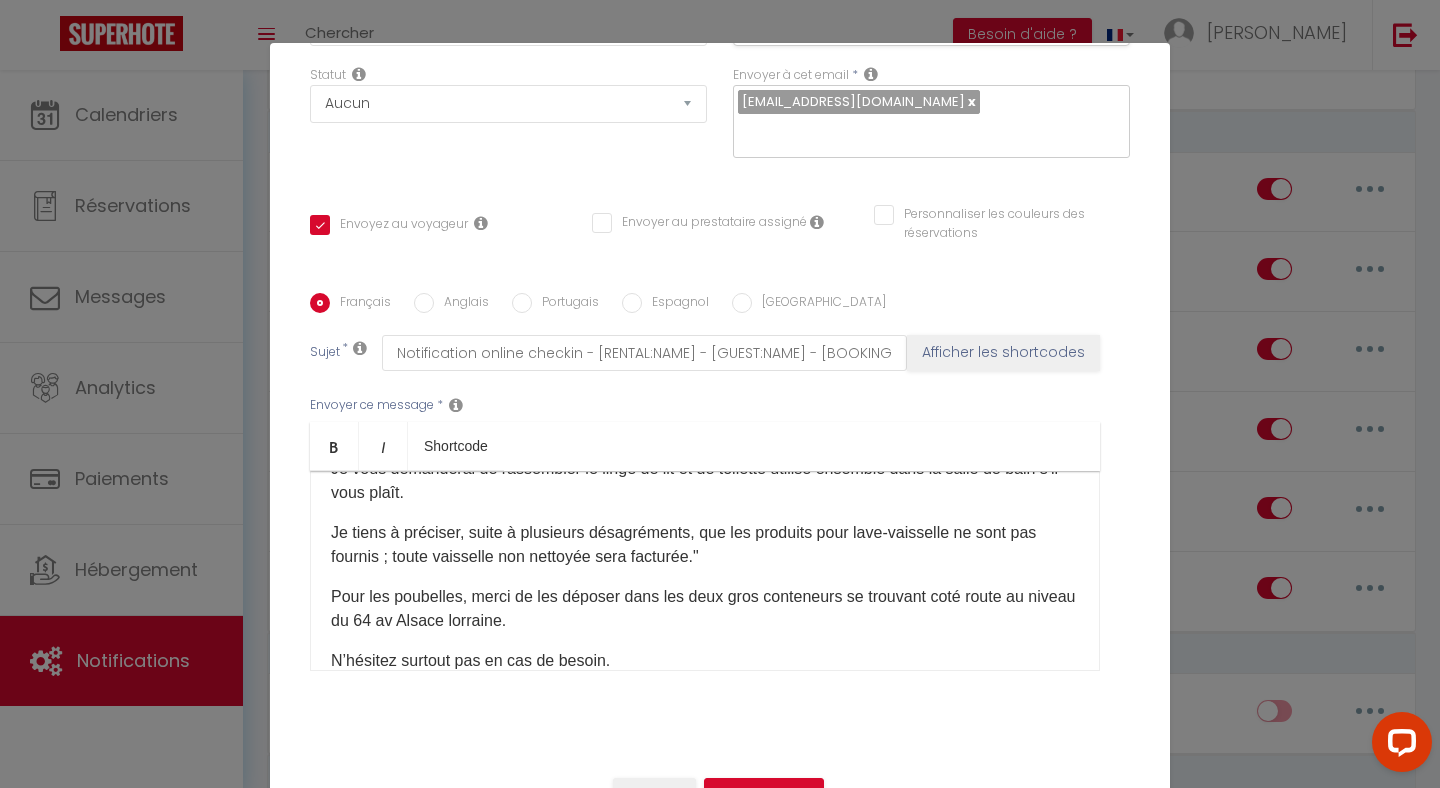 click on "Je tiens à préciser, suite à plusieurs désagréments, que les produits pour lave-vaisselle ne sont pas fournis ; toute vaisselle non nettoyée sera facturée." ​" at bounding box center (705, 545) 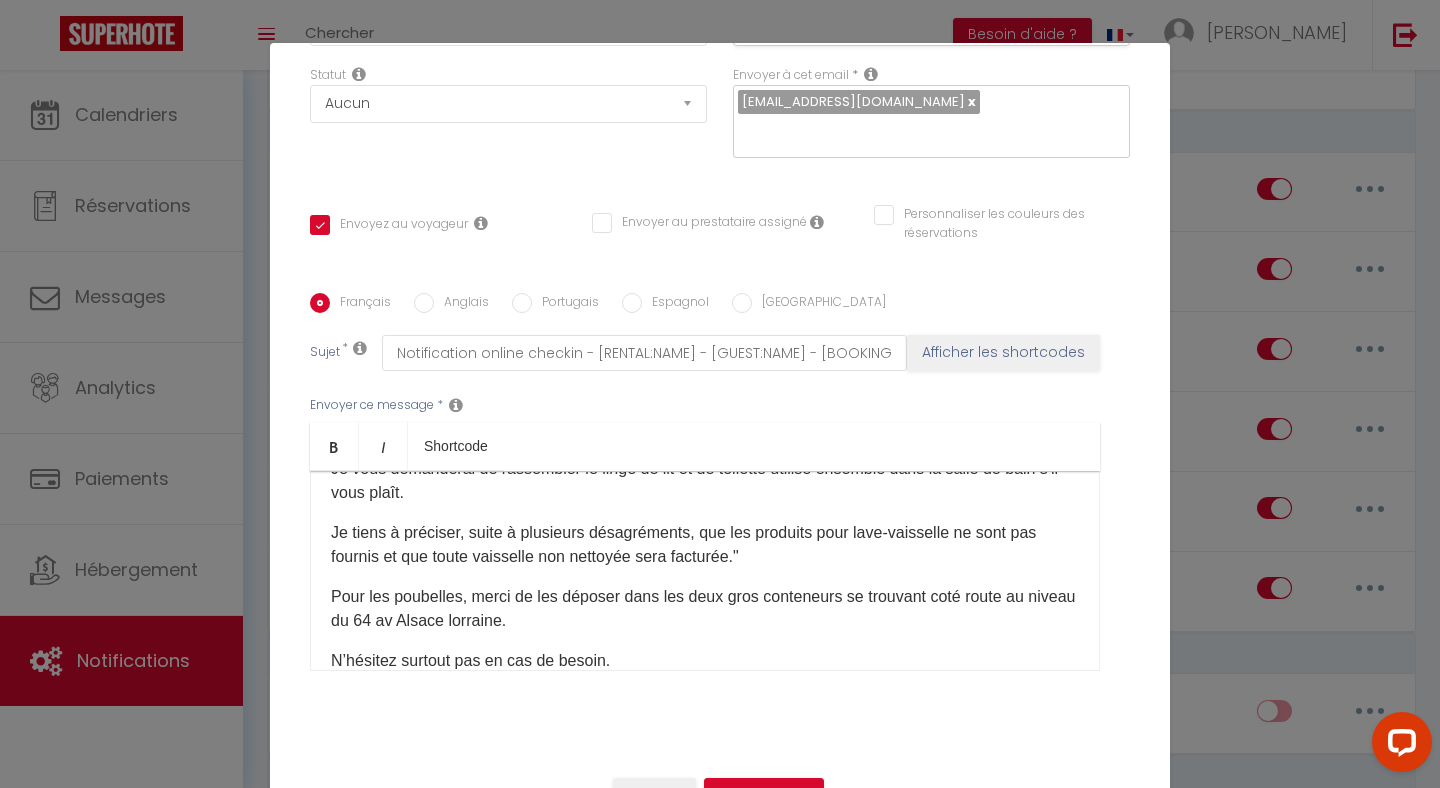 click on "Je tiens à préciser, suite à plusieurs désagréments, que les produits pour lave-vaisselle ne sont pas fournis et que toute vaisselle non nettoyée sera facturée." ​" at bounding box center [705, 545] 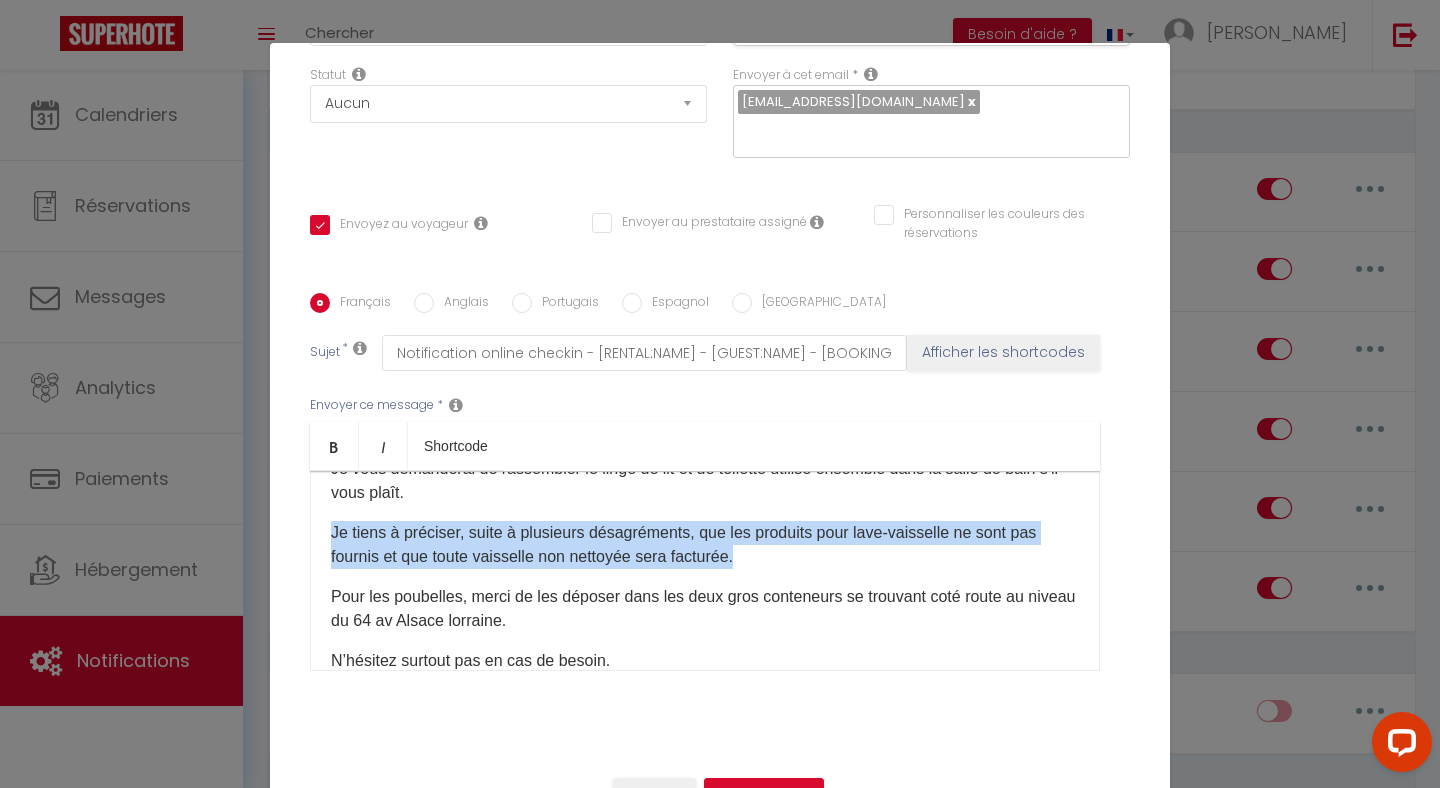 drag, startPoint x: 764, startPoint y: 584, endPoint x: 323, endPoint y: 560, distance: 441.6526 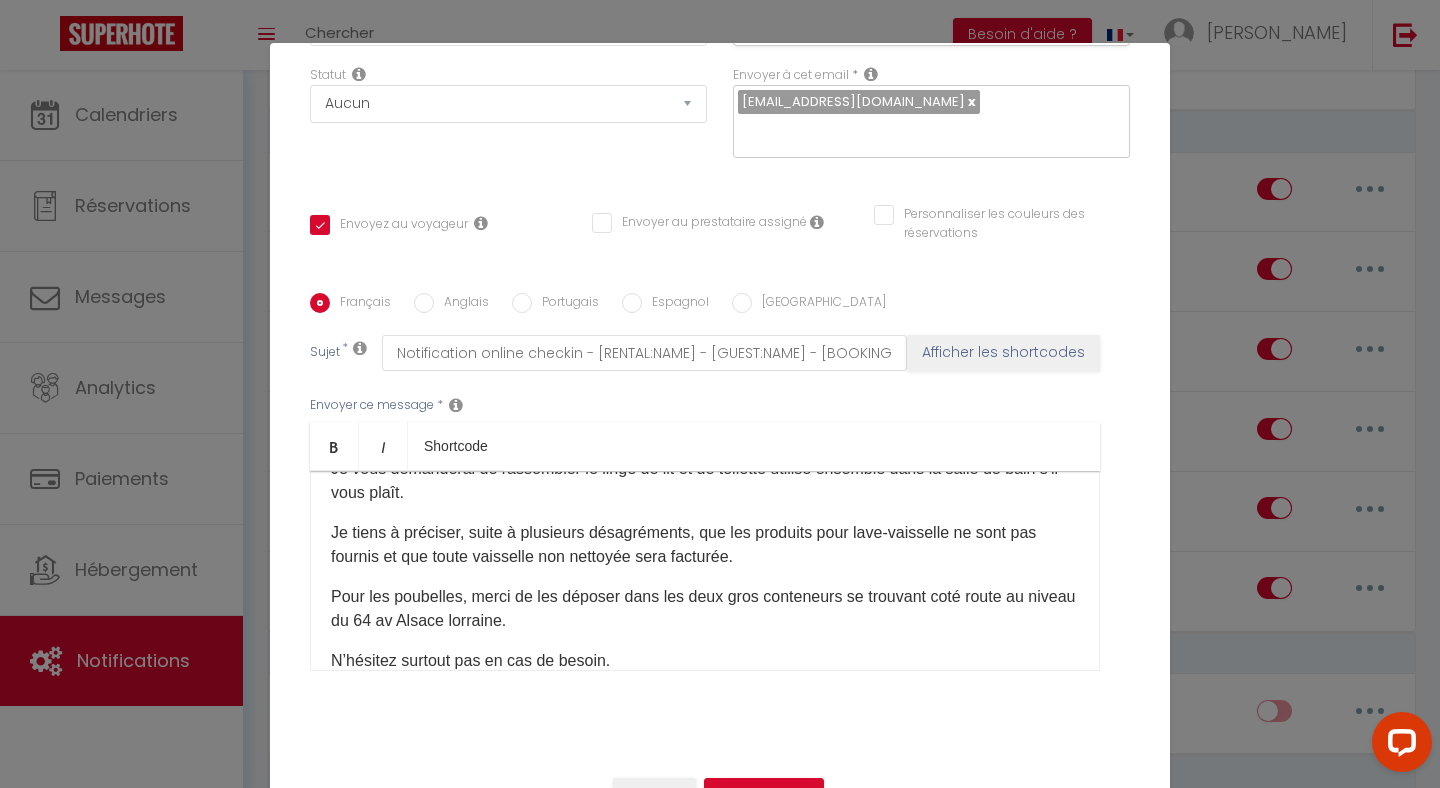 click on "Je vous demanderai​ de rassembler le linge de lit et de toilette utilisé ensemble dans la salle de bain s'il vous plaît." at bounding box center [705, 481] 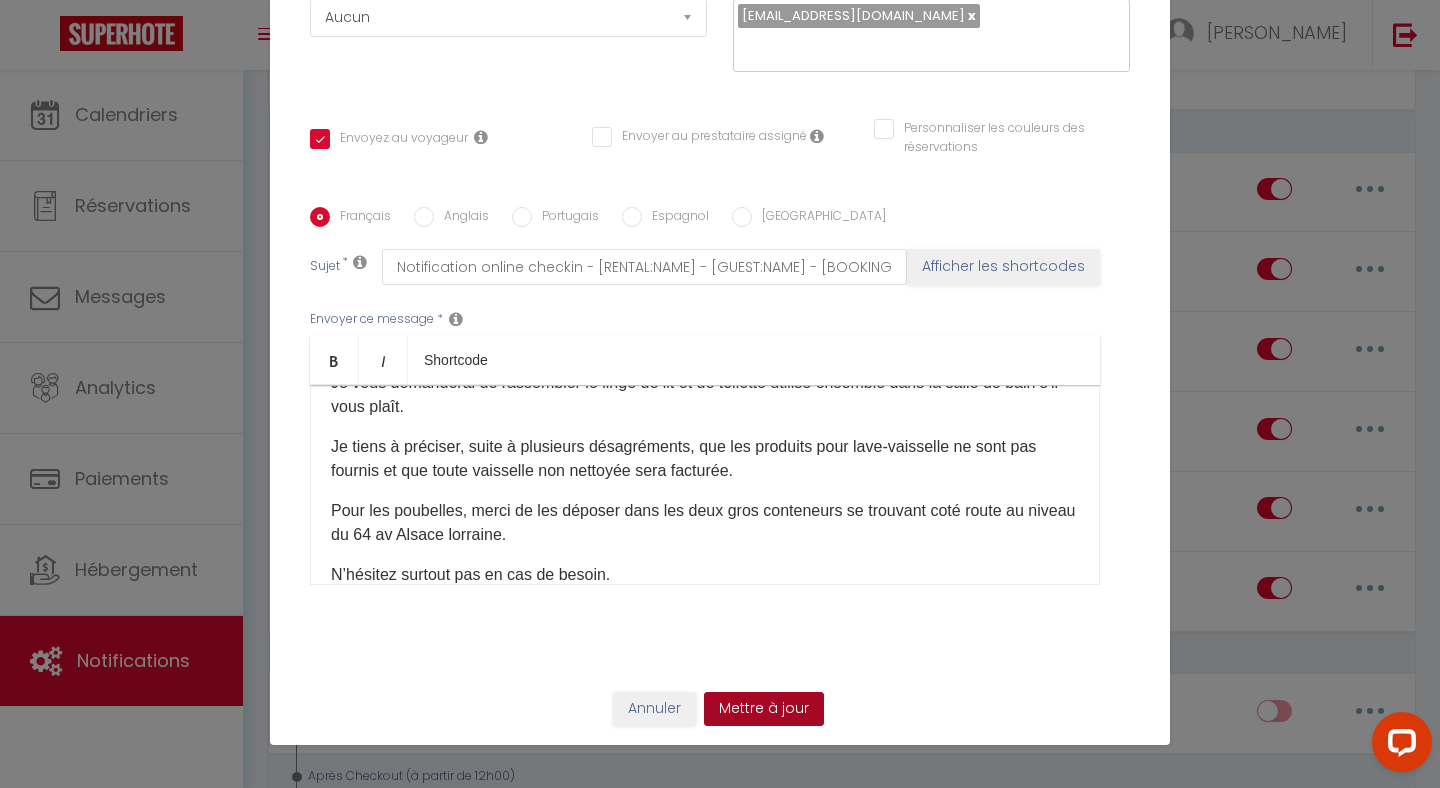 click on "Mettre à jour" at bounding box center [764, 709] 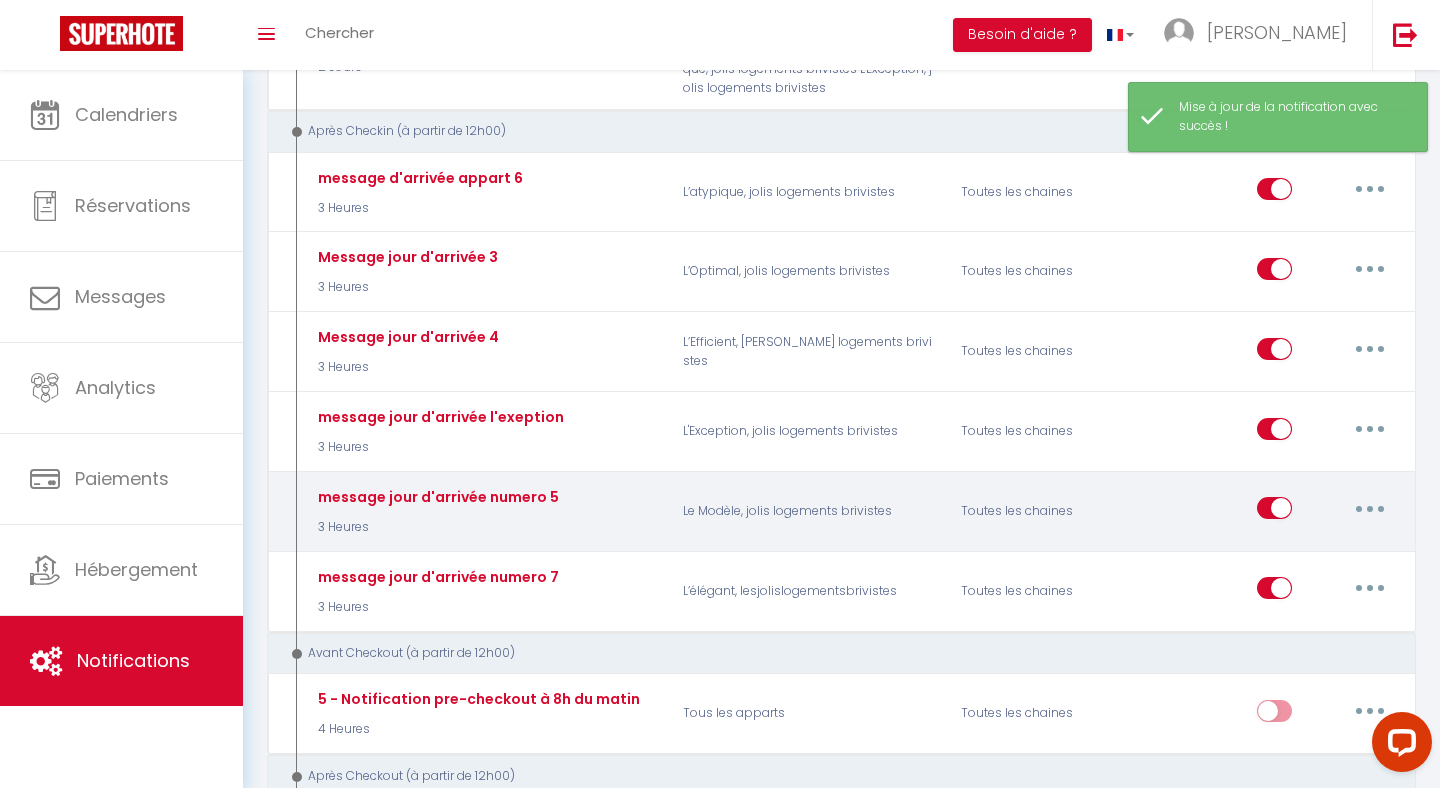 click at bounding box center [1370, 508] 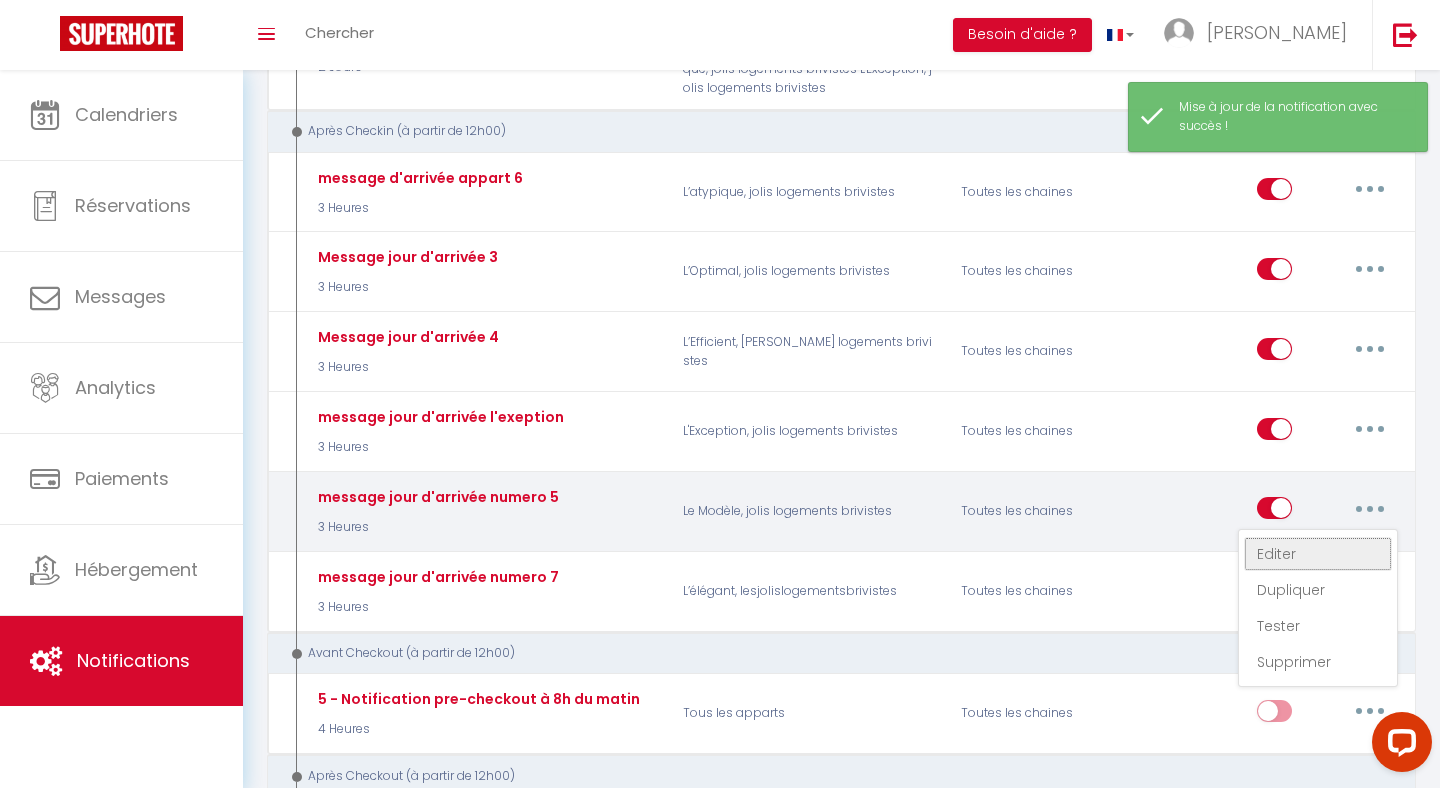 click on "Editer" at bounding box center (1318, 554) 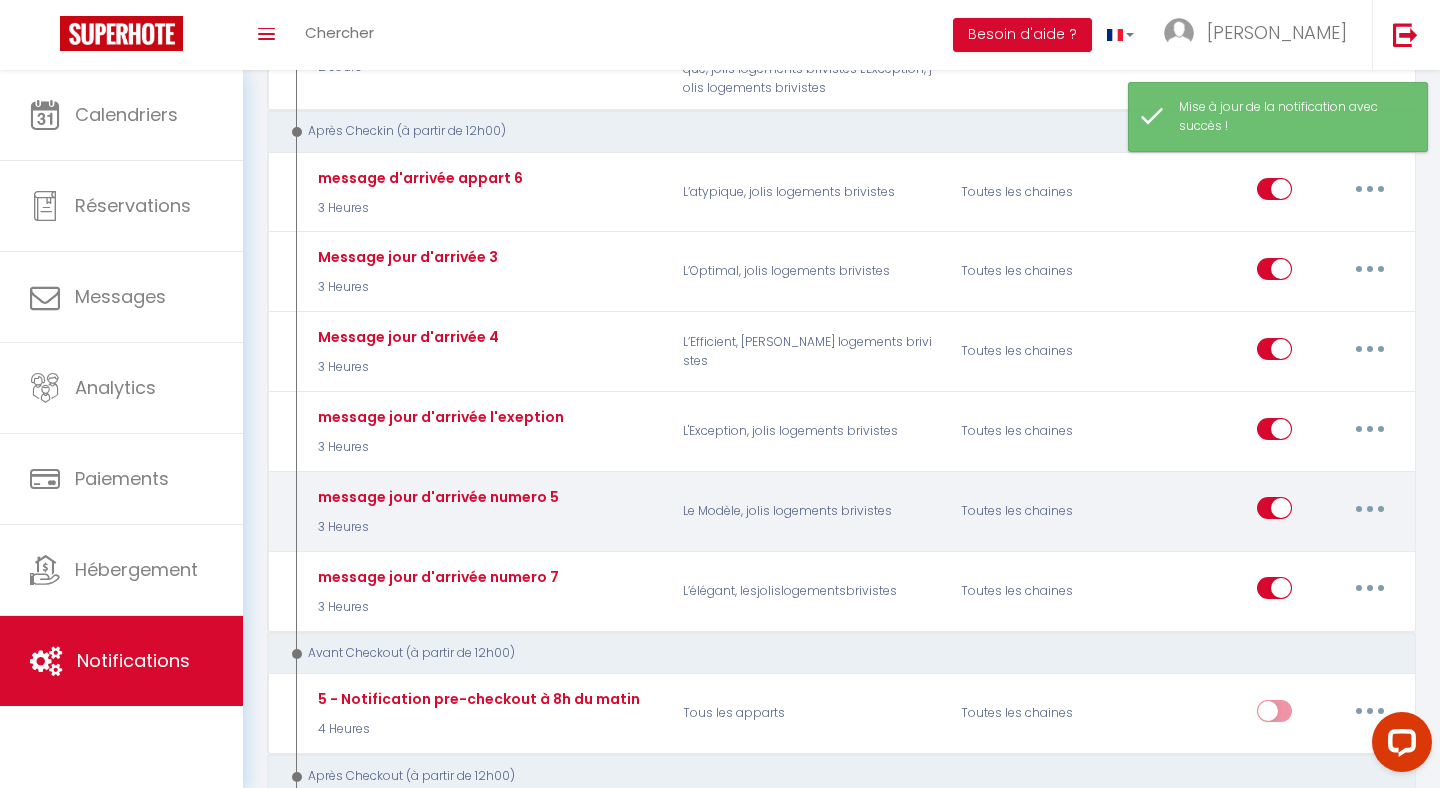 type on "message jour d'arrivée numero 5" 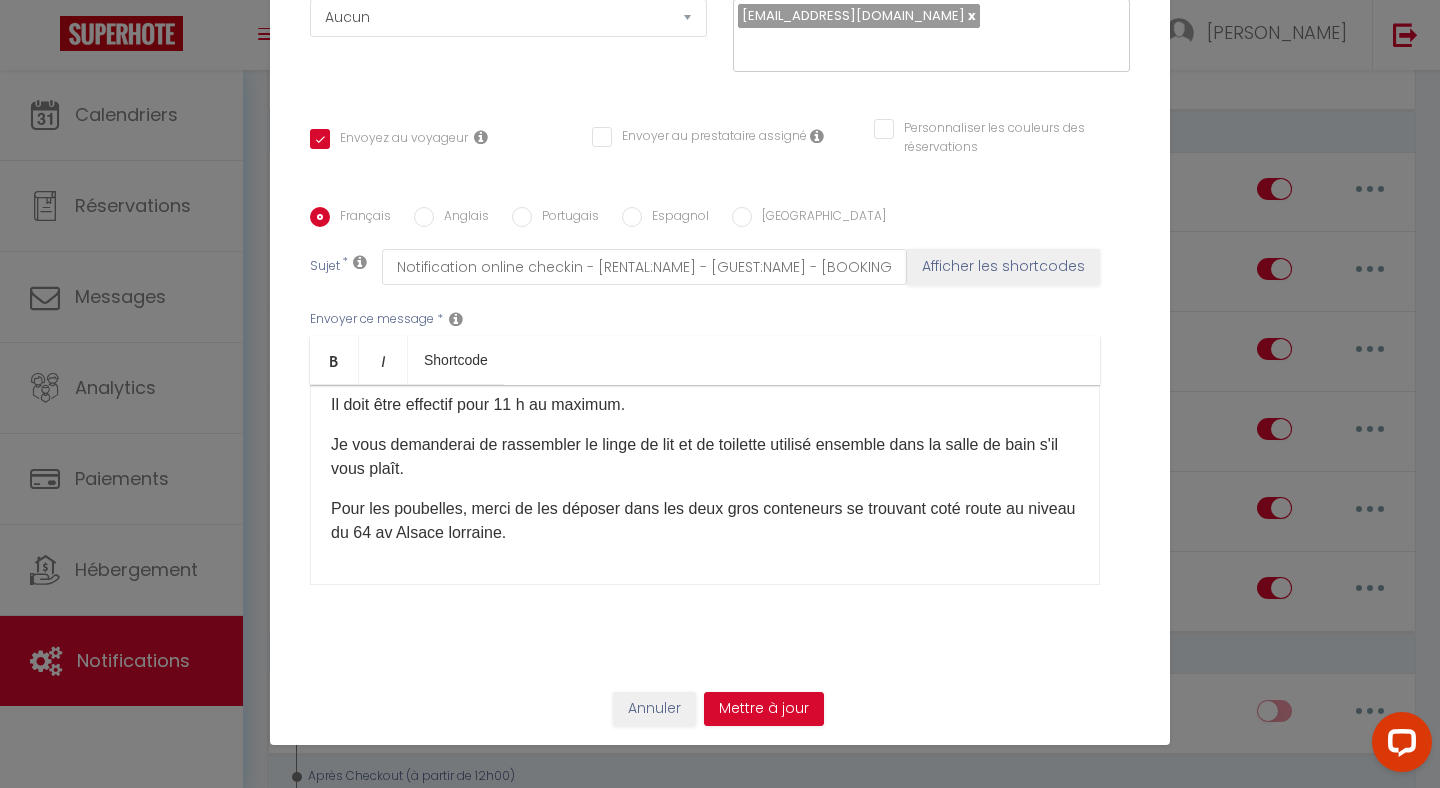 scroll, scrollTop: 767, scrollLeft: 0, axis: vertical 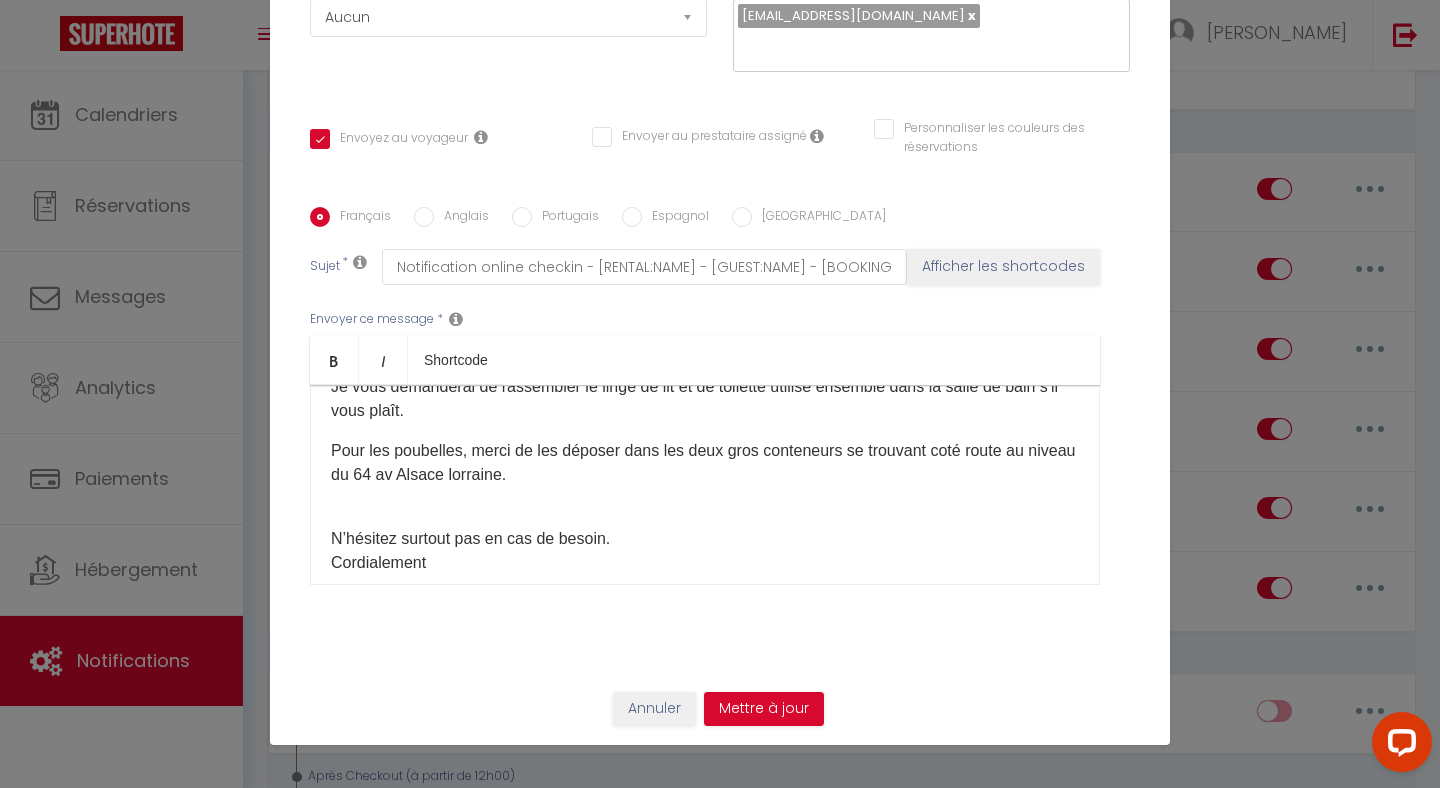 click on "Je vous demanderai​ de rassembler le linge de lit et de toilette utilisé ensemble dans la salle de bain s'il vous plaît." at bounding box center (705, 399) 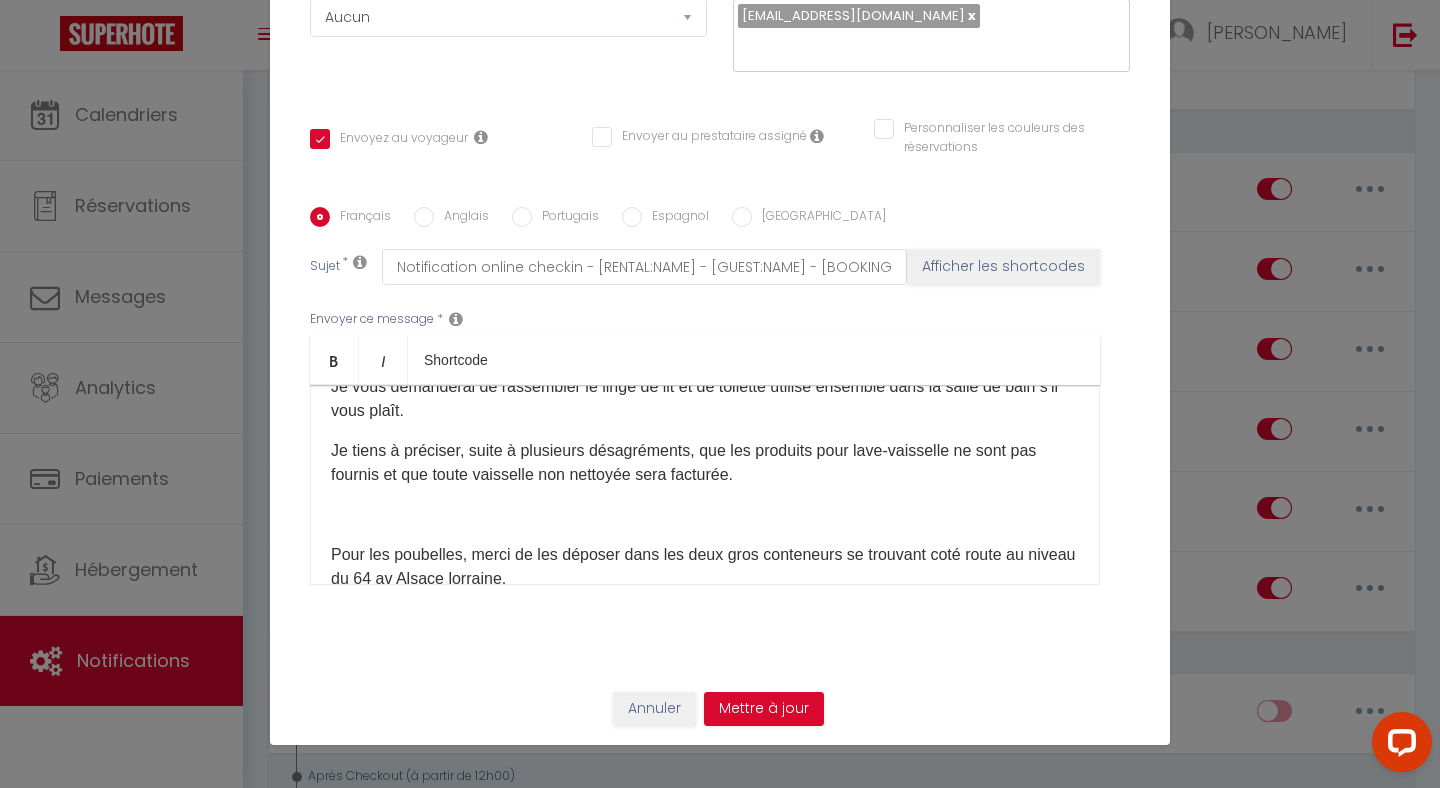 click on "​ Bonjour, Voici toutes les indications nécessaires à votre arrivée à partir de 16h. En cas de besoin, envoyez moi un message texte de préférence ou appelez moi au 0684924864​, je suis joignable à partir de 17h15 sauf du [DATE] au [DATE] ou je suis disponible toute la journée. Pour rappel et comme précisé dans l’annonce, il est strictement interdit de fumer dans mon appartement.  Un règlement intérieur est mis à disposition afin de fonctionner au mieux dans le logement.
Chauffage et climatisation :  ​
Afin de lutter contre le gaspillage énergétique et dans un soucis de respect de l'environnement, j'ai souscrit à un programmateur central très précis qui gère l'ensemble des systèmes de l'immeuble permettant un confort optimal pour une température minimum de 21 degrés en mode chauffage et 23 degrés en climatisation comme préconisé.
Arrivée :  Vous entrez par le parking du cabinet médical et vous allez vous garer sur le parking en gravier à l'arrière du bâtiment." at bounding box center (705, 485) 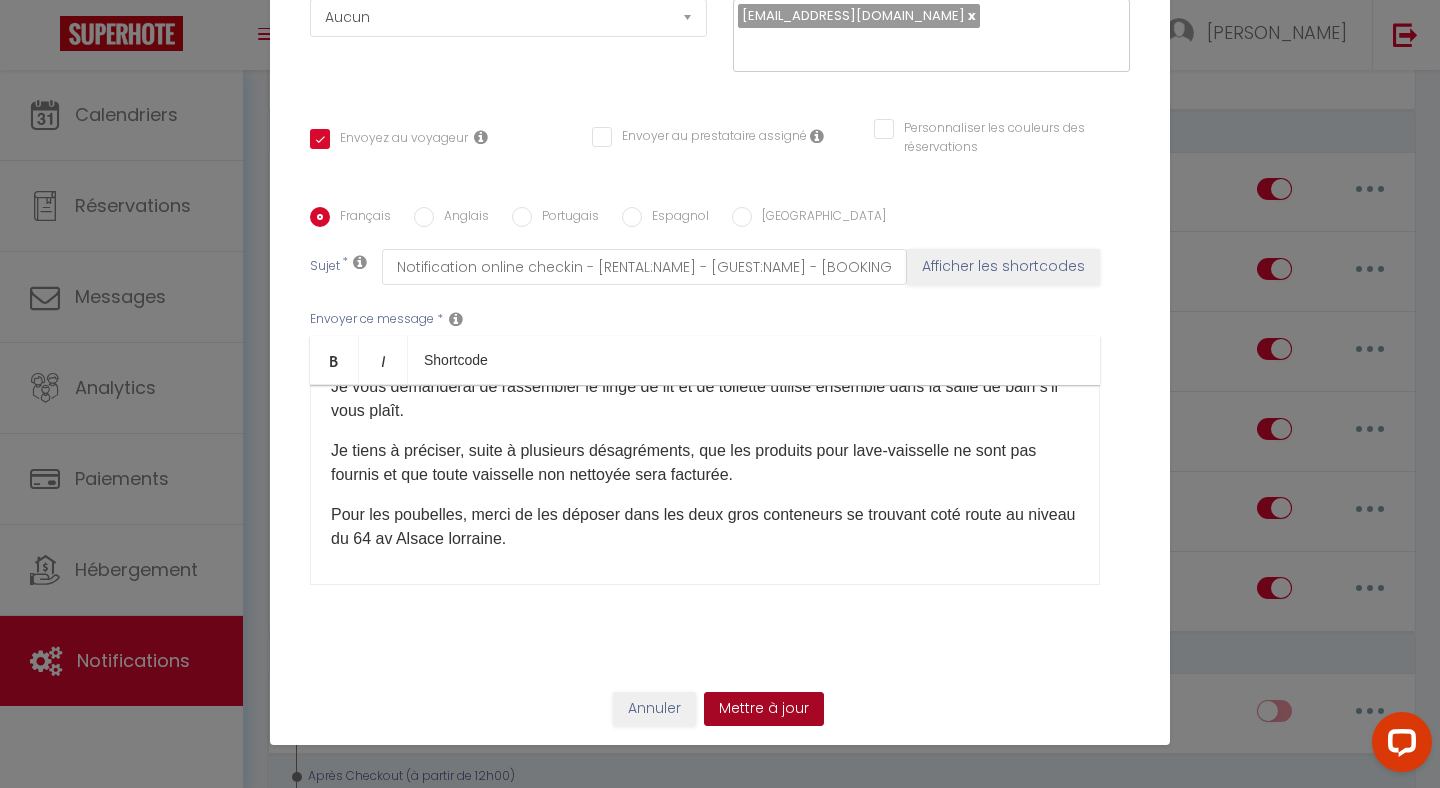 click on "Mettre à jour" at bounding box center (764, 709) 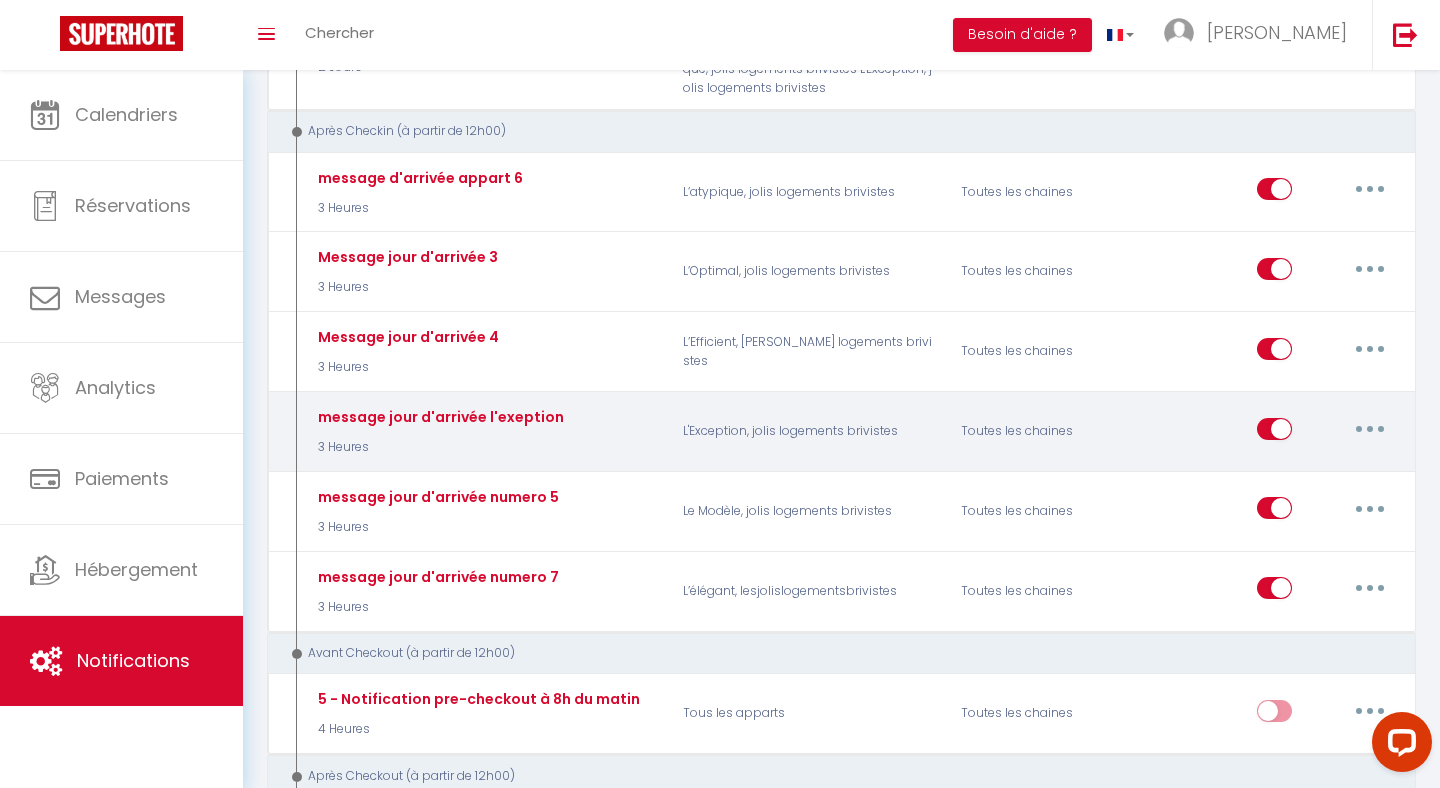 click at bounding box center [1370, 429] 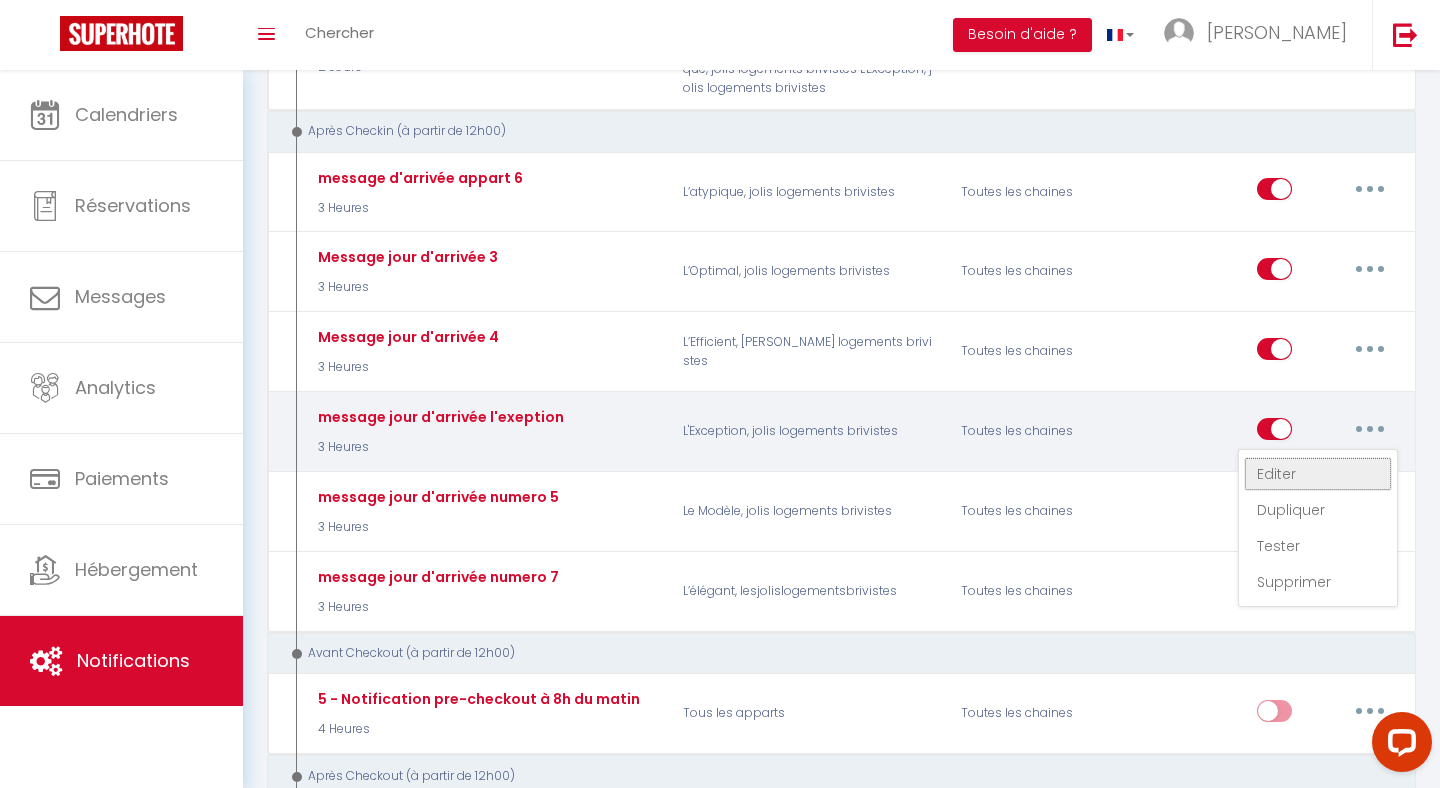 click on "Editer" at bounding box center (1318, 474) 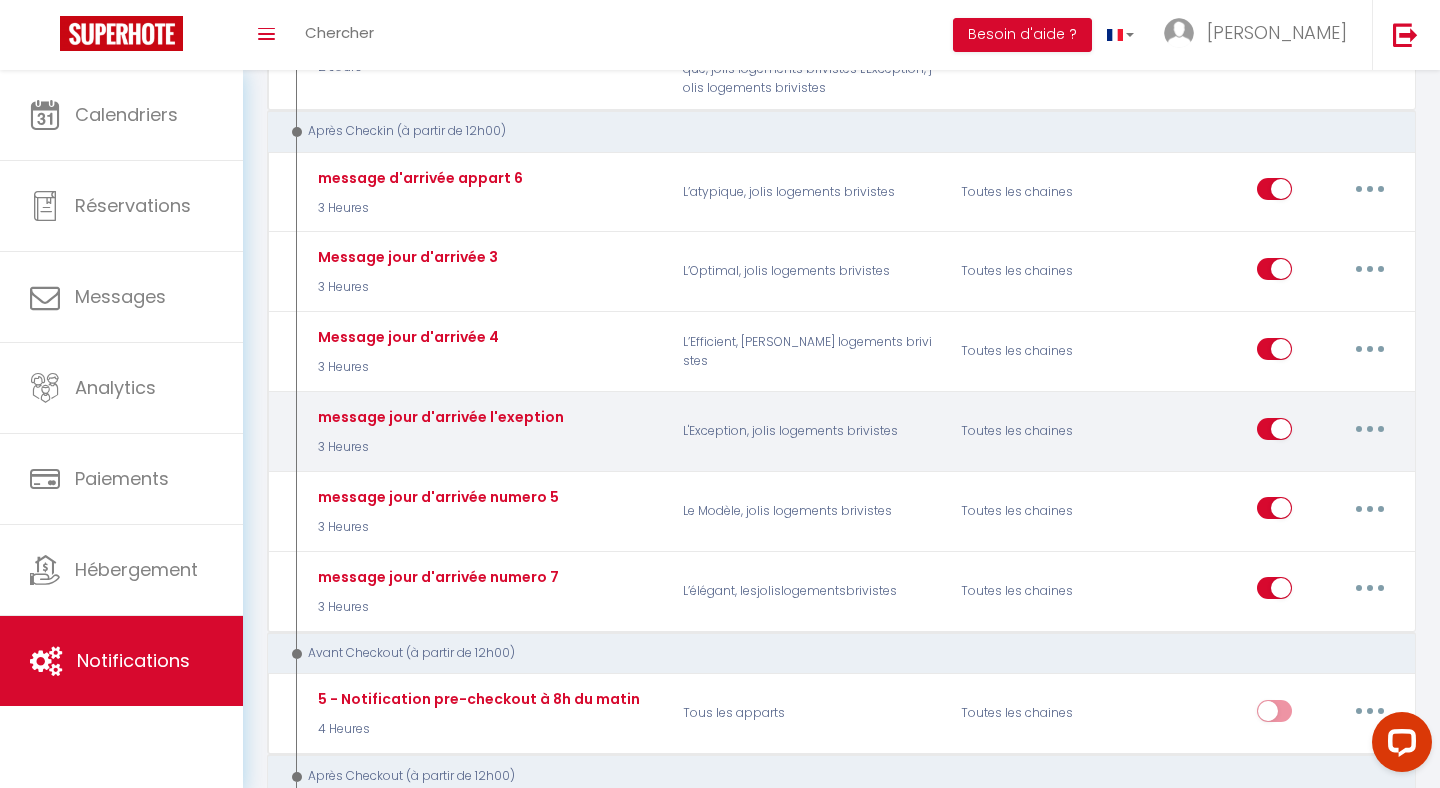 type on "message jour d'arrivée l'exeption" 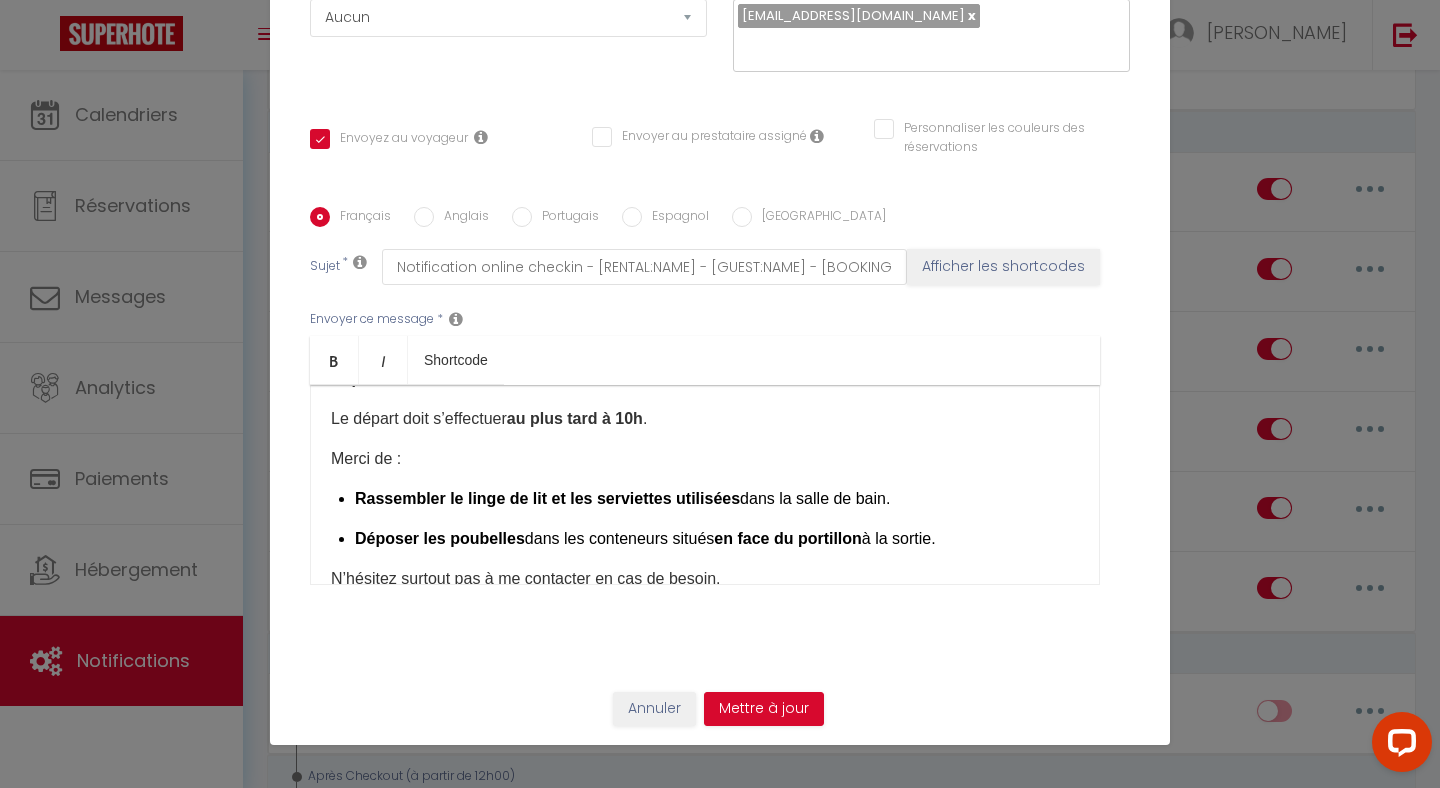 scroll, scrollTop: 1020, scrollLeft: 0, axis: vertical 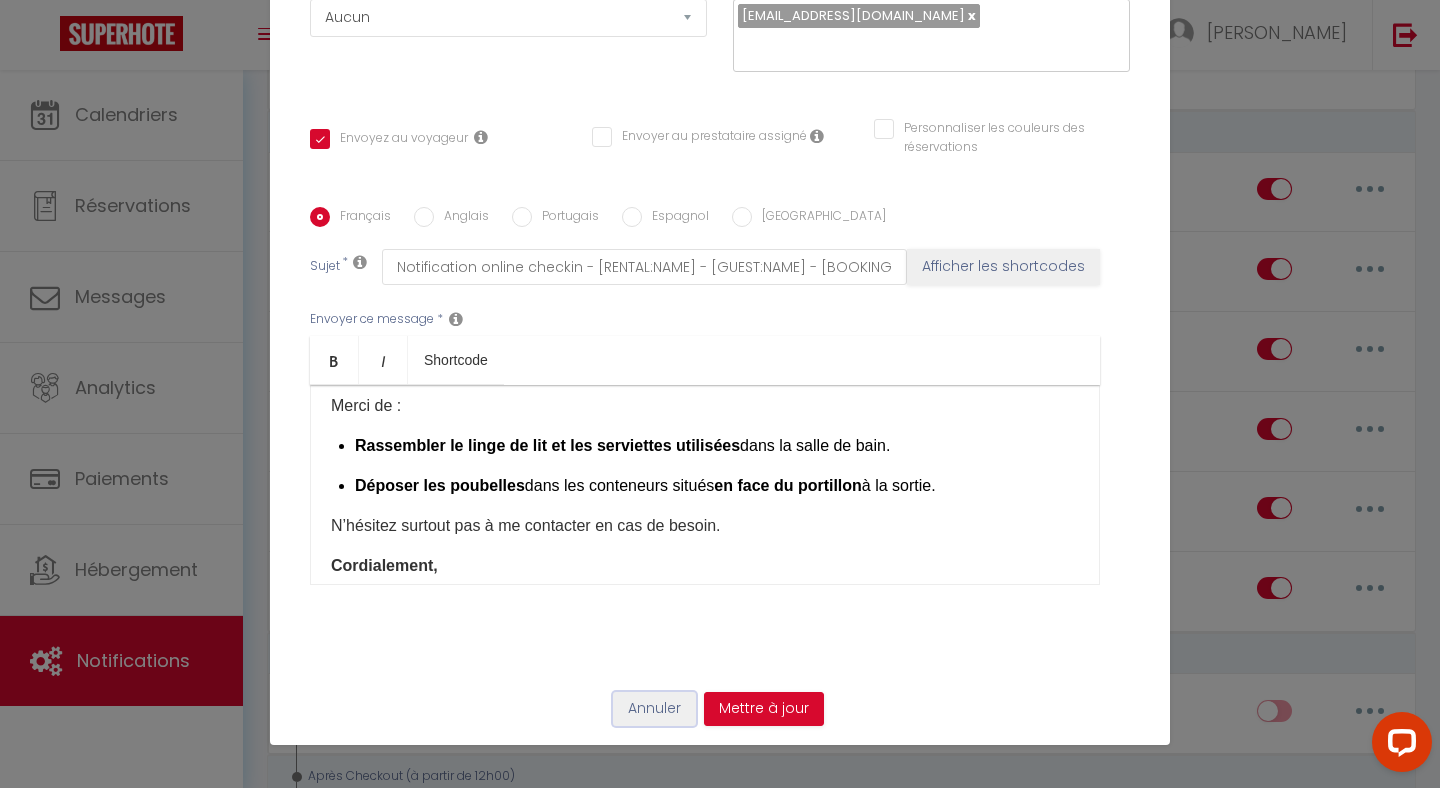 click on "Annuler" at bounding box center (654, 709) 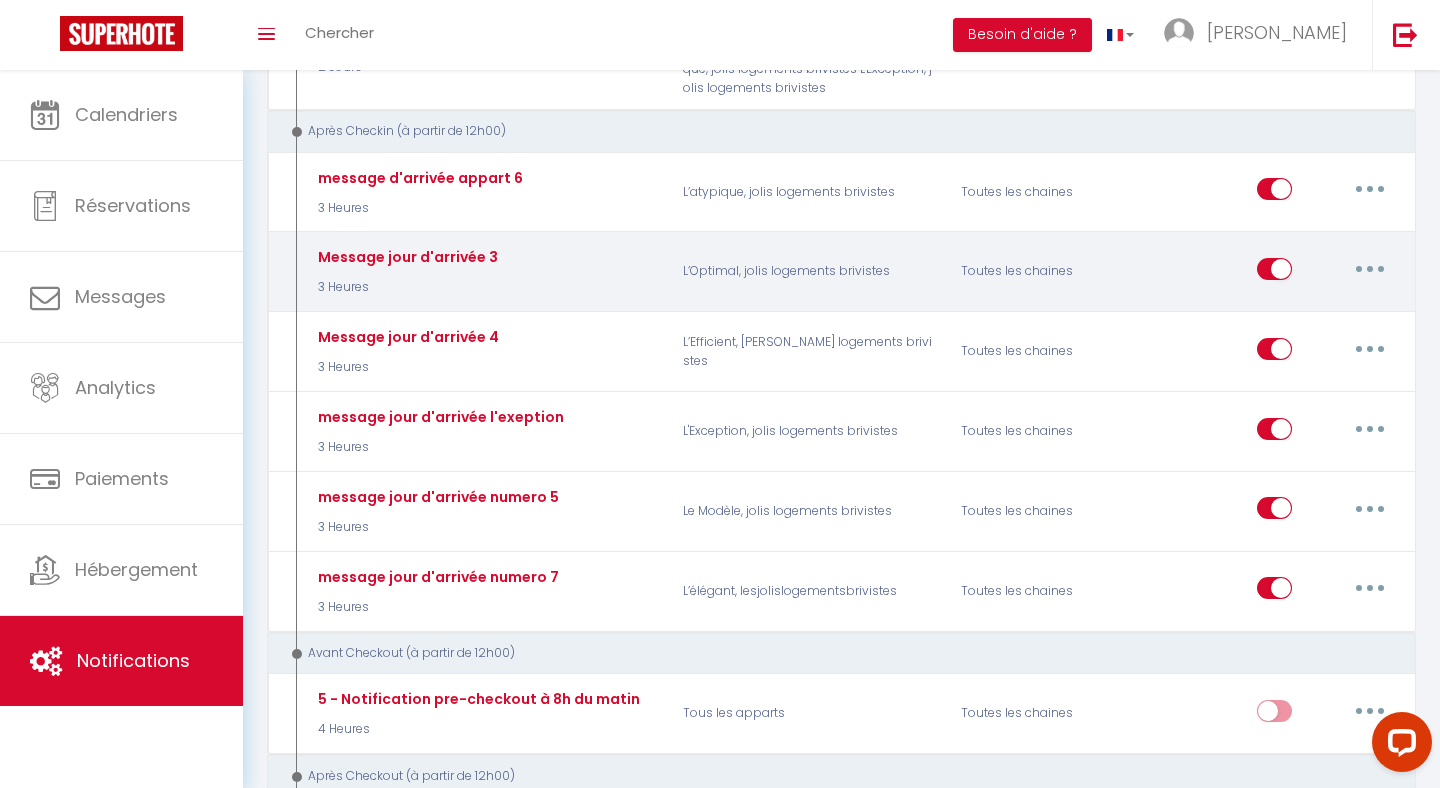 click on "Message jour d'arrivée  3    3 Heures     L’Optimal, jolis logements brivistes
Toutes les chaines     Editer   Dupliquer   Tester   Supprimer" at bounding box center [841, 271] 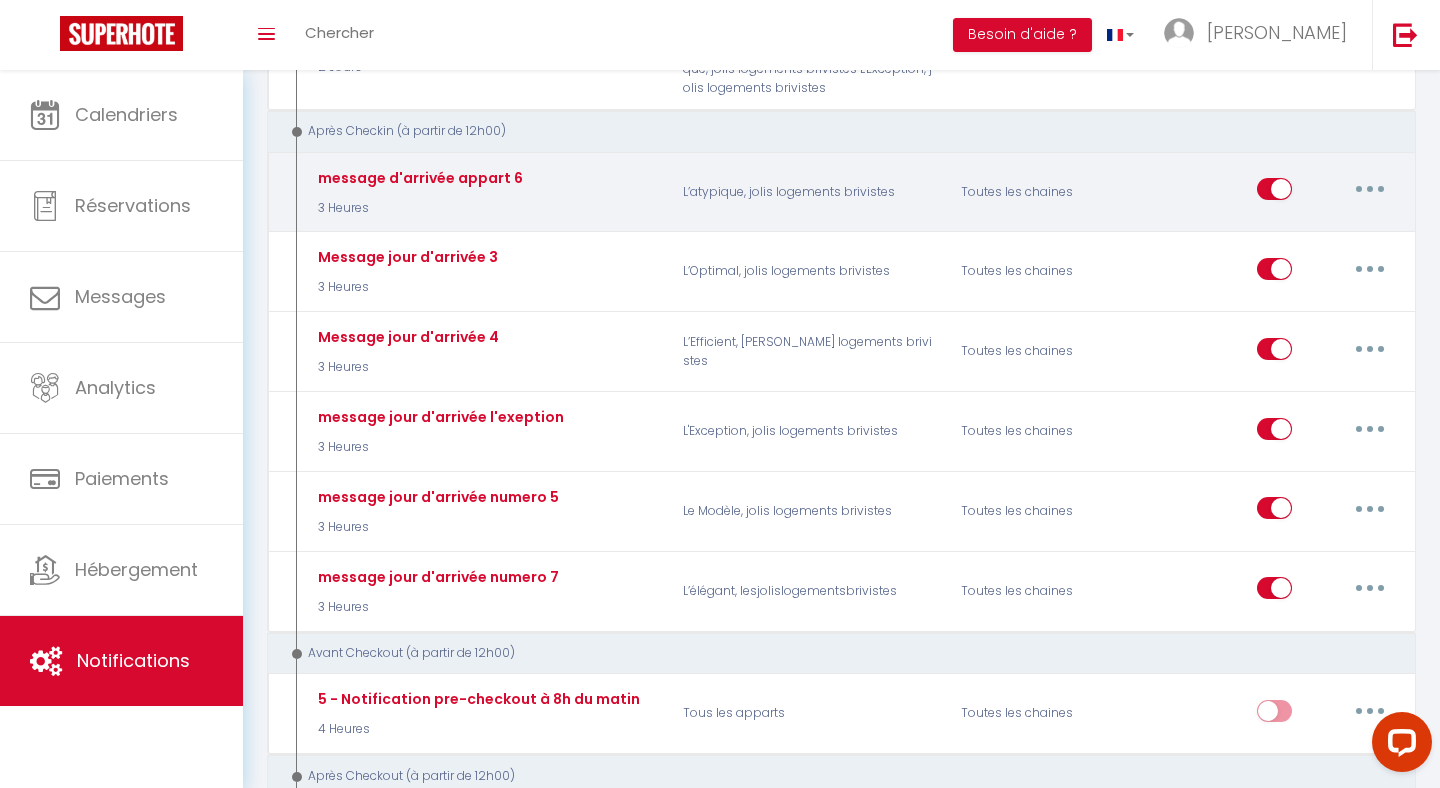 click at bounding box center (1370, 189) 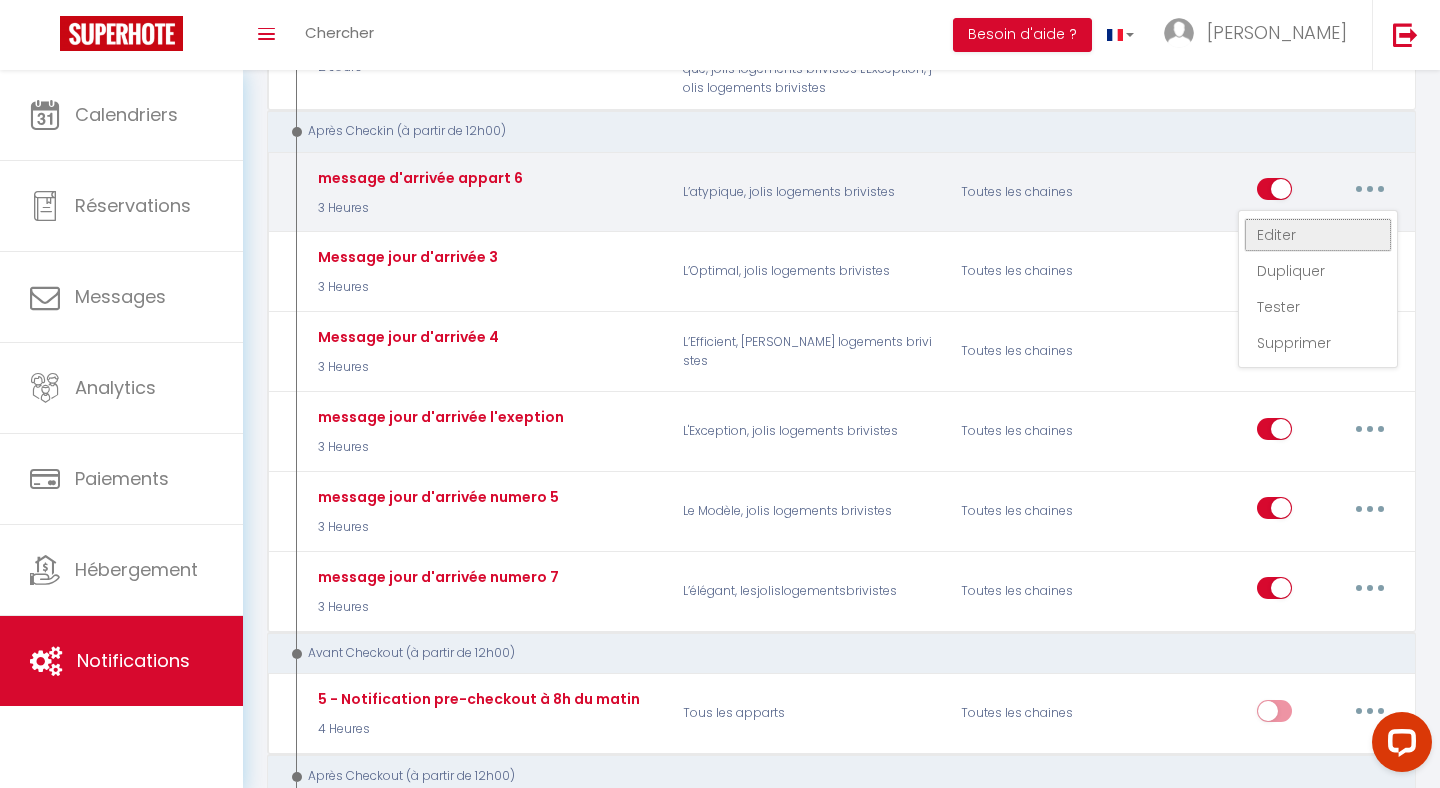 click on "Editer" at bounding box center (1318, 235) 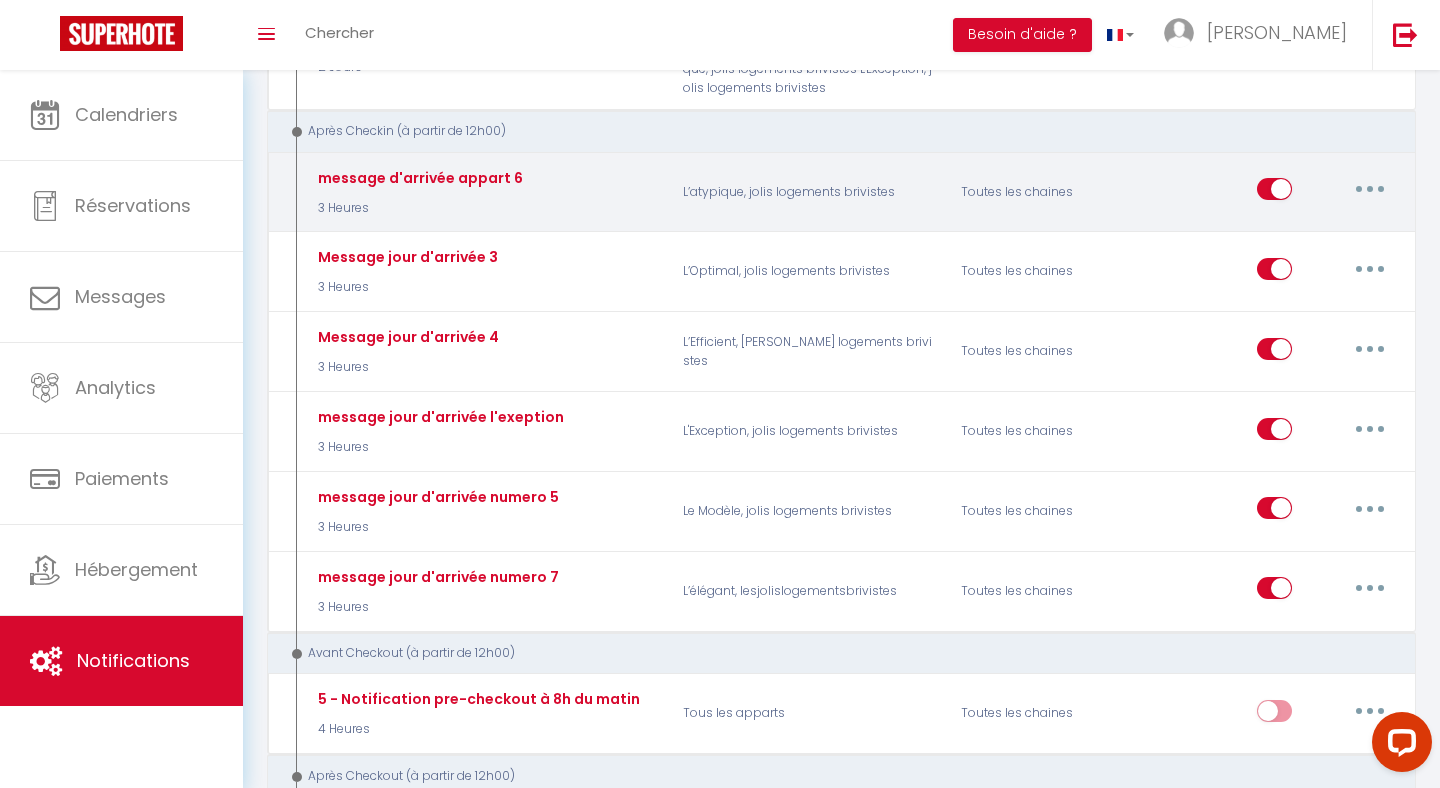 type on "message d'arrivée appart 6" 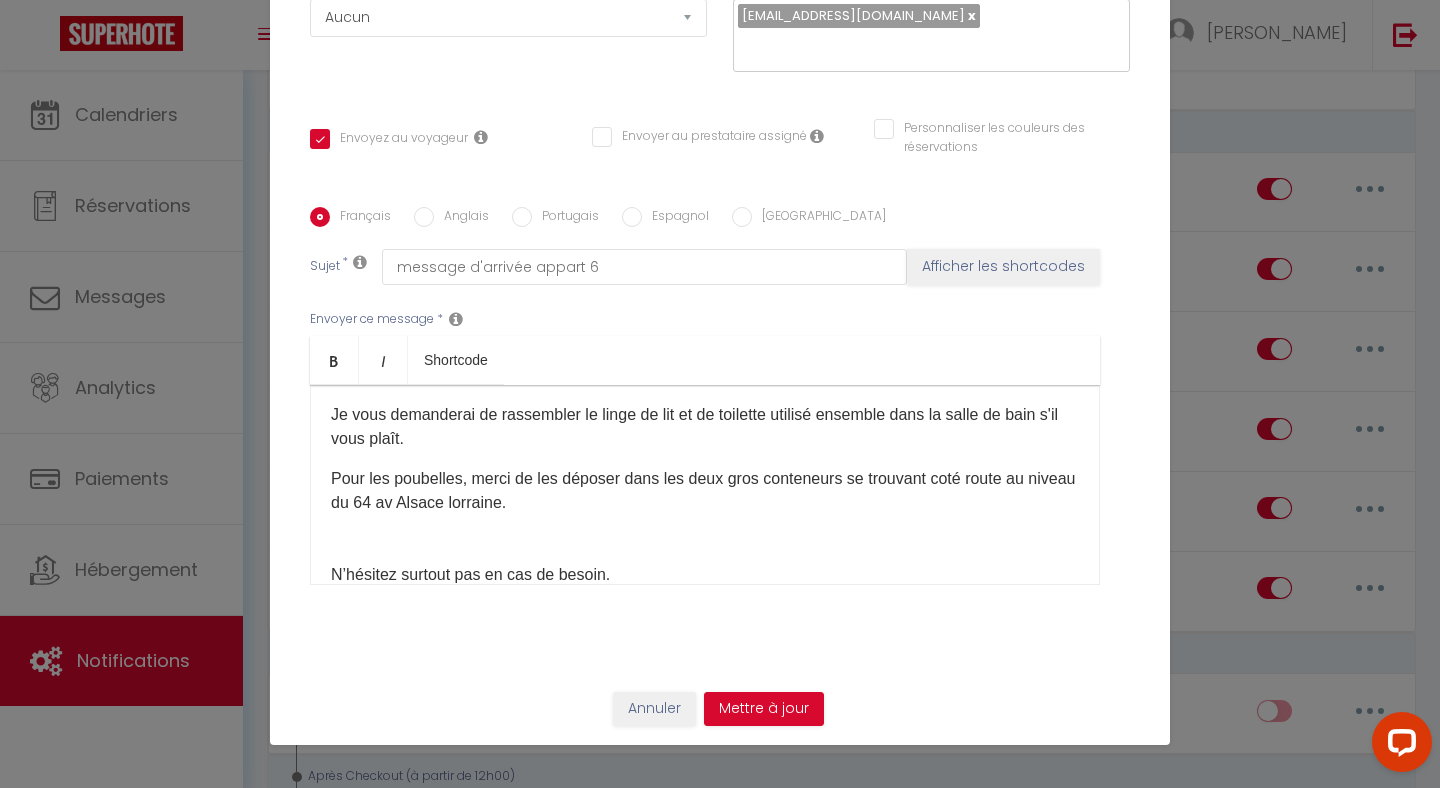 scroll, scrollTop: 790, scrollLeft: 0, axis: vertical 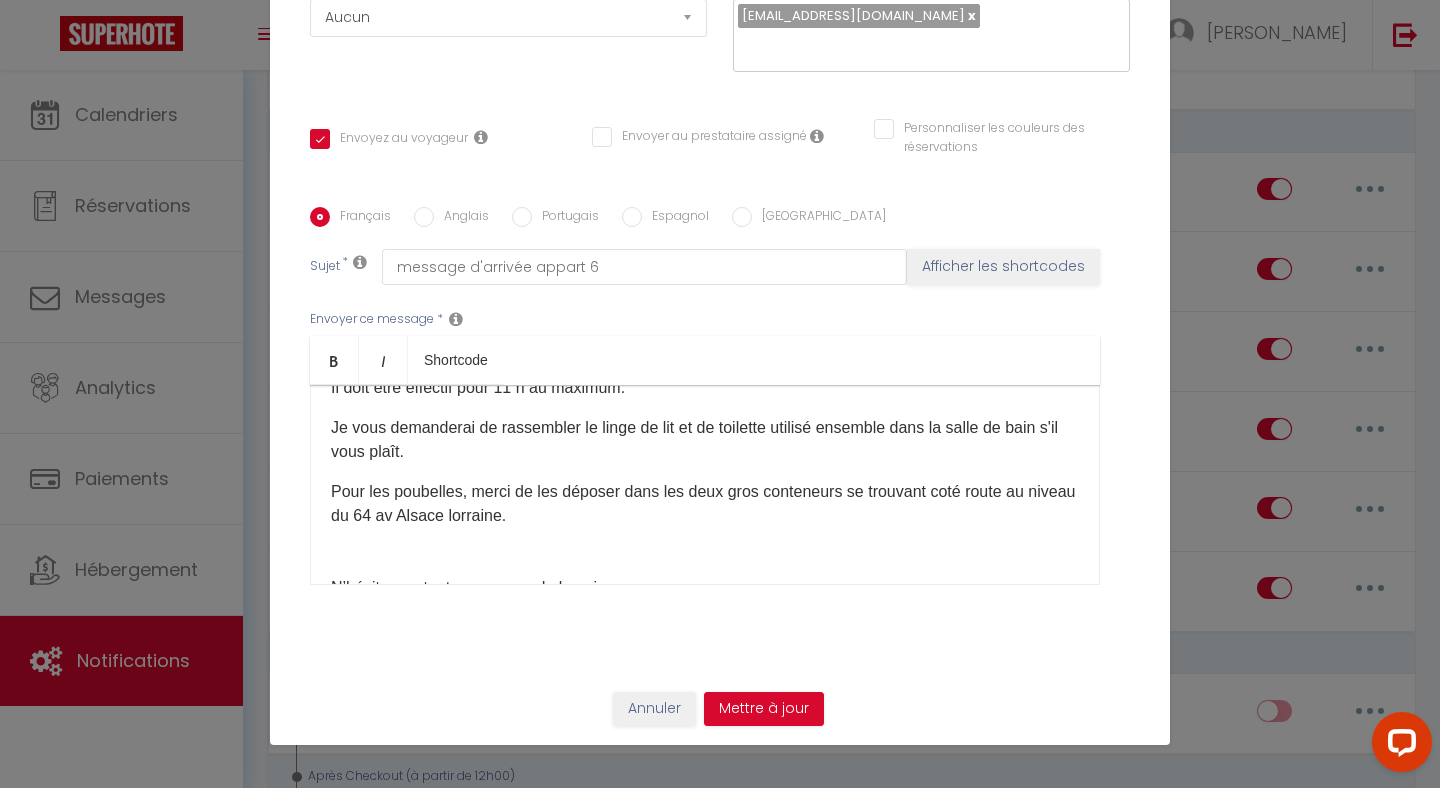 click on "Bonjour, Voici toutes les indications nécessaires à votre arrivée à partir de 16 h.
En cas de besoin, envoyez moi un message texte de préférence ou appelez moi au 0684924864, je suis joignable à partir de 17h15 sauf du [DATE] au [DATE] ou je suis disponible toute la journée. Pour rappel et comme précisé dans l’annonce, il est strictement interdit de fumer dans mon appartement.  ​Un règlement intérieur est mis à disposition afin de fonctionner au mieux dans le logement  Chauffage et climatisation :  ​
Afin de lutter contre le gaspillage énergétique et dans un soucis de respect de l'environnement, j'ai souscrit à un programmateur central très précis qui gère l'ensemble des systèmes de l'immeuble permettant un confort optimal pour une température minimum de 21 degrés en mode chauffage et 23 degrés en climatisation comme préconisé. Arrivée : Vous vous rendez au [STREET_ADDRESS]. Logement se trouve en rez de jardin au niveau du parking. Son portail est gris anthracite.  P" at bounding box center (705, 485) 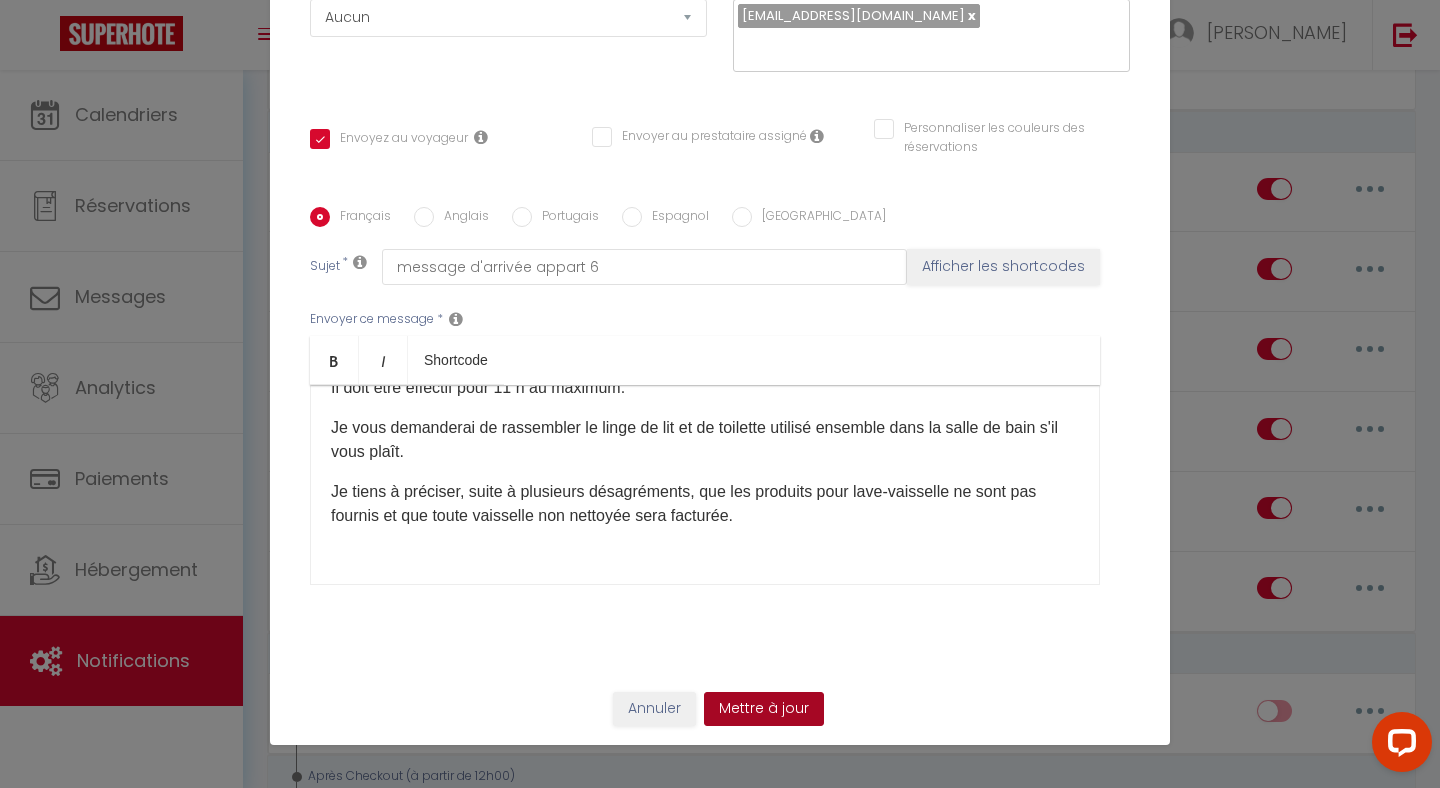 click on "Mettre à jour" at bounding box center (764, 709) 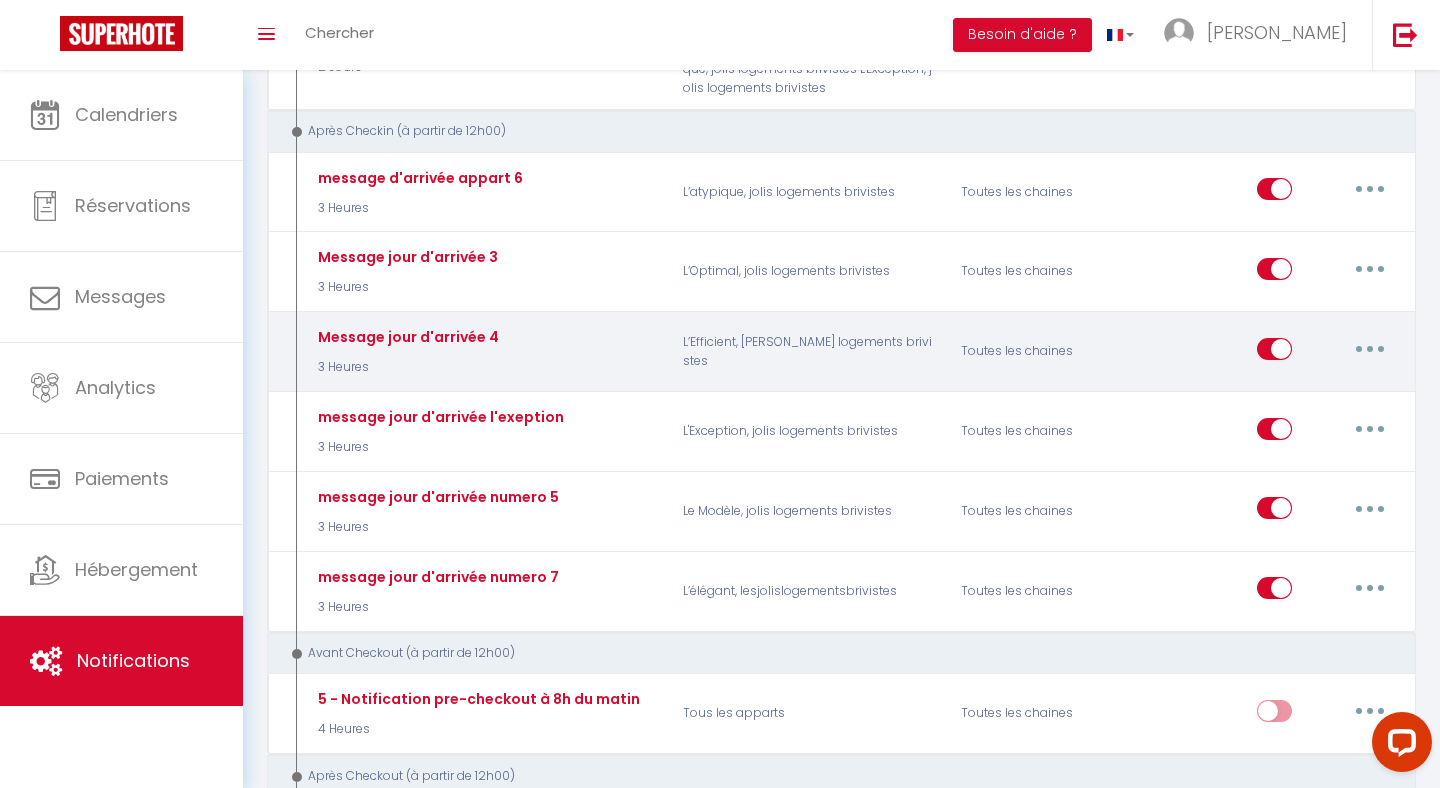 click at bounding box center (1370, 349) 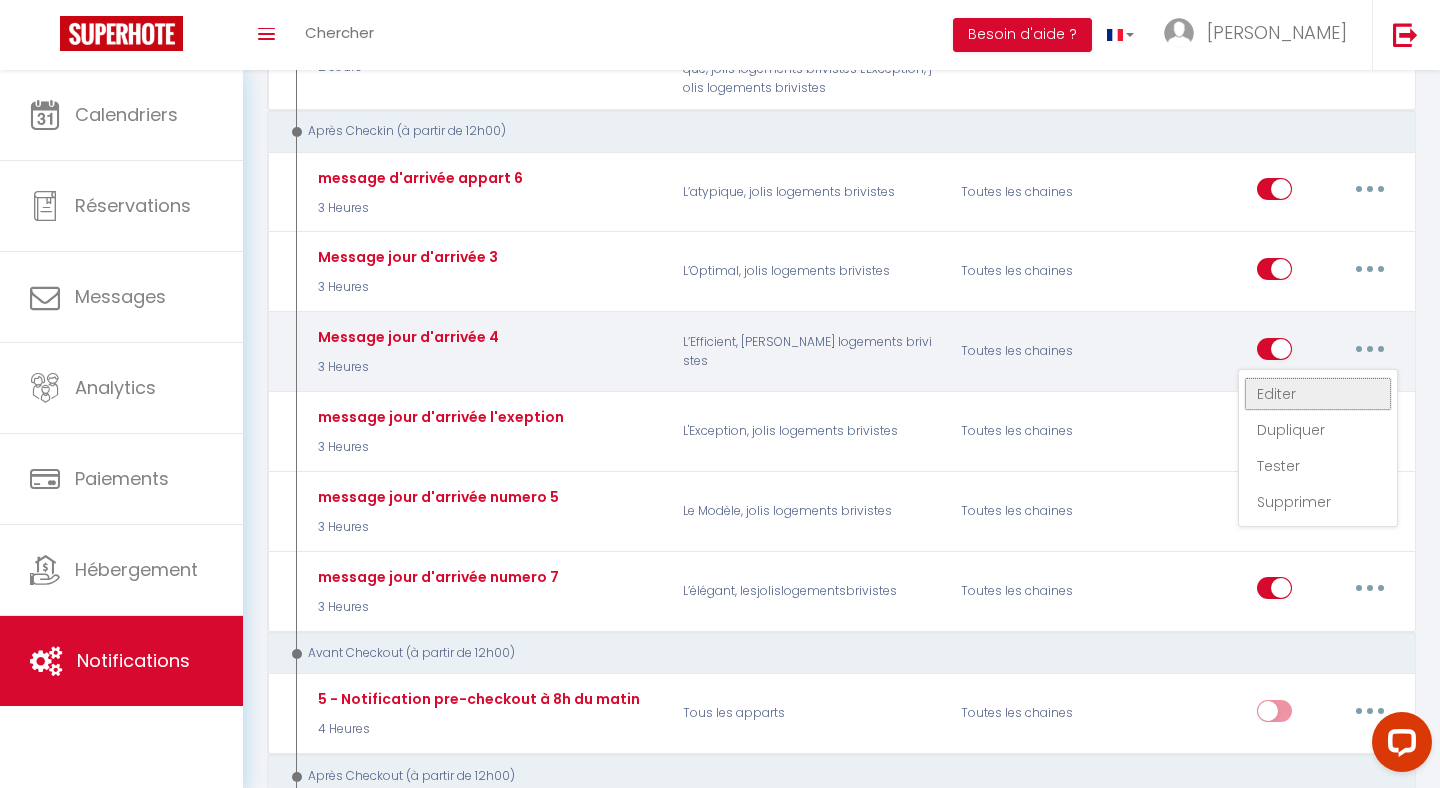 click on "Editer" at bounding box center (1318, 394) 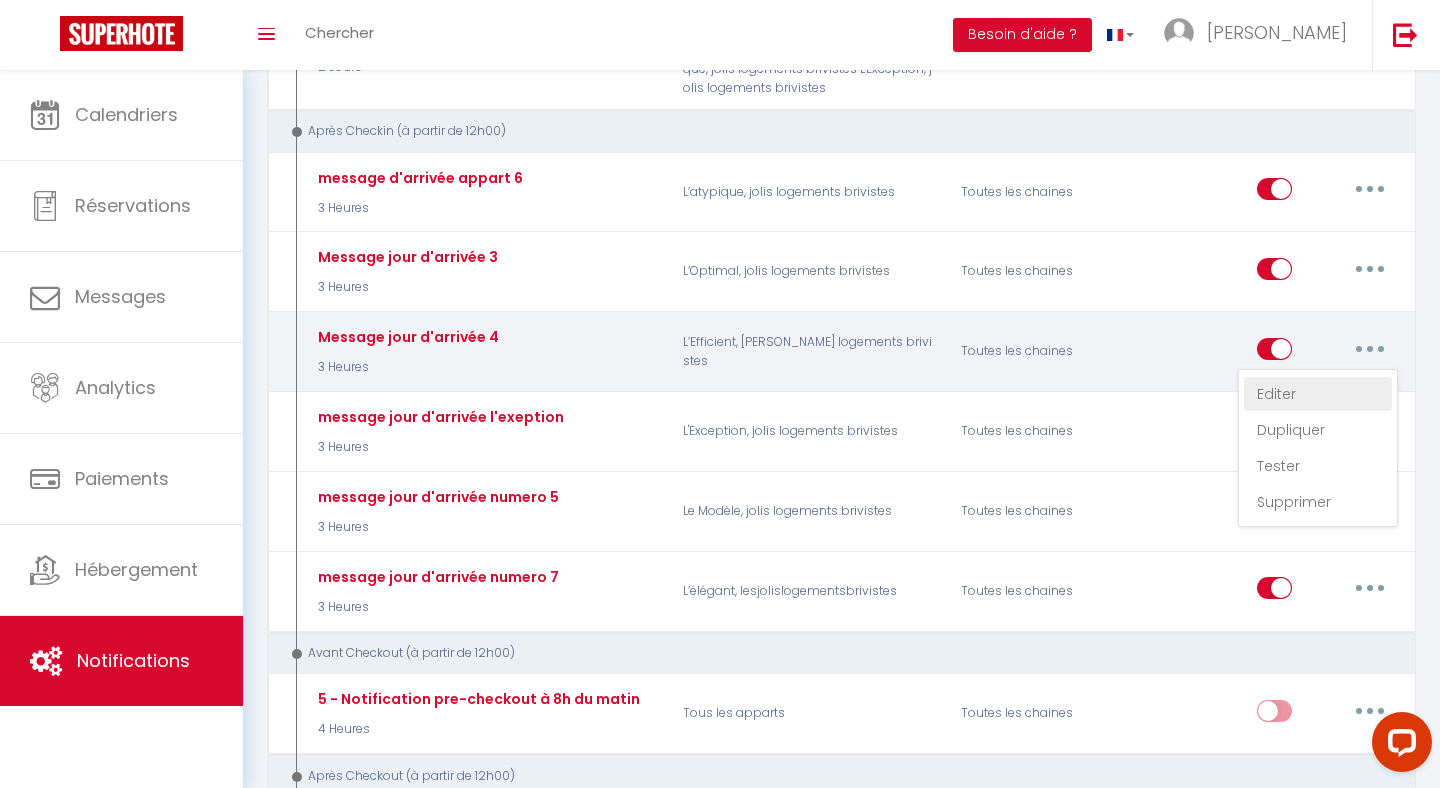 type on "Message jour d'arrivée  4" 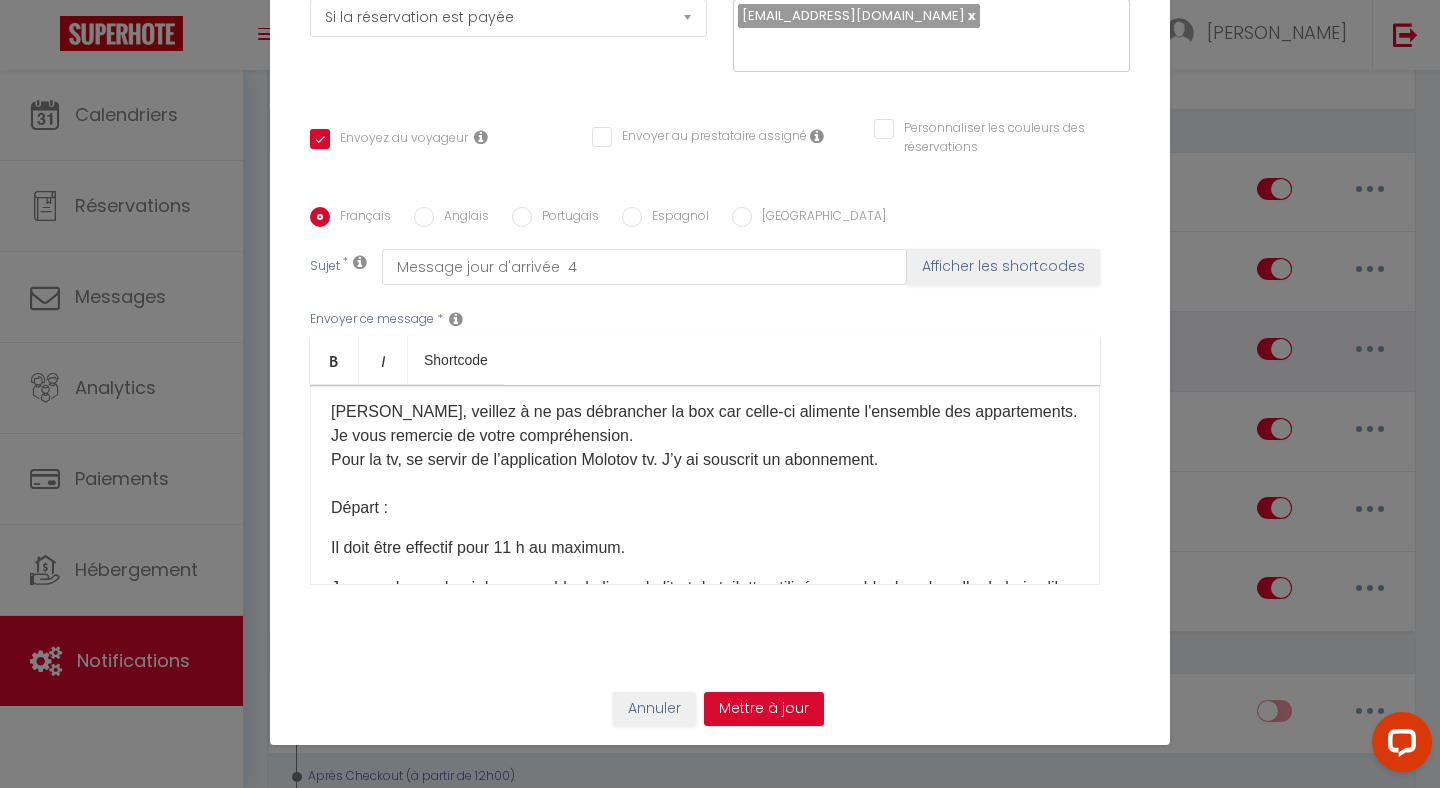 scroll, scrollTop: 790, scrollLeft: 0, axis: vertical 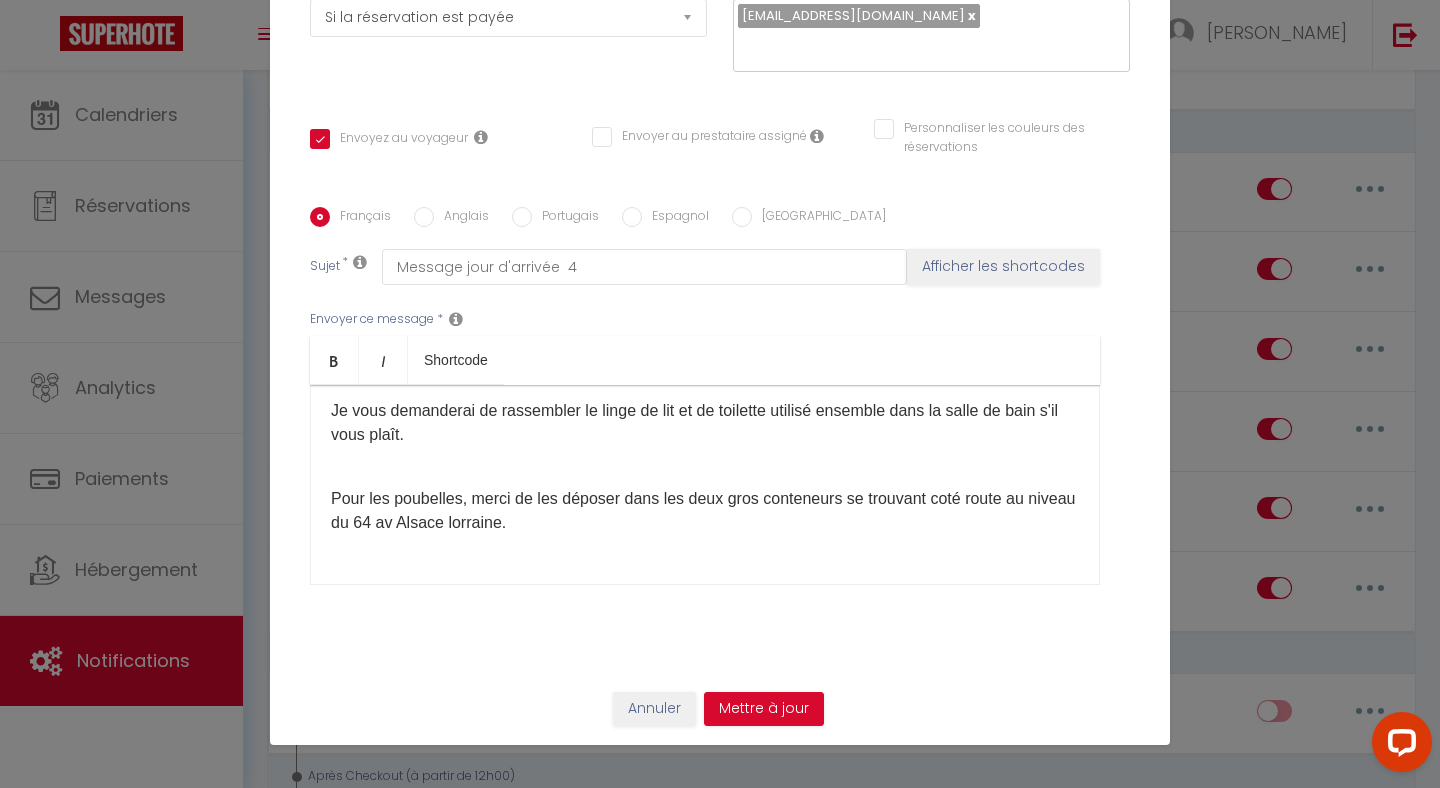 click on "Je vous demanderai​ de rassembler le linge de lit et de toilette utilisé ensemble dans la salle de bain s'il vous plaît." at bounding box center [705, 435] 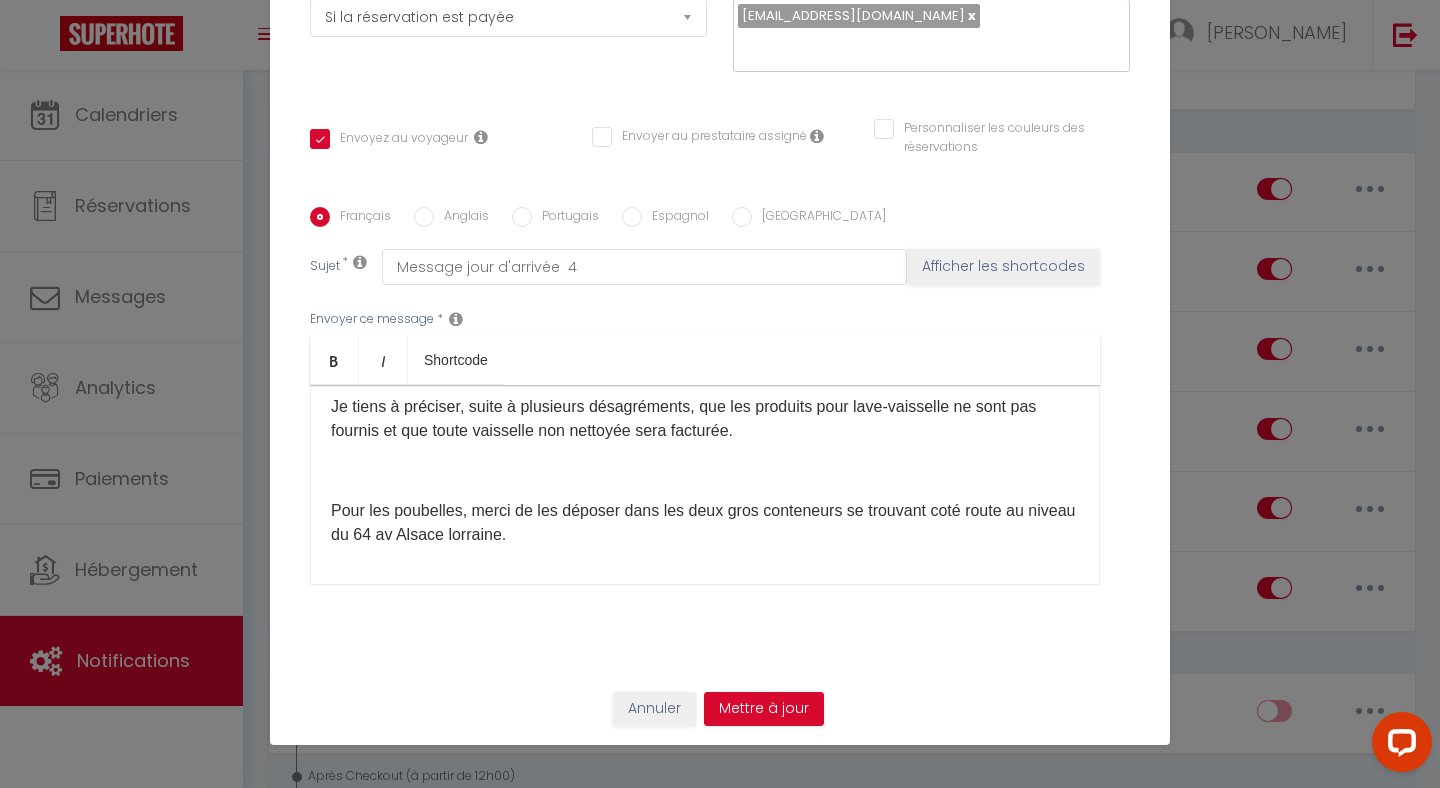 scroll, scrollTop: 1063, scrollLeft: 0, axis: vertical 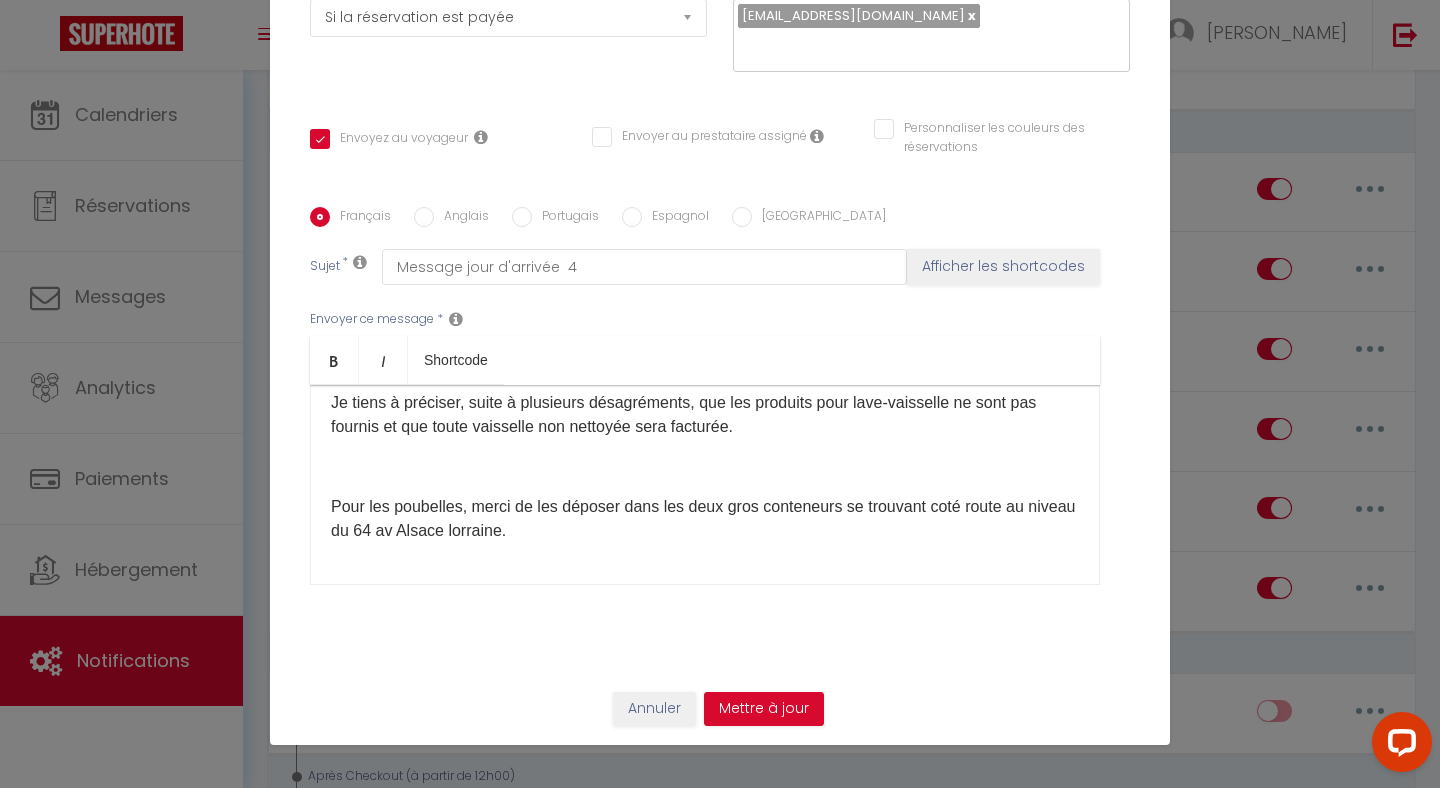 click on "​ Bonjour, Voici toutes les indications nécessaires à votre arrivée à partir de 16 h. En cas de besoin, envoyez moi un message texte de préférence ou appelez moi au 0684924864​​, je suis joignable à partir de 17h15 sauf du [DATE] au [DATE] ou je suis disponible toute la journée Pour rappel et comme précisé dans l’annonce, il est strictement interdit de fumer dans mon appartement.  ​​ Un règlement intérieur est mis à disposition afin de fonctionner au mieux dans le logement.
Chauffage et climatisation :  ​
Afin de lutter contre le gaspillage énergétique et dans un soucis de respect de l'environnement, j'ai souscrit à un programmateur central très précis qui gère l'ensemble des systèmes de l'immeuble permettant un confort optimal pour une température minimum de 21 degrés en mode chauffage et 23 degrés en climatisation comme préconisé.
Arrivée : Vous vous rendez au [STREET_ADDRESS]. Son code pour récupérer la clé est le 6768 Départ :
​ ​ ​" at bounding box center [705, 485] 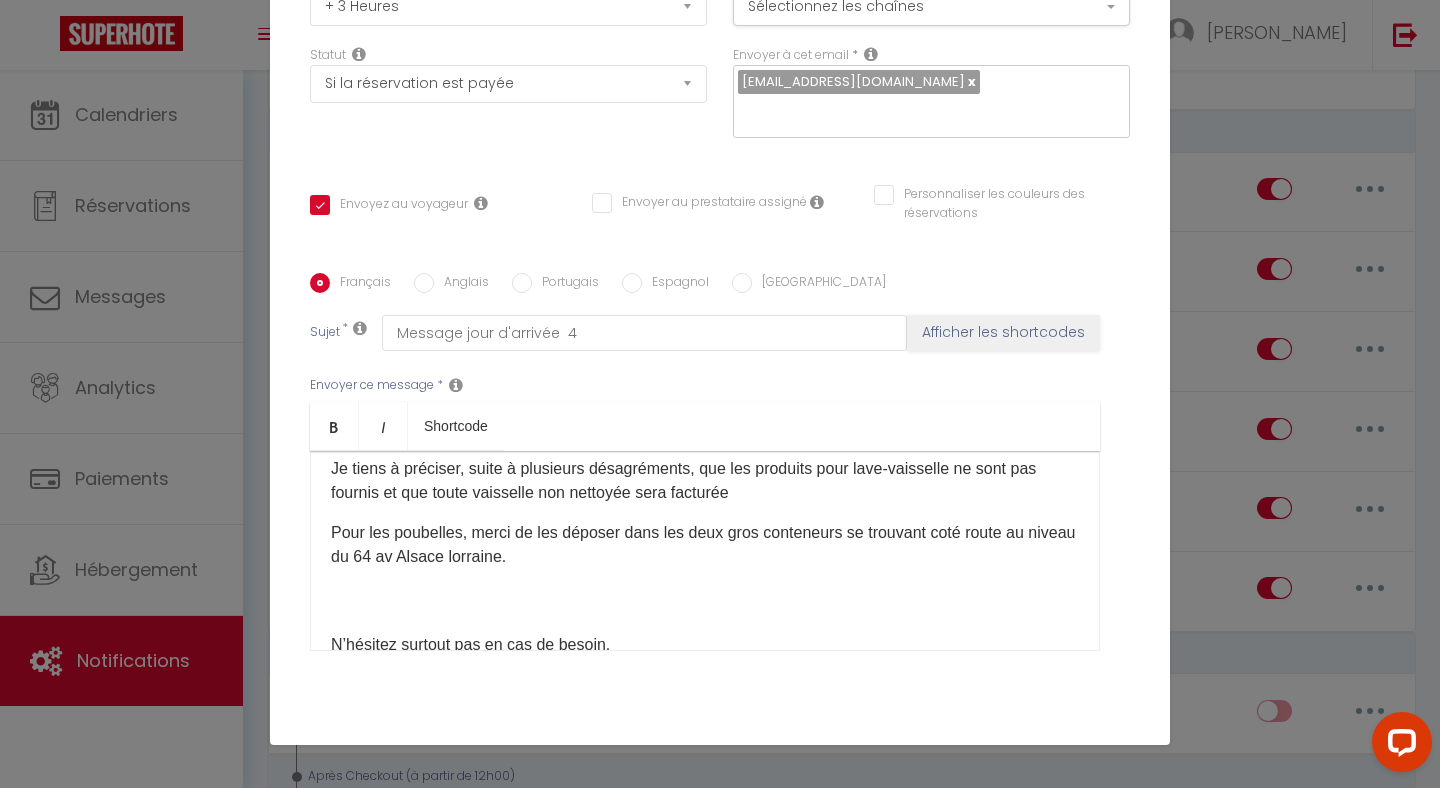 scroll, scrollTop: 237, scrollLeft: 0, axis: vertical 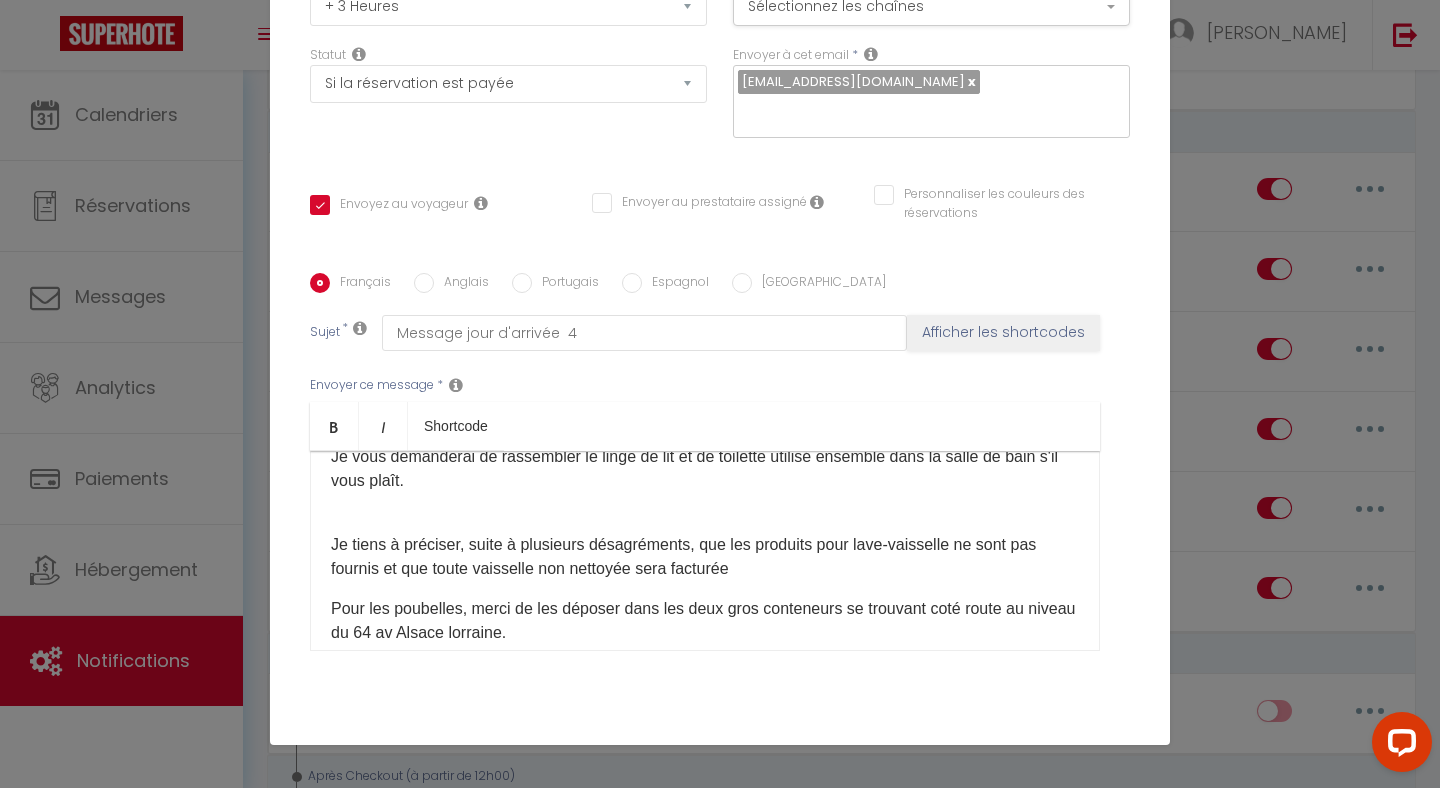 click on "​ Je tiens à préciser, suite à plusieurs désagréments, que les produits pour lave-vaisselle ne sont pas fournis et que toute vaisselle non nettoyée sera facturée" at bounding box center [705, 545] 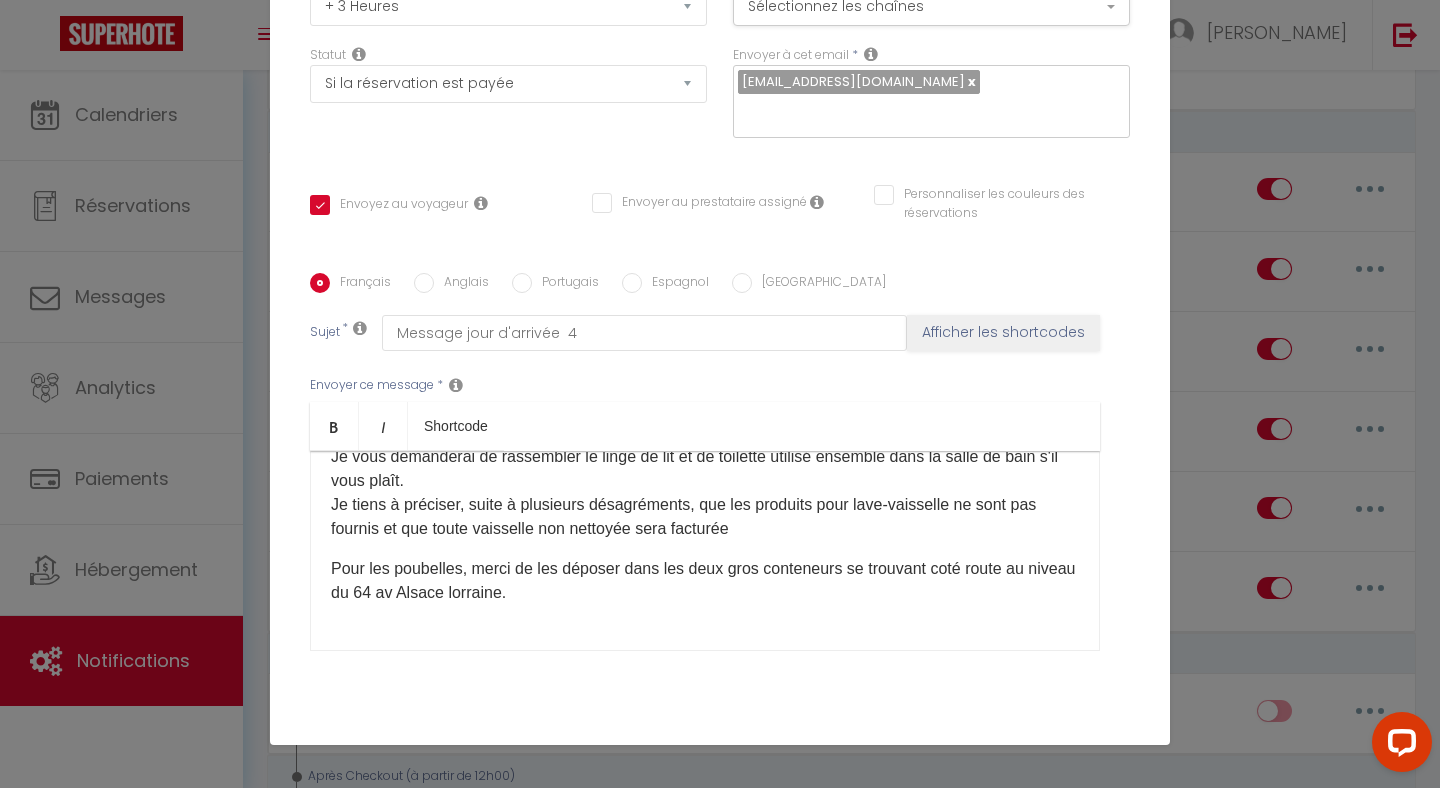 click on "Je tiens à préciser, suite à plusieurs désagréments, que les produits pour lave-vaisselle ne sont pas fournis et que toute vaisselle non nettoyée sera facturée" at bounding box center [705, 517] 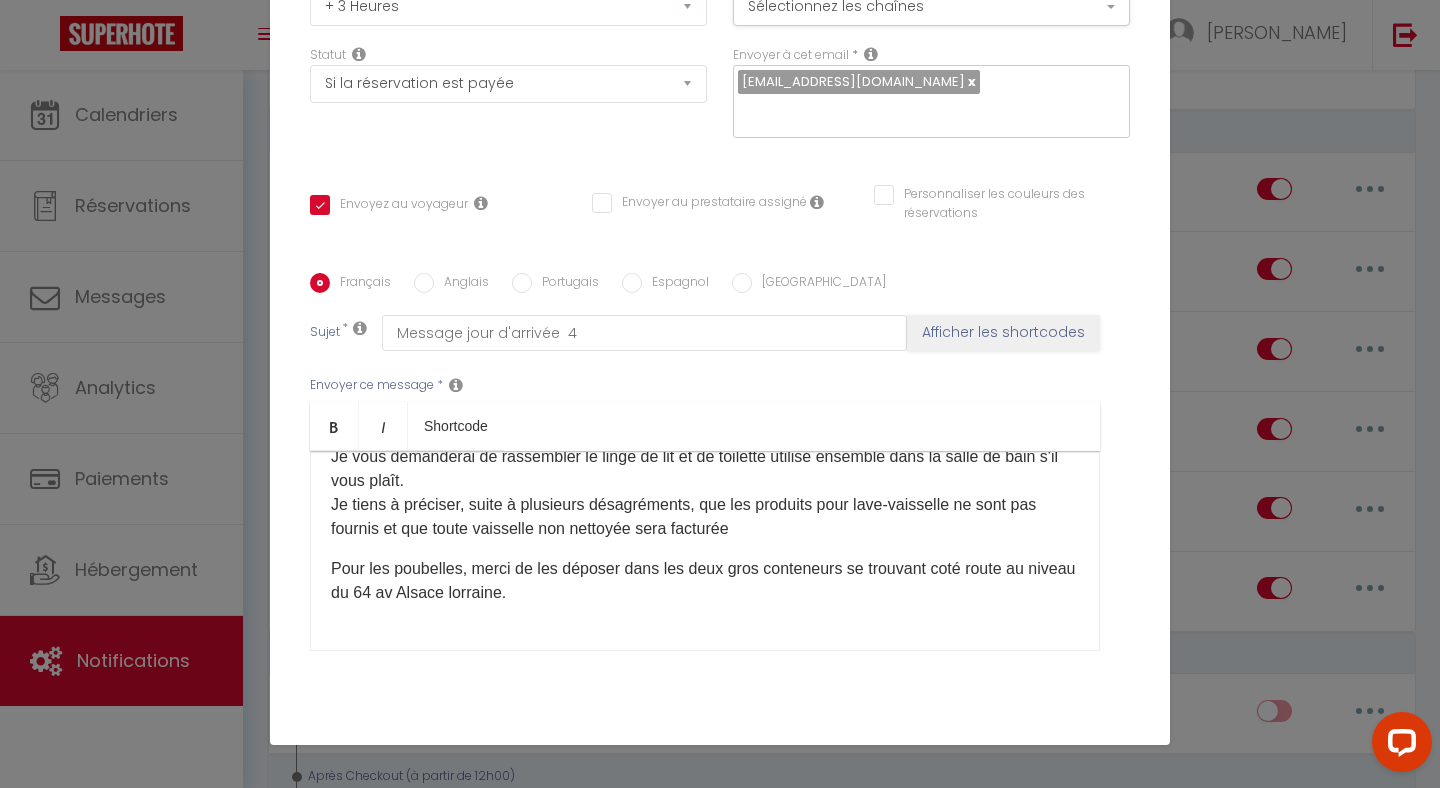 click on "Je tie ns à préciser, suite à plusieurs désagréments, que les produits pour lave-vaisselle ne sont pas fournis et que toute vaisselle non nettoyée sera facturée" at bounding box center (705, 517) 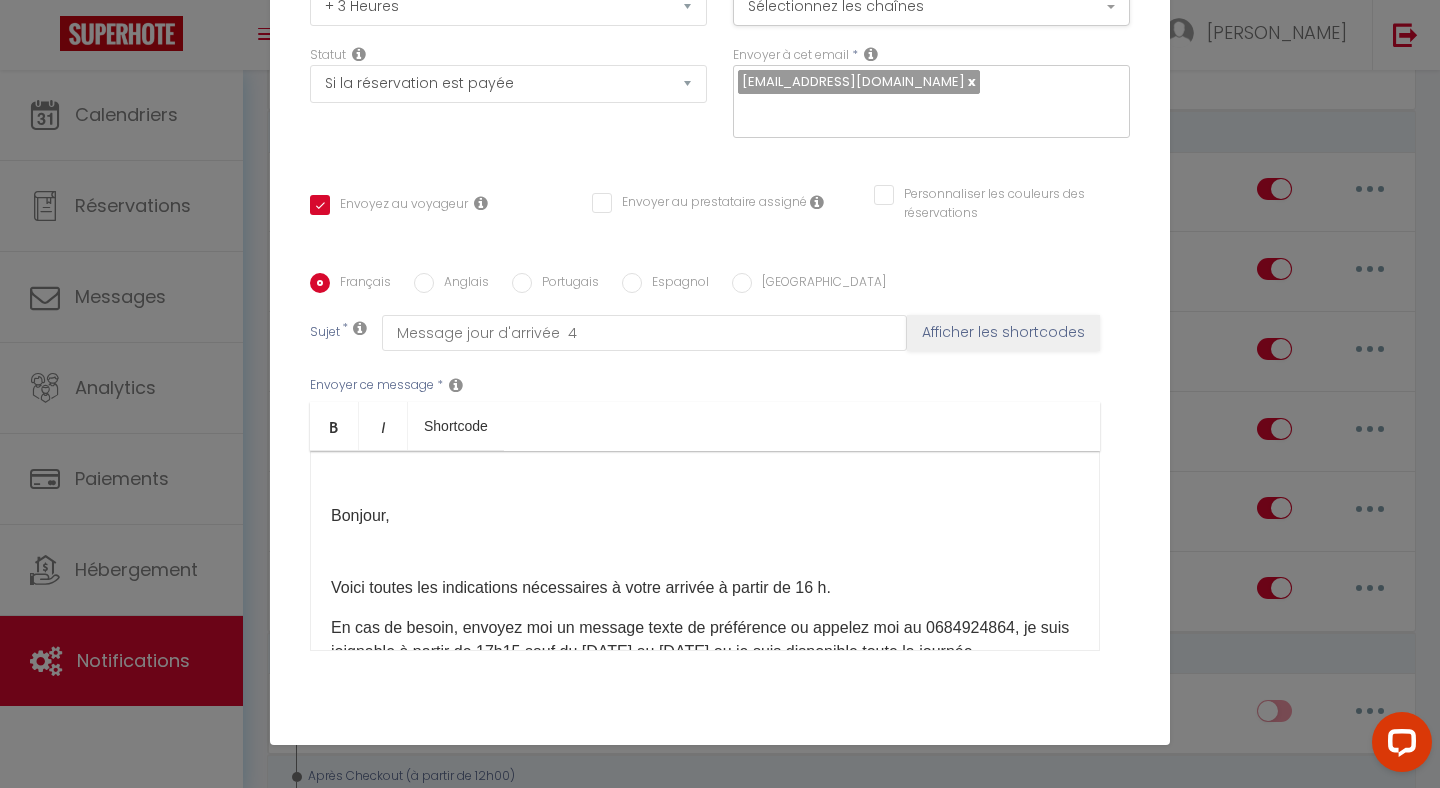 scroll, scrollTop: 0, scrollLeft: 0, axis: both 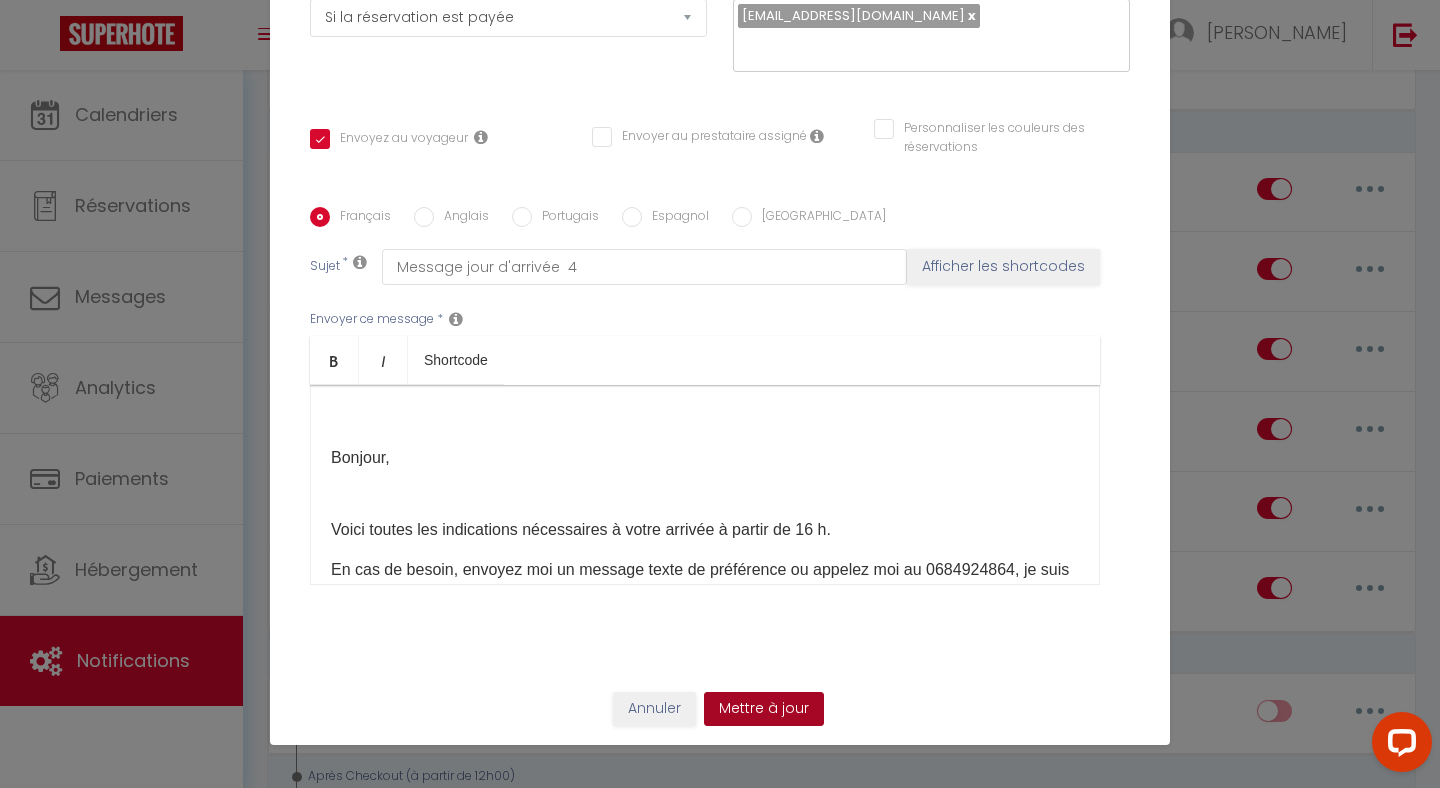 click on "Mettre à jour" at bounding box center [764, 709] 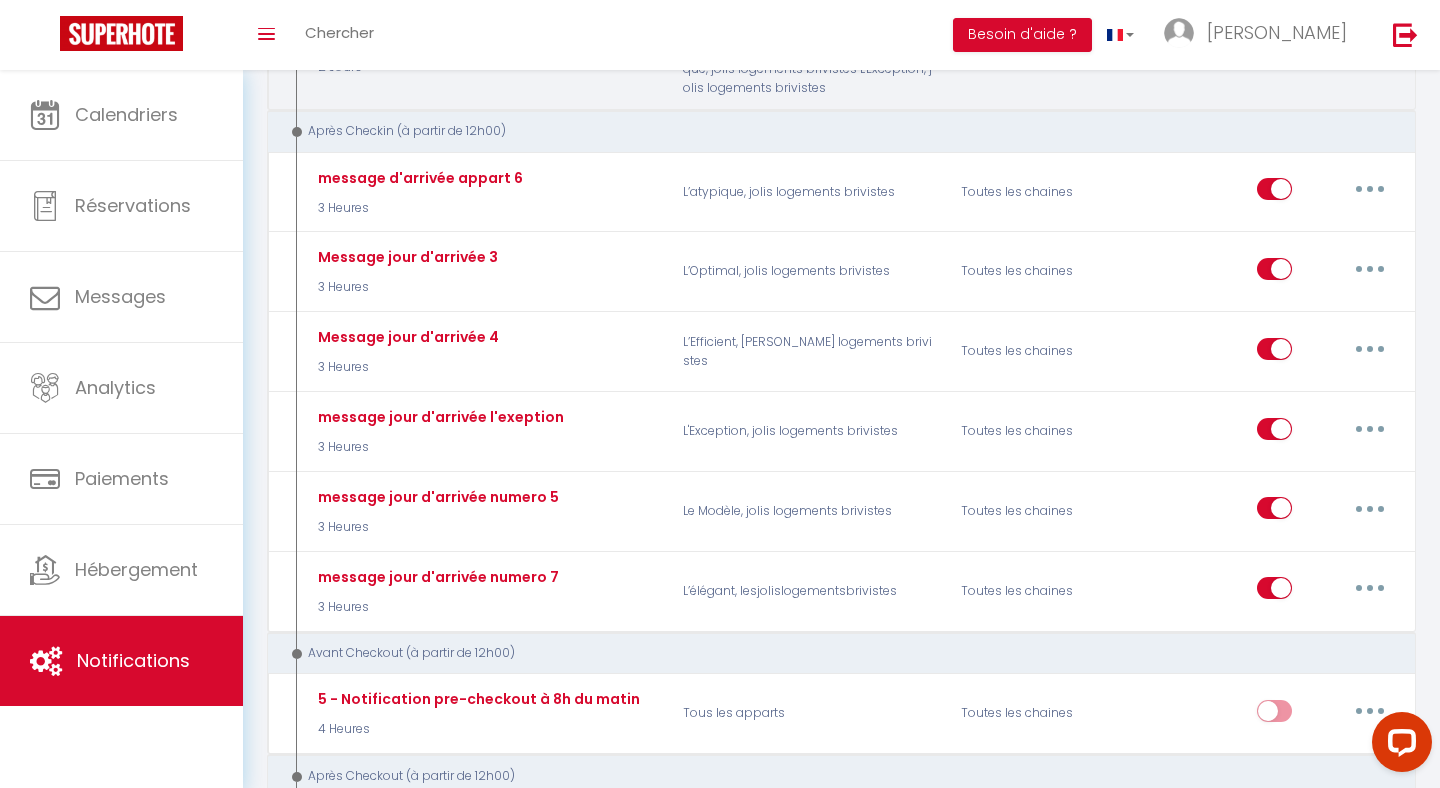 click on "Website" at bounding box center (1040, 51) 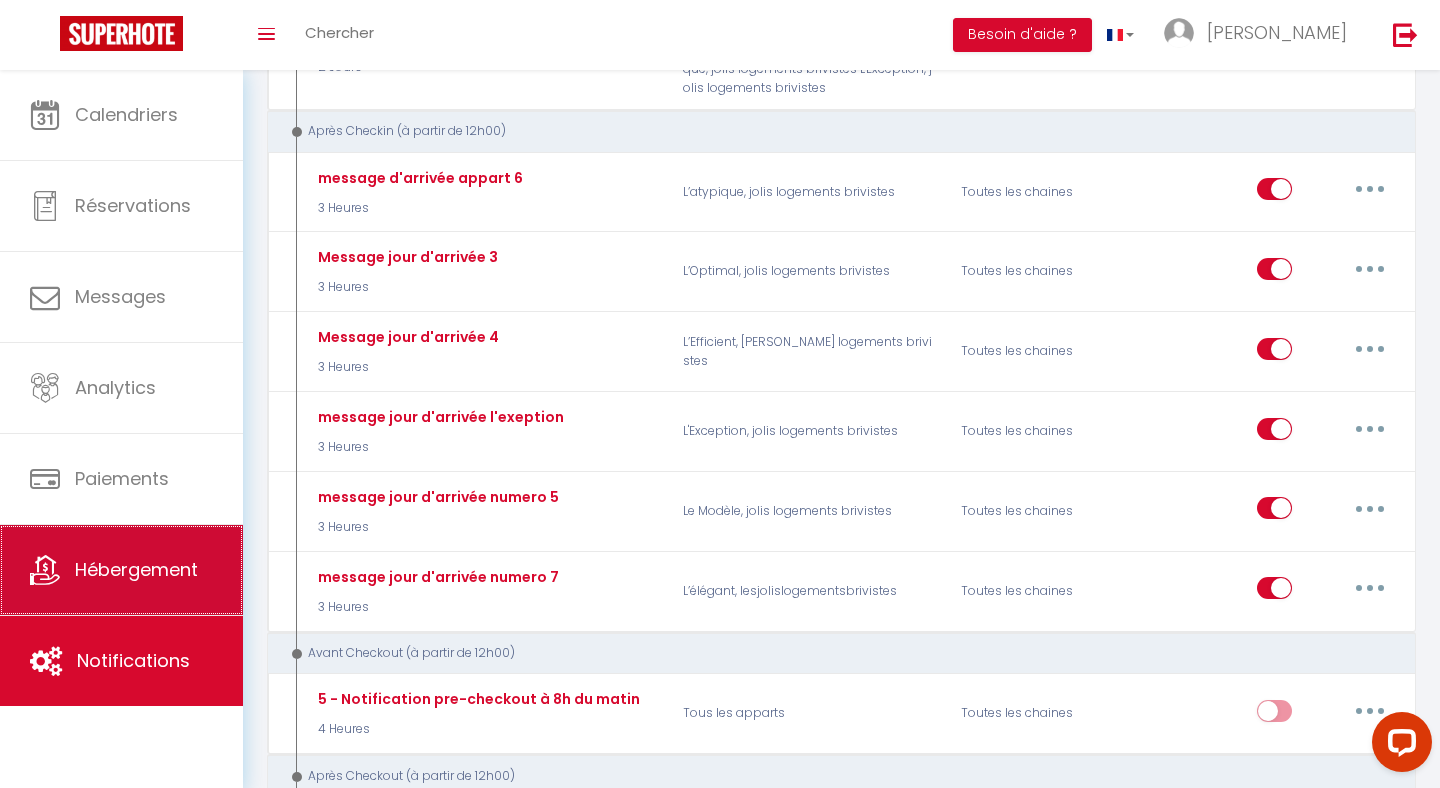 click on "Hébergement" at bounding box center [136, 569] 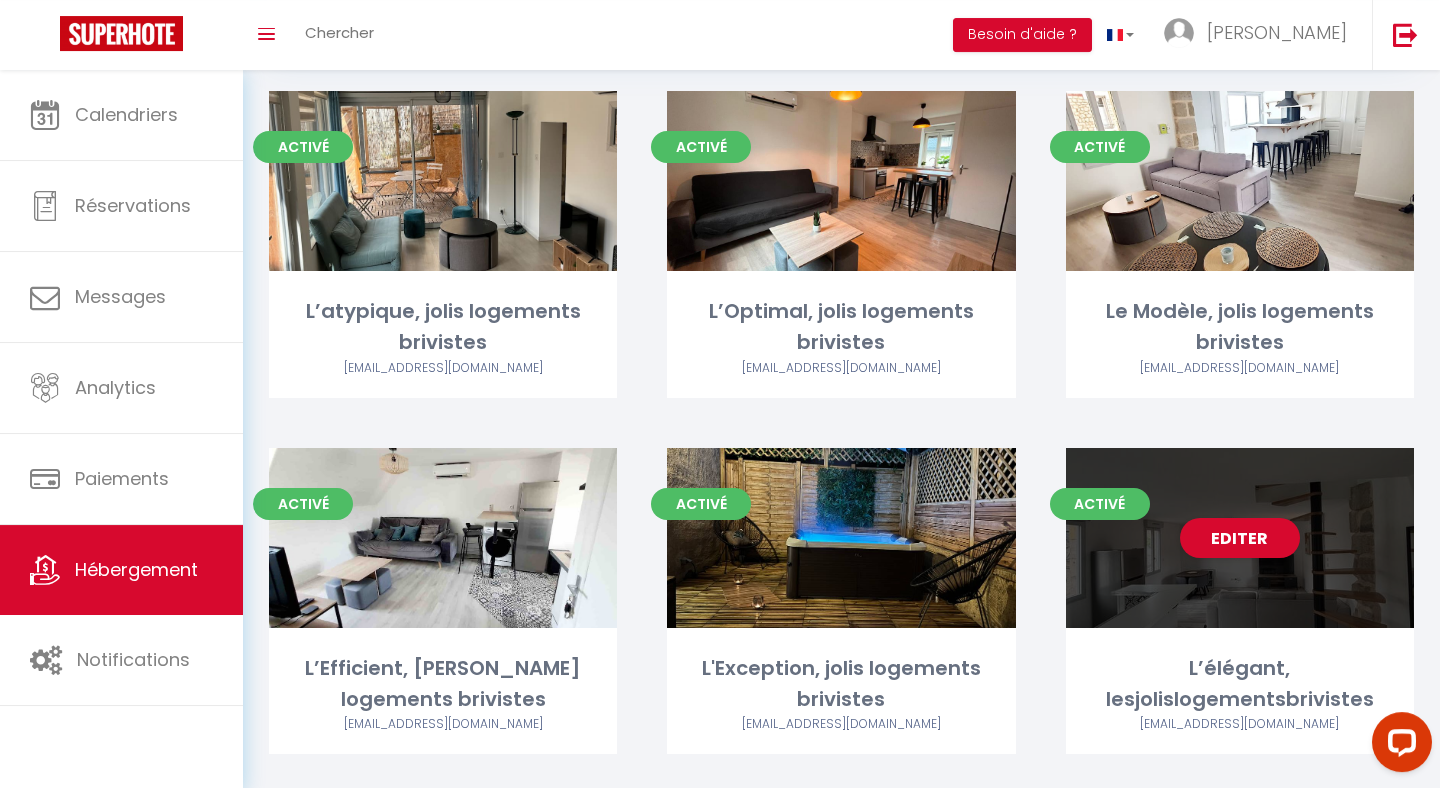 scroll, scrollTop: 137, scrollLeft: 0, axis: vertical 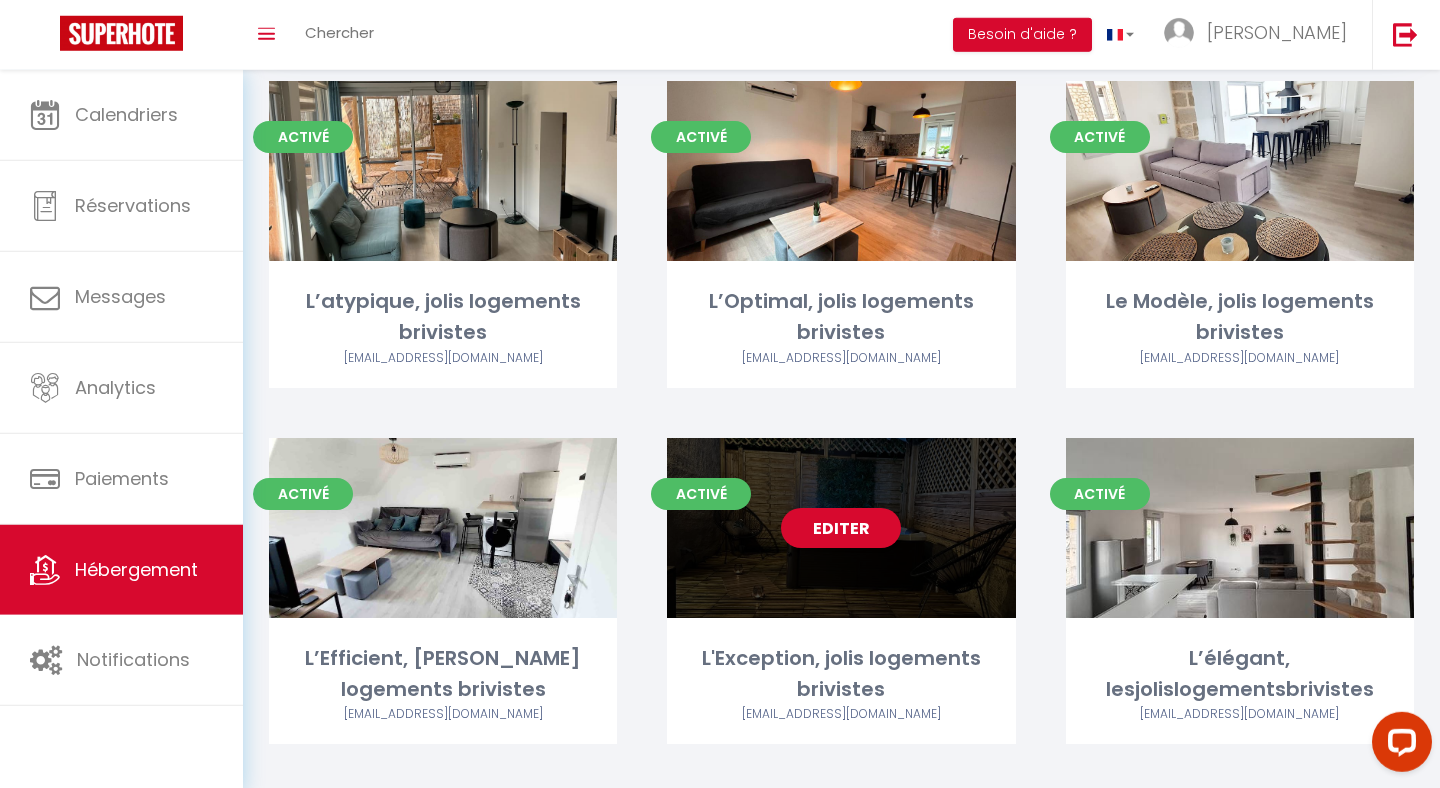 click on "Editer" at bounding box center [841, 528] 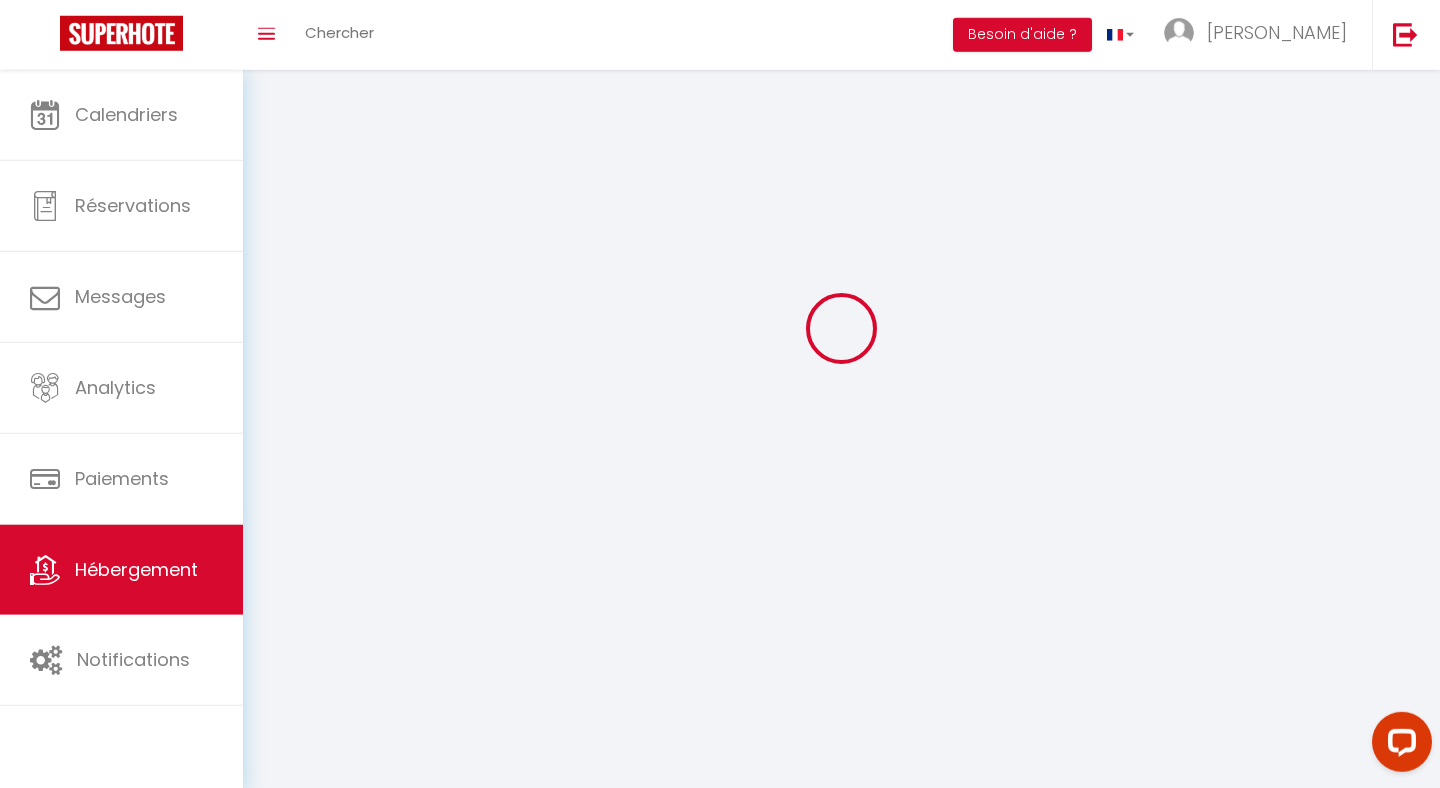 select 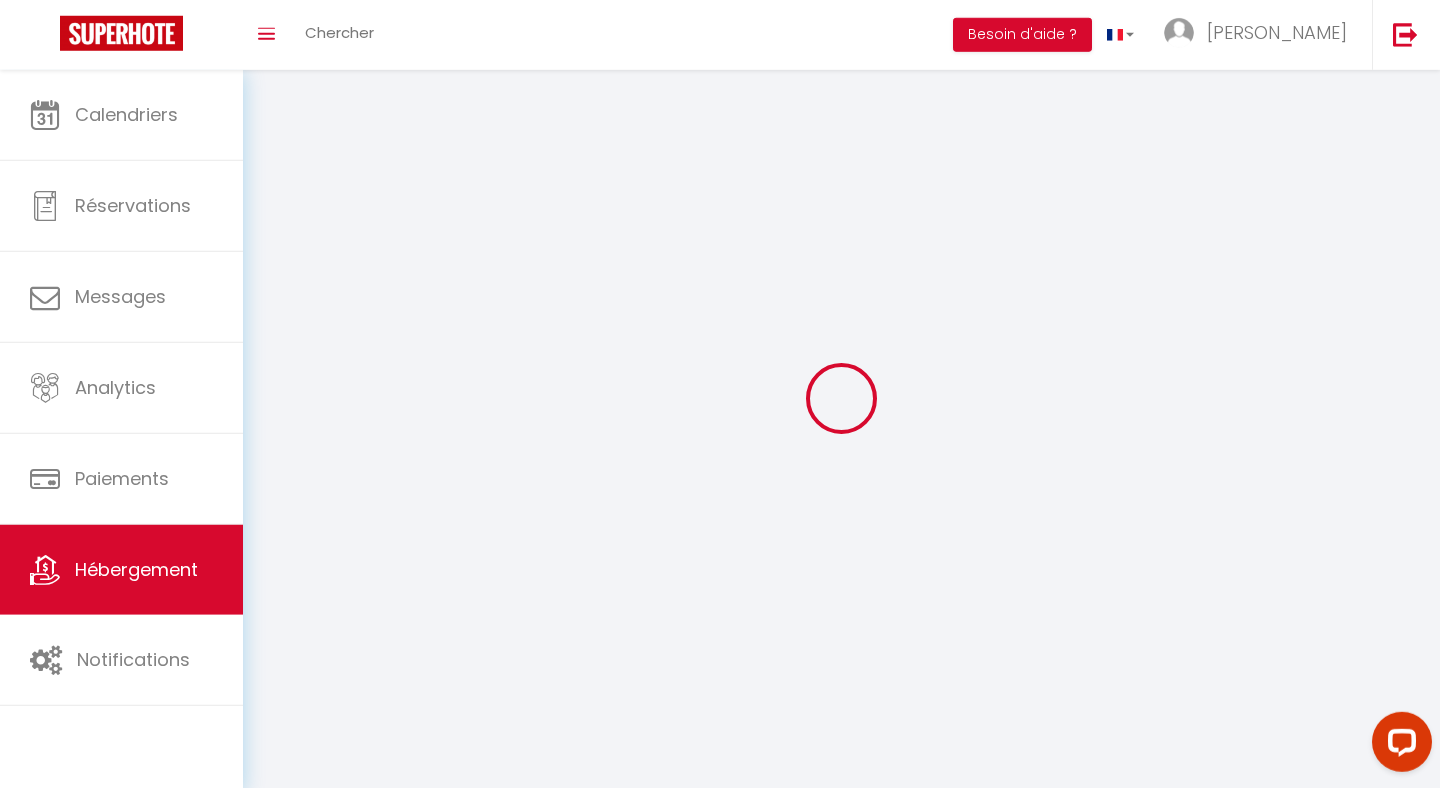 select 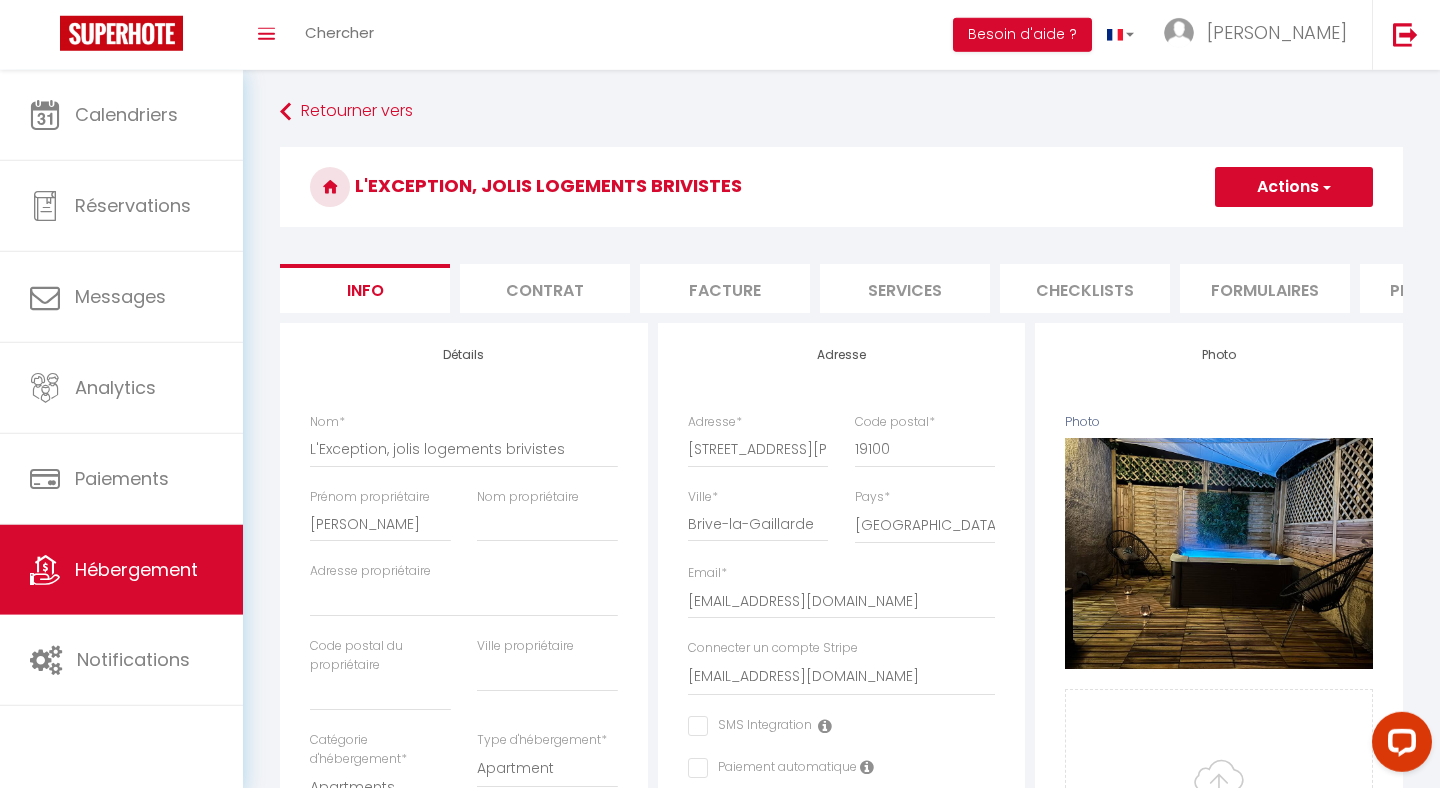 scroll, scrollTop: 0, scrollLeft: 677, axis: horizontal 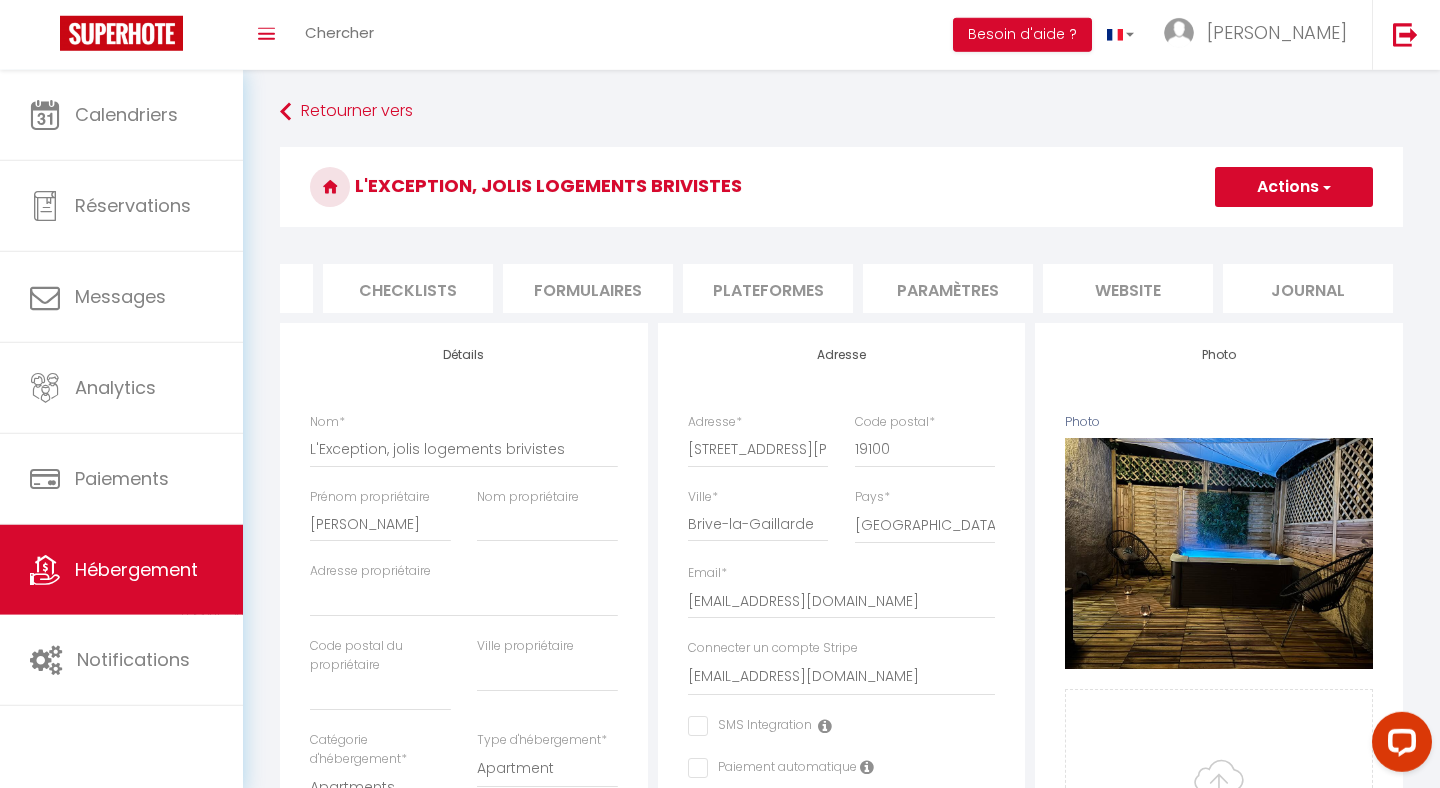click on "website" at bounding box center [1128, 288] 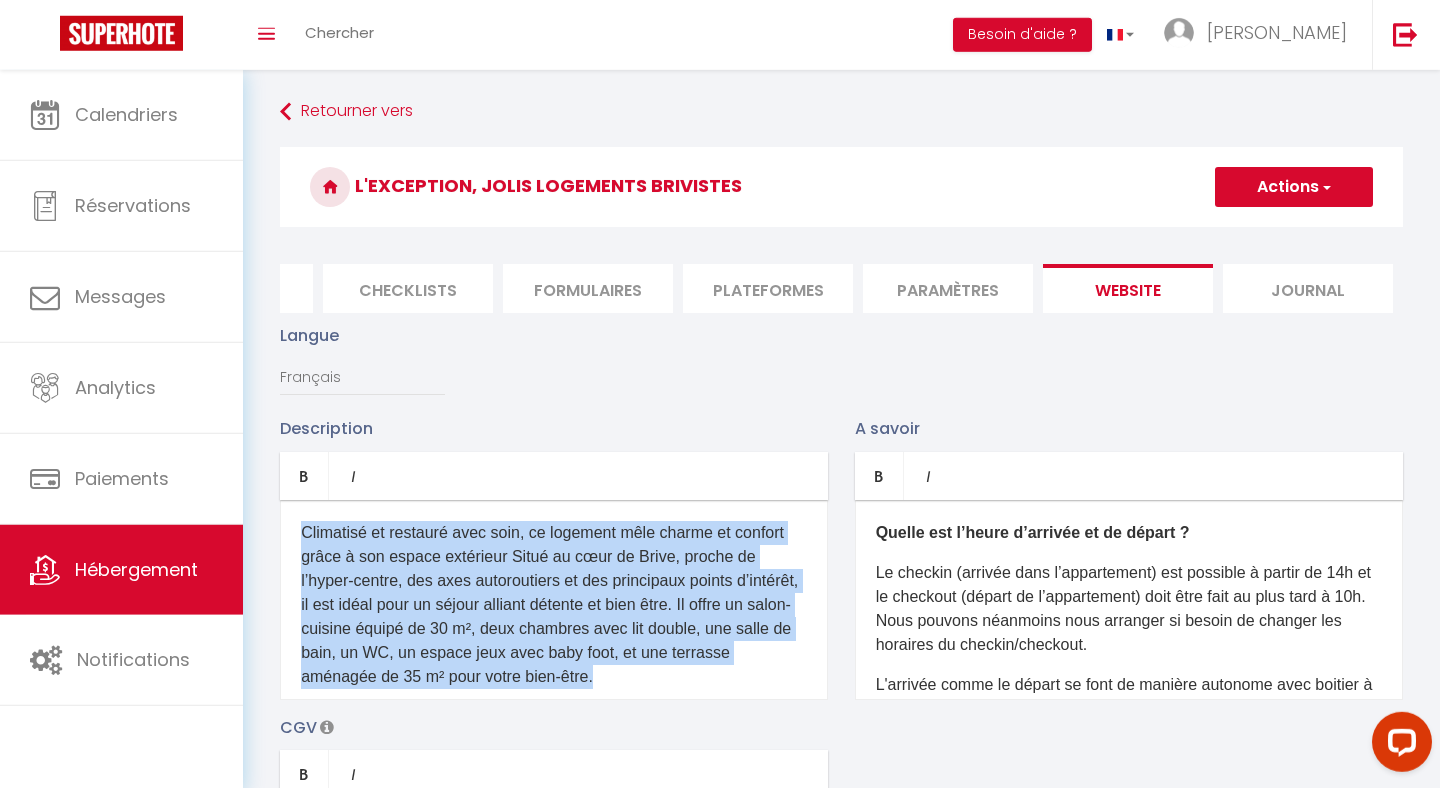 scroll, scrollTop: 30, scrollLeft: 0, axis: vertical 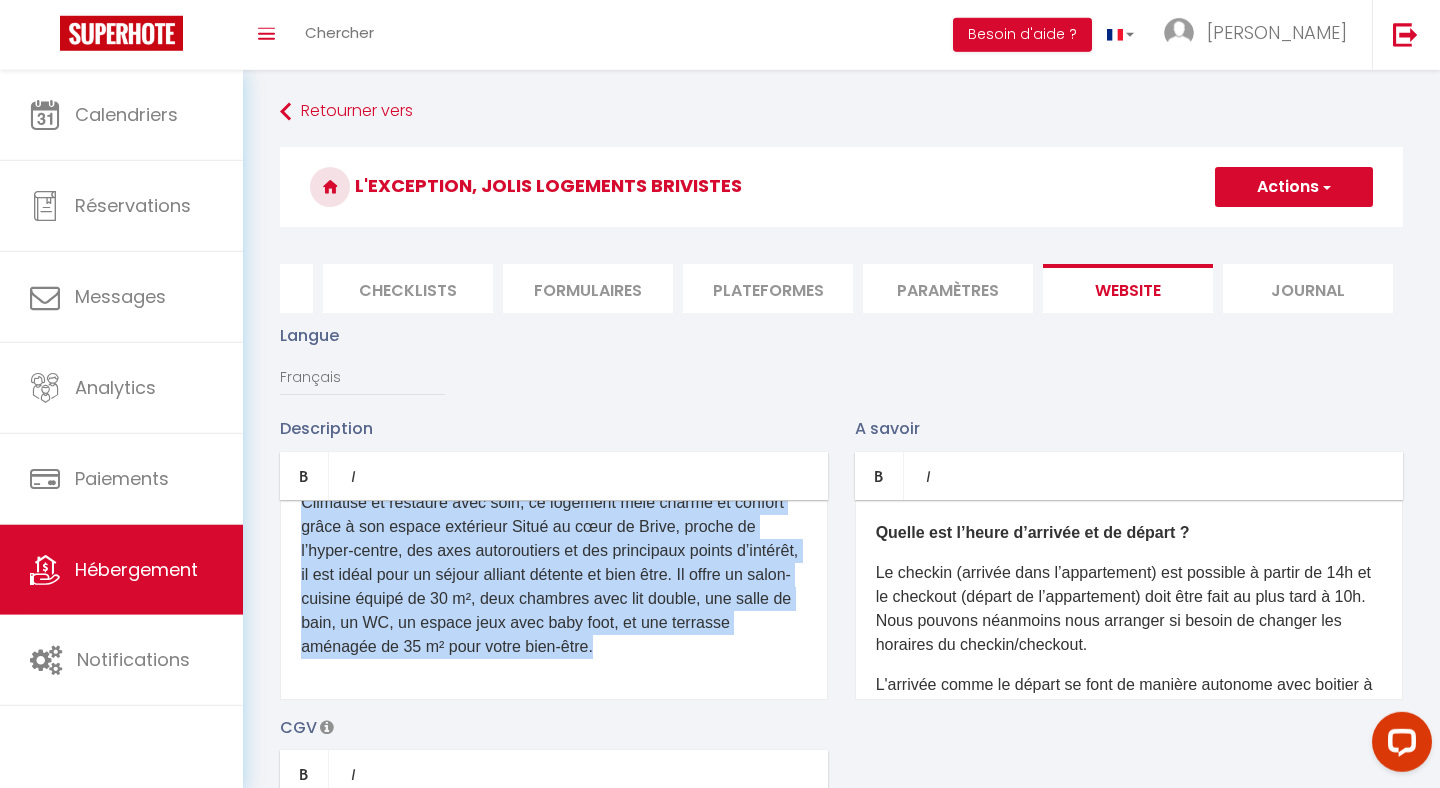 drag, startPoint x: 297, startPoint y: 536, endPoint x: 848, endPoint y: 770, distance: 598.6293 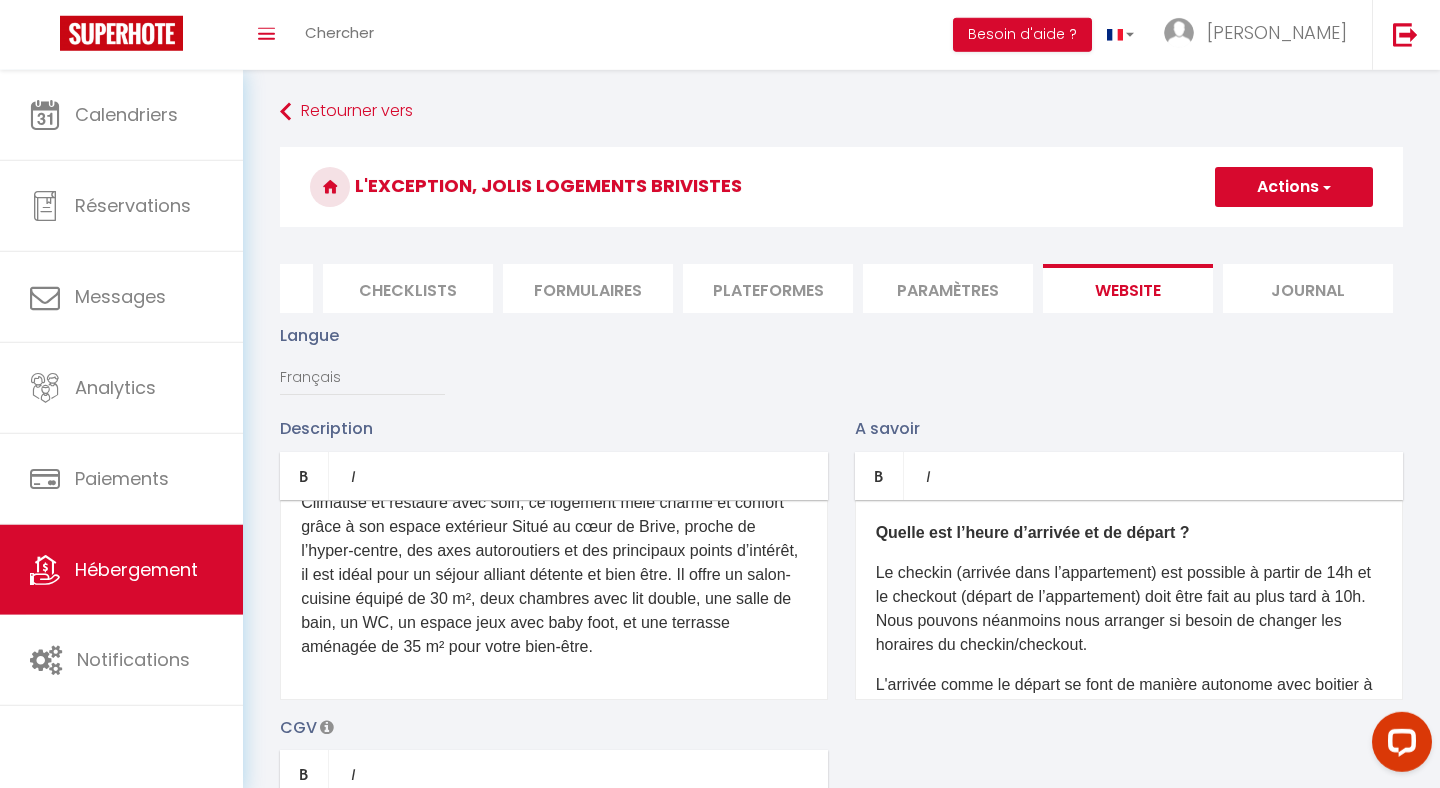 scroll, scrollTop: 0, scrollLeft: 0, axis: both 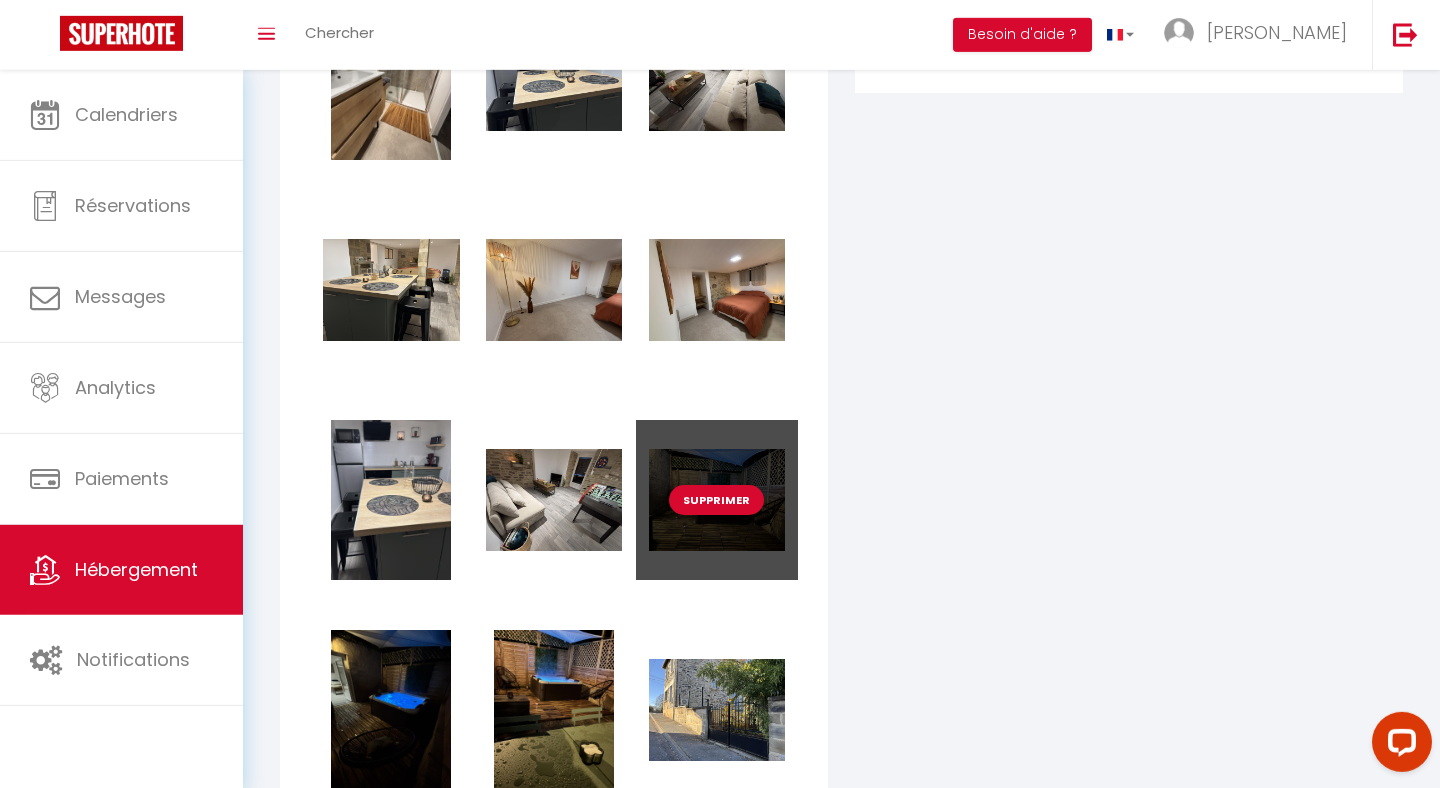 click on "Supprimer" at bounding box center (717, 500) 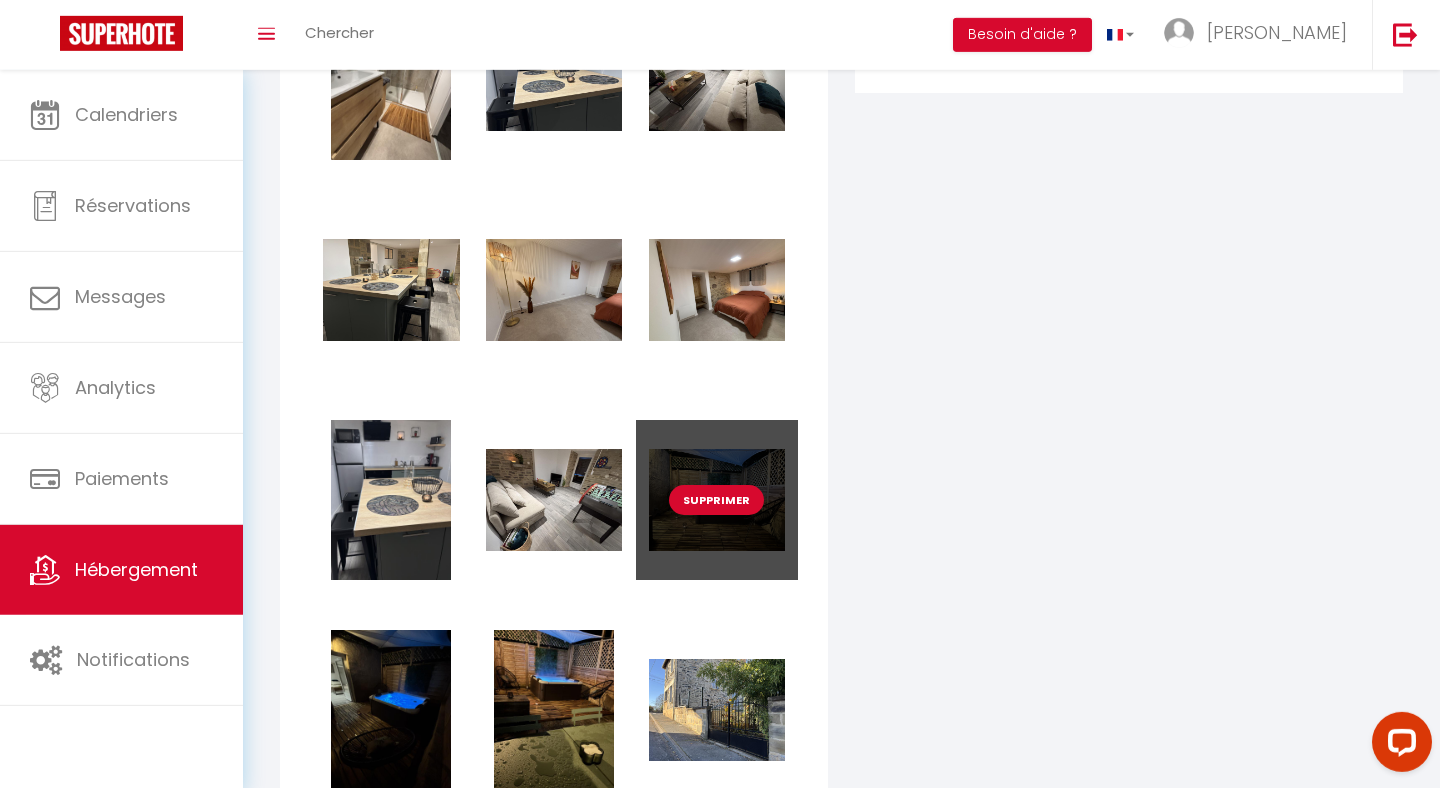 click on "Supprimer" at bounding box center (716, 500) 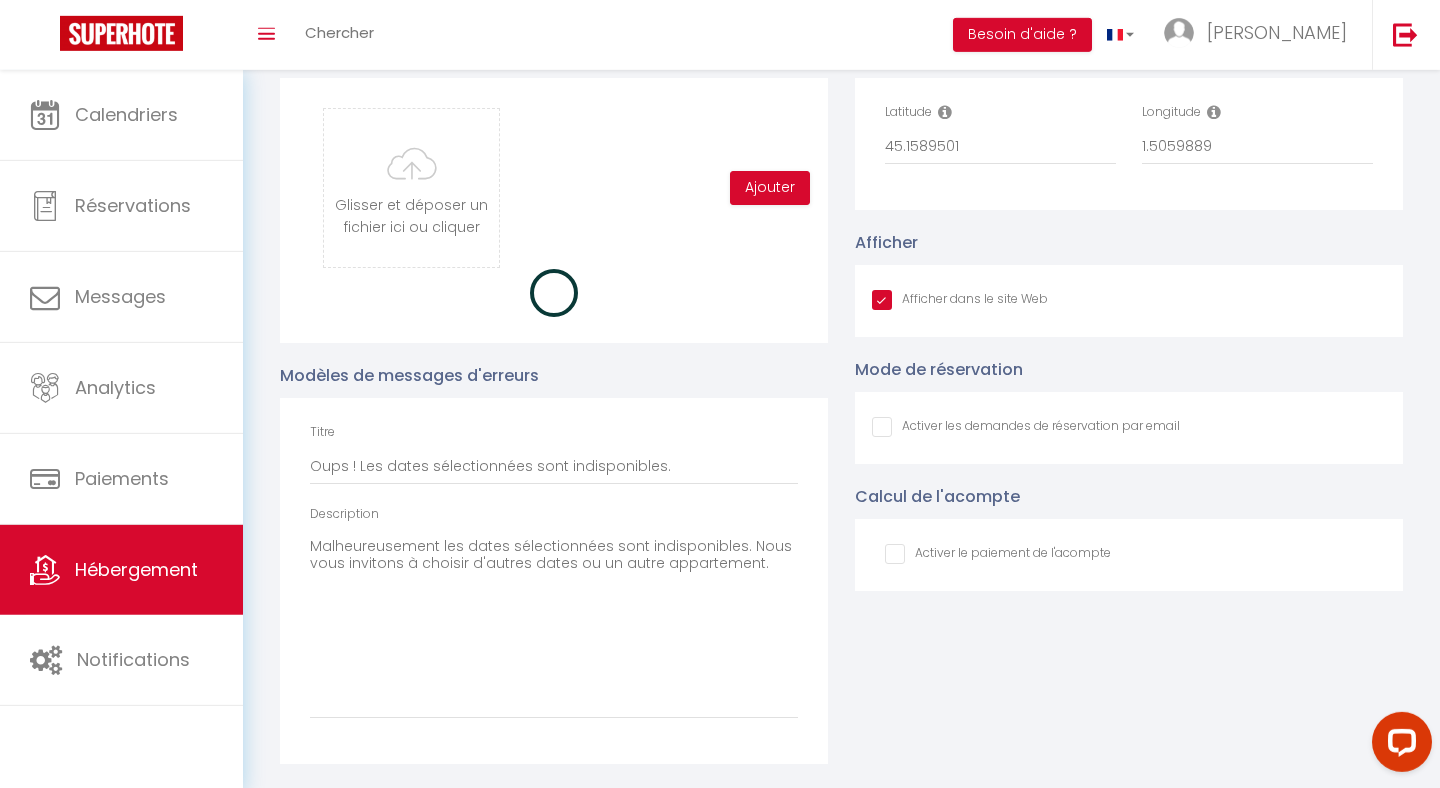 checkbox on "true" 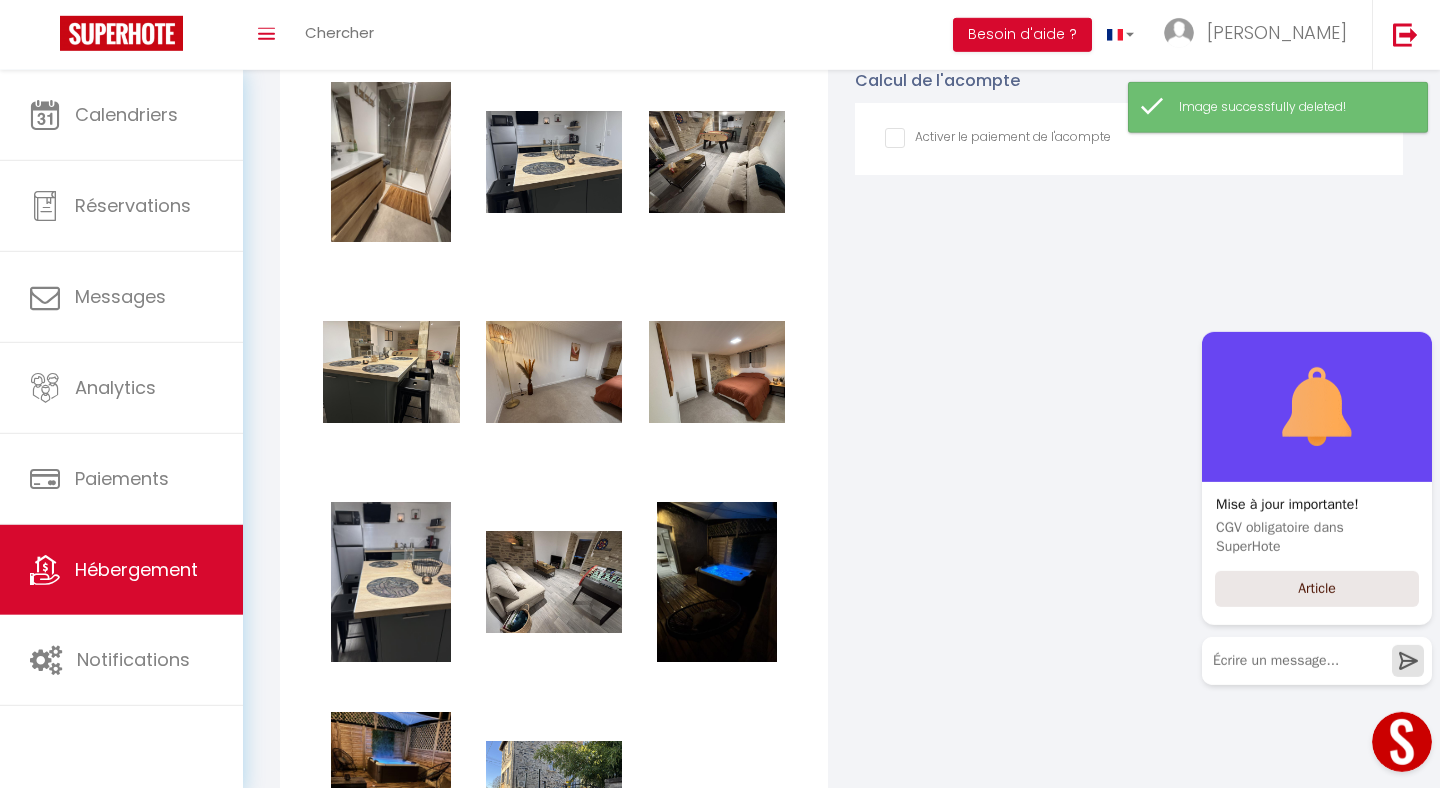 scroll, scrollTop: 2578, scrollLeft: 0, axis: vertical 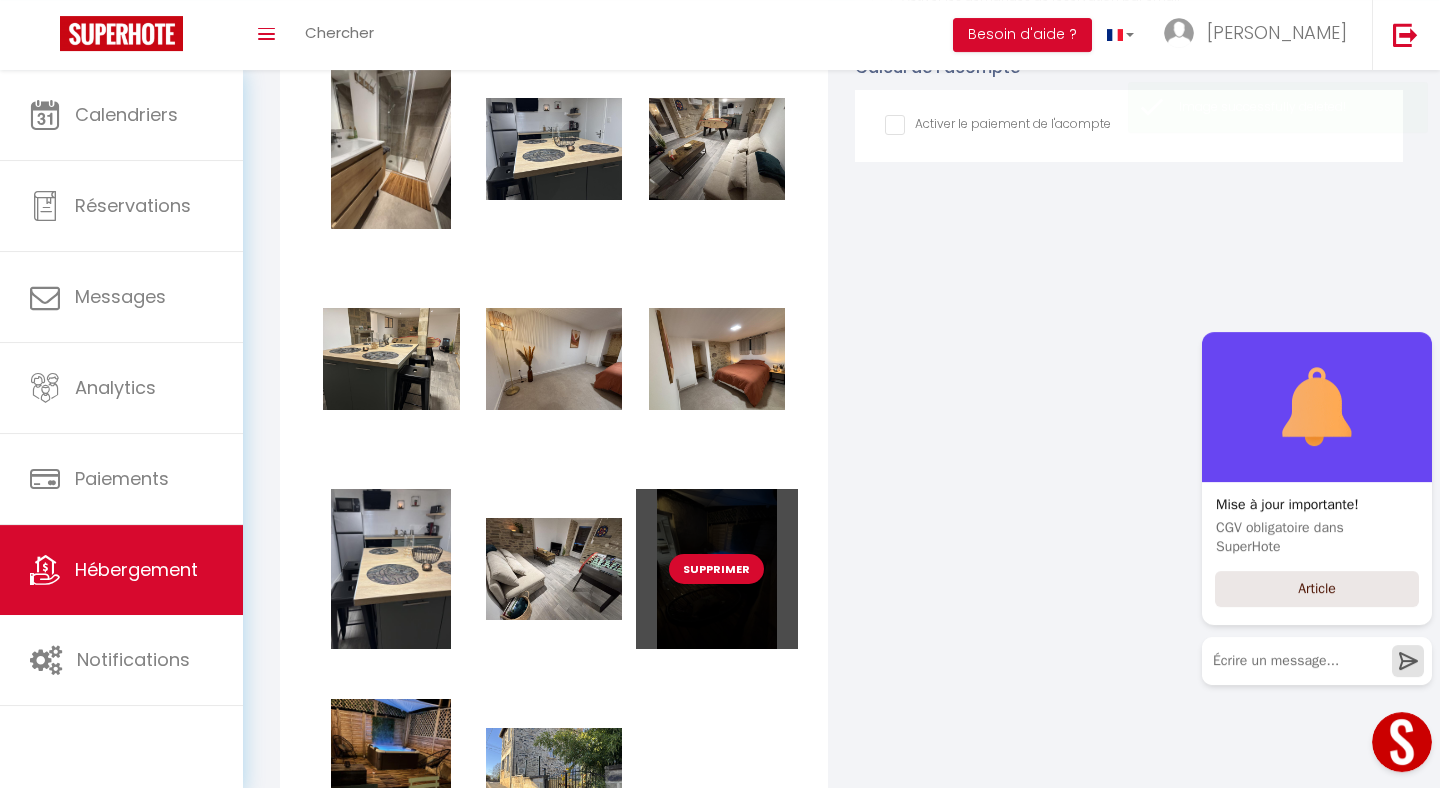 click on "Supprimer" at bounding box center (716, 569) 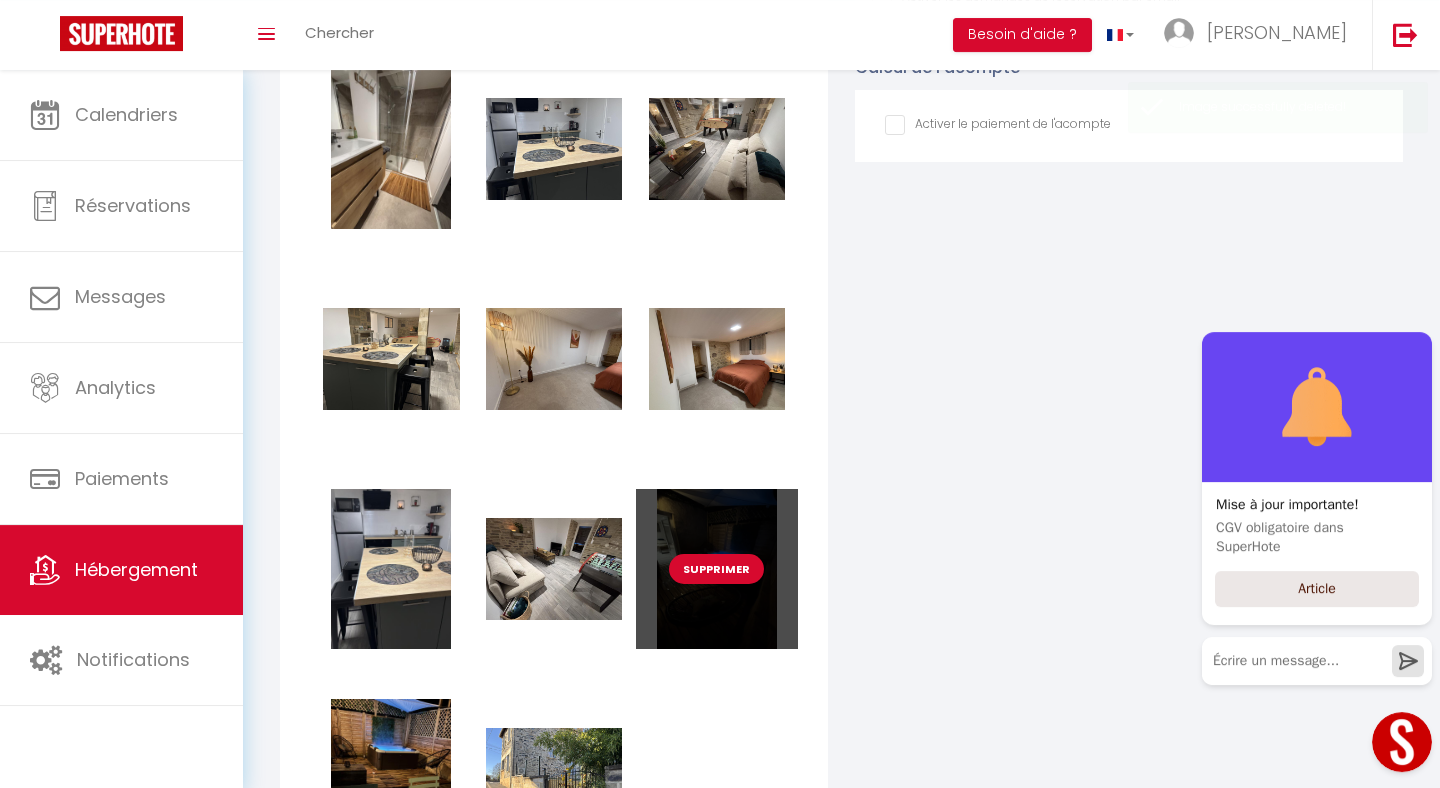 checkbox on "true" 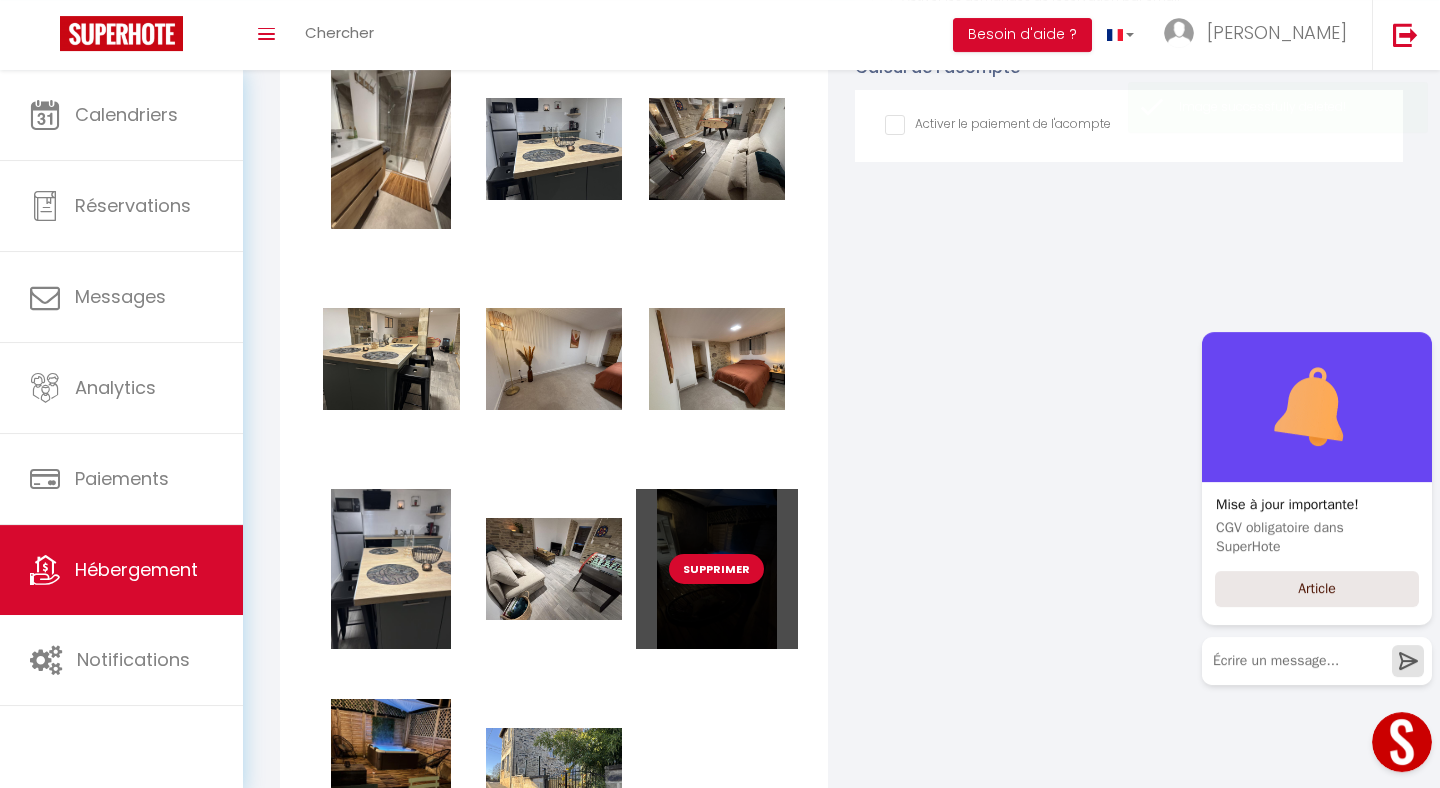 checkbox on "false" 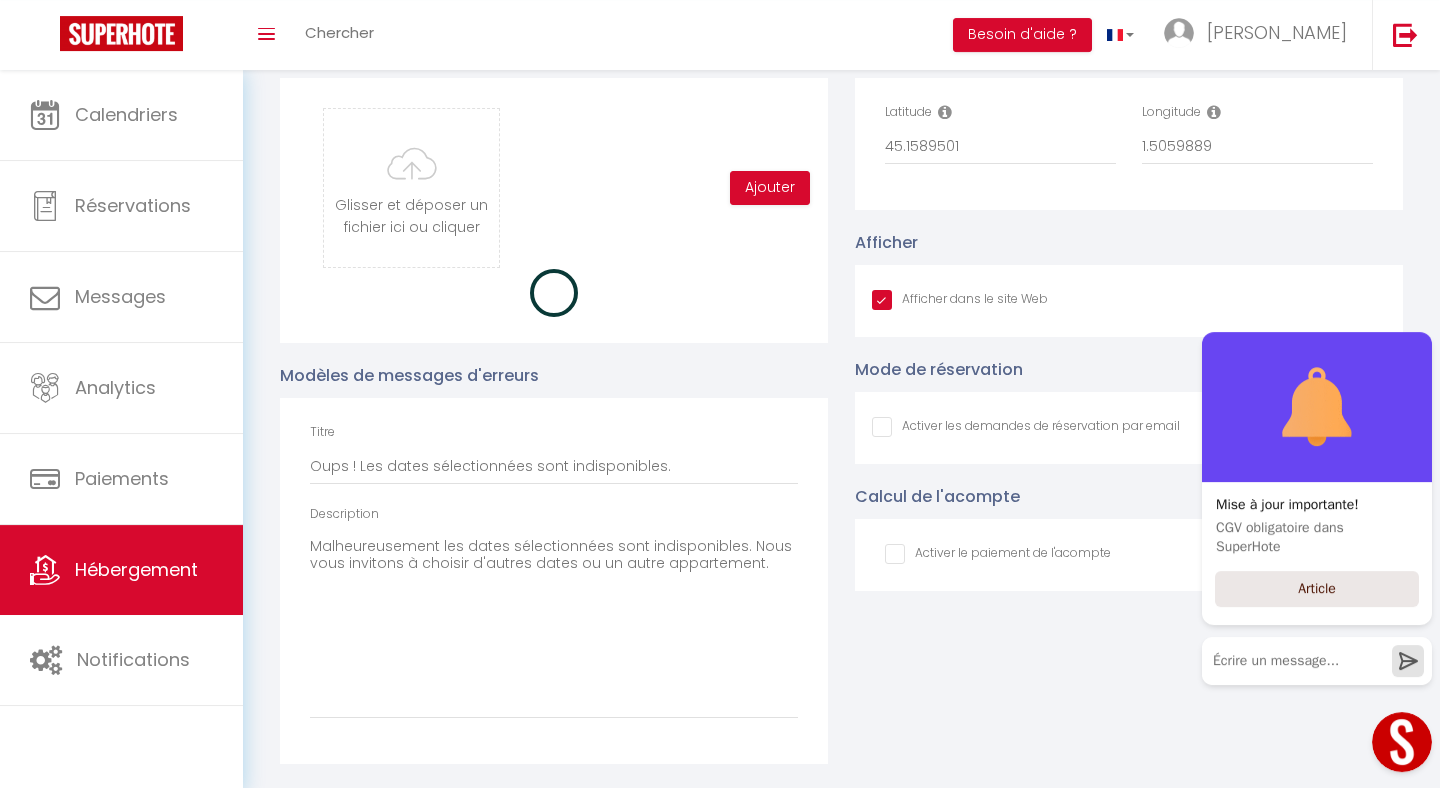 scroll, scrollTop: 2149, scrollLeft: 0, axis: vertical 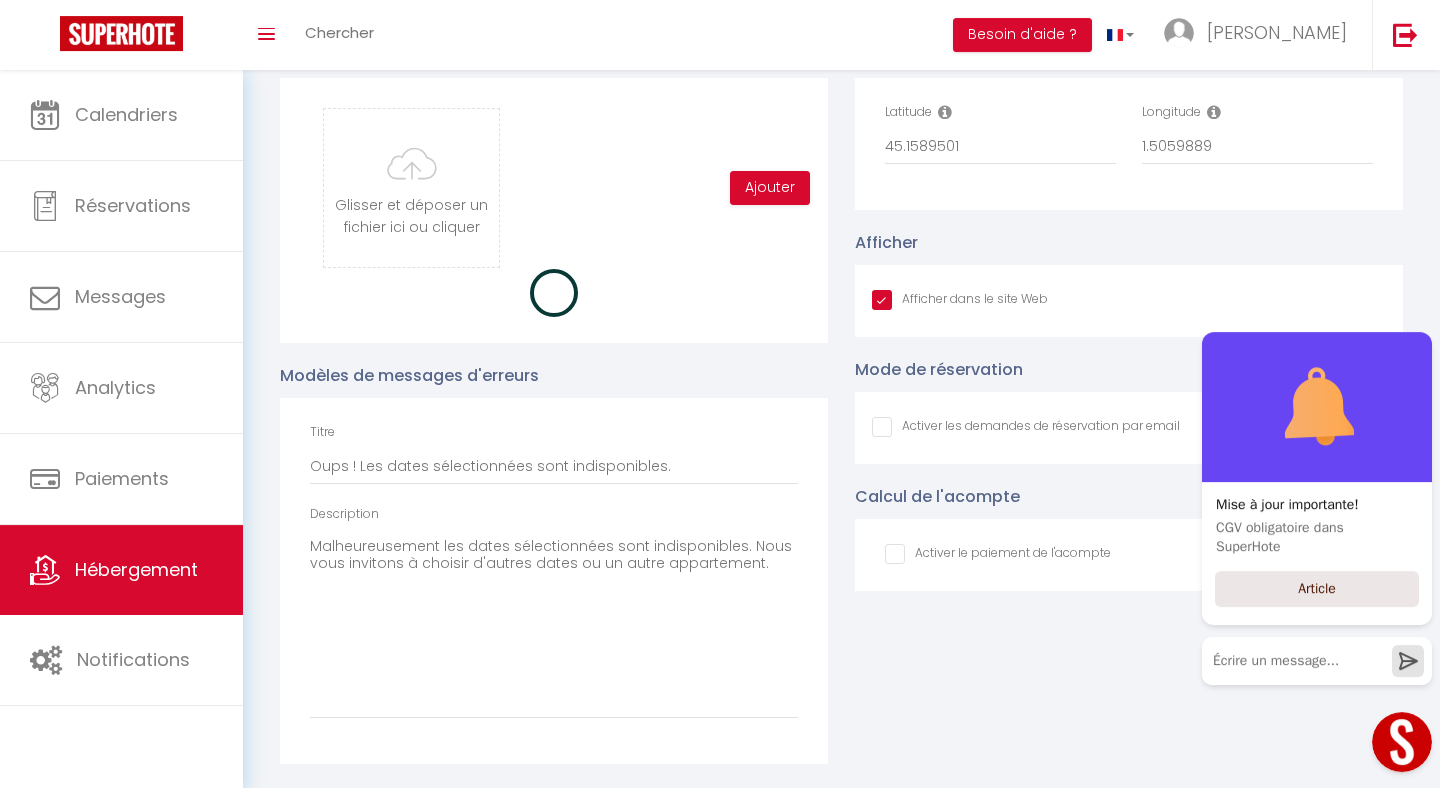 checkbox on "true" 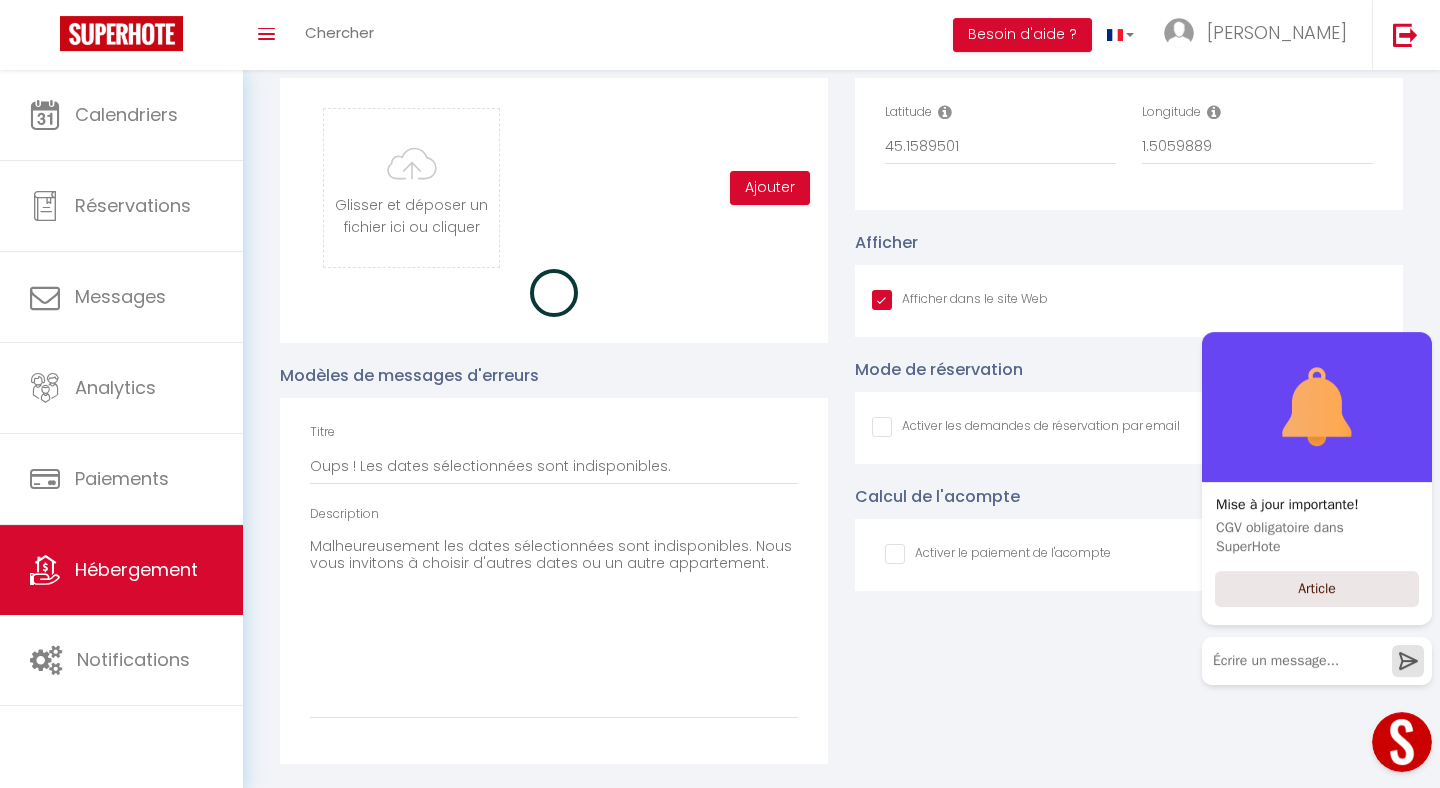 checkbox on "false" 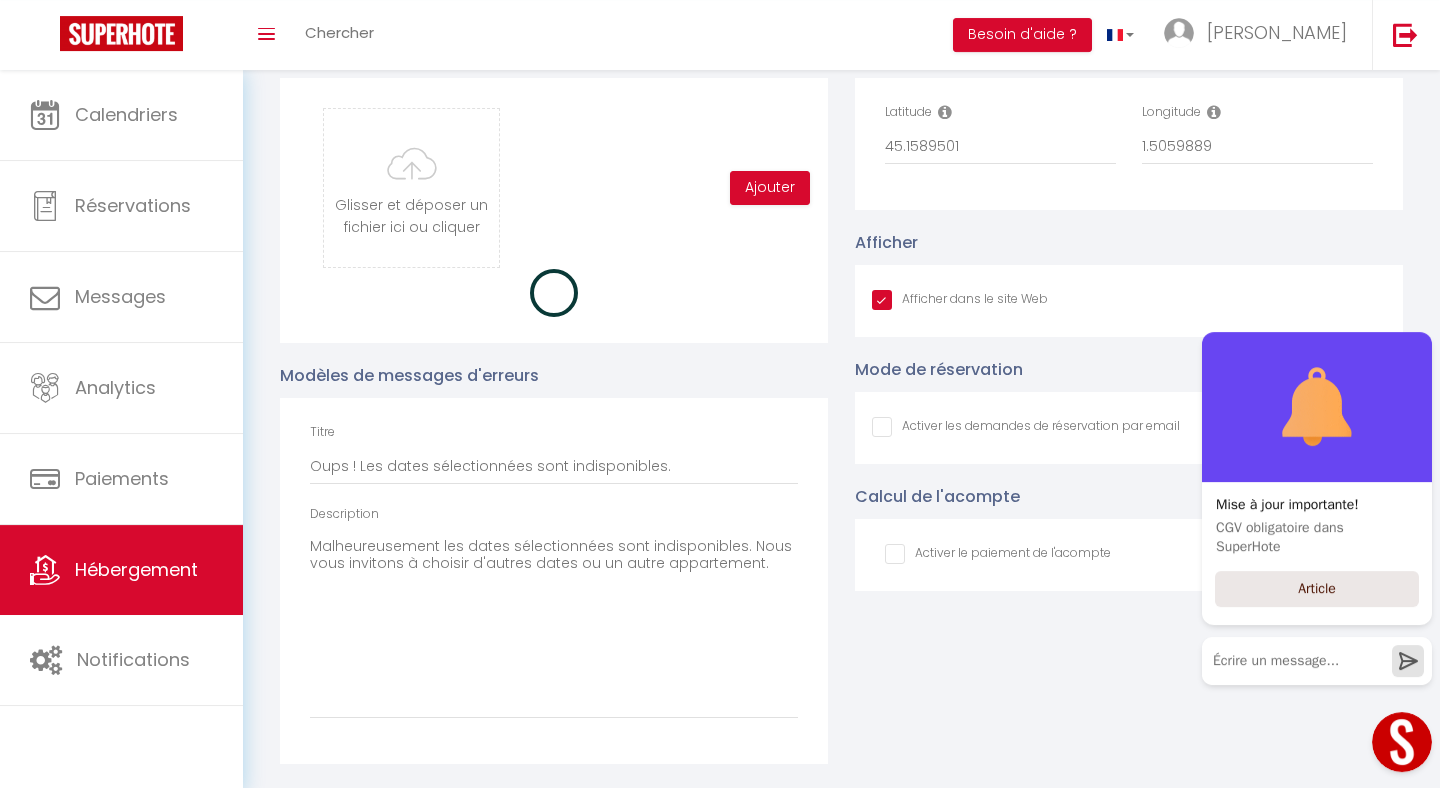 checkbox on "false" 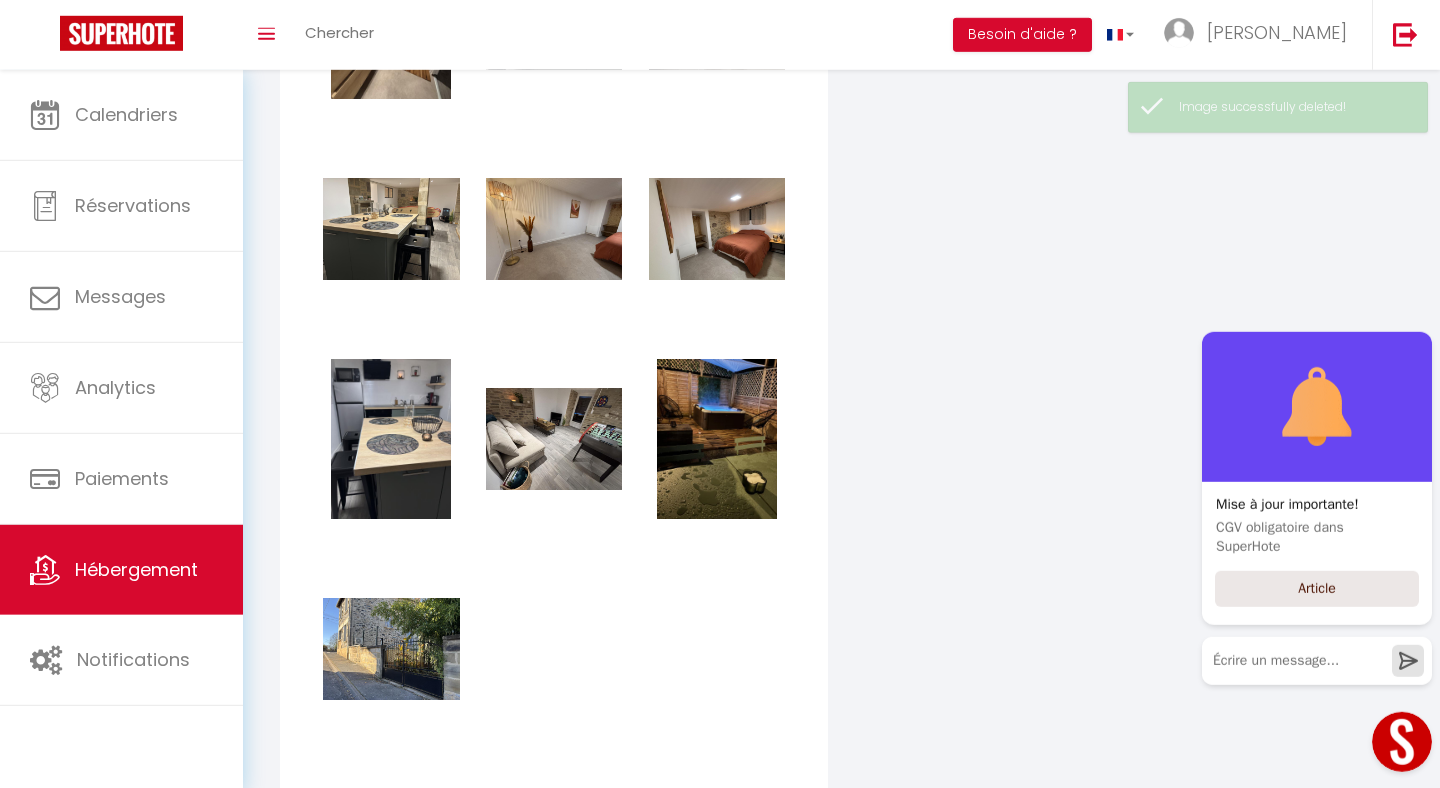 scroll, scrollTop: 2709, scrollLeft: 0, axis: vertical 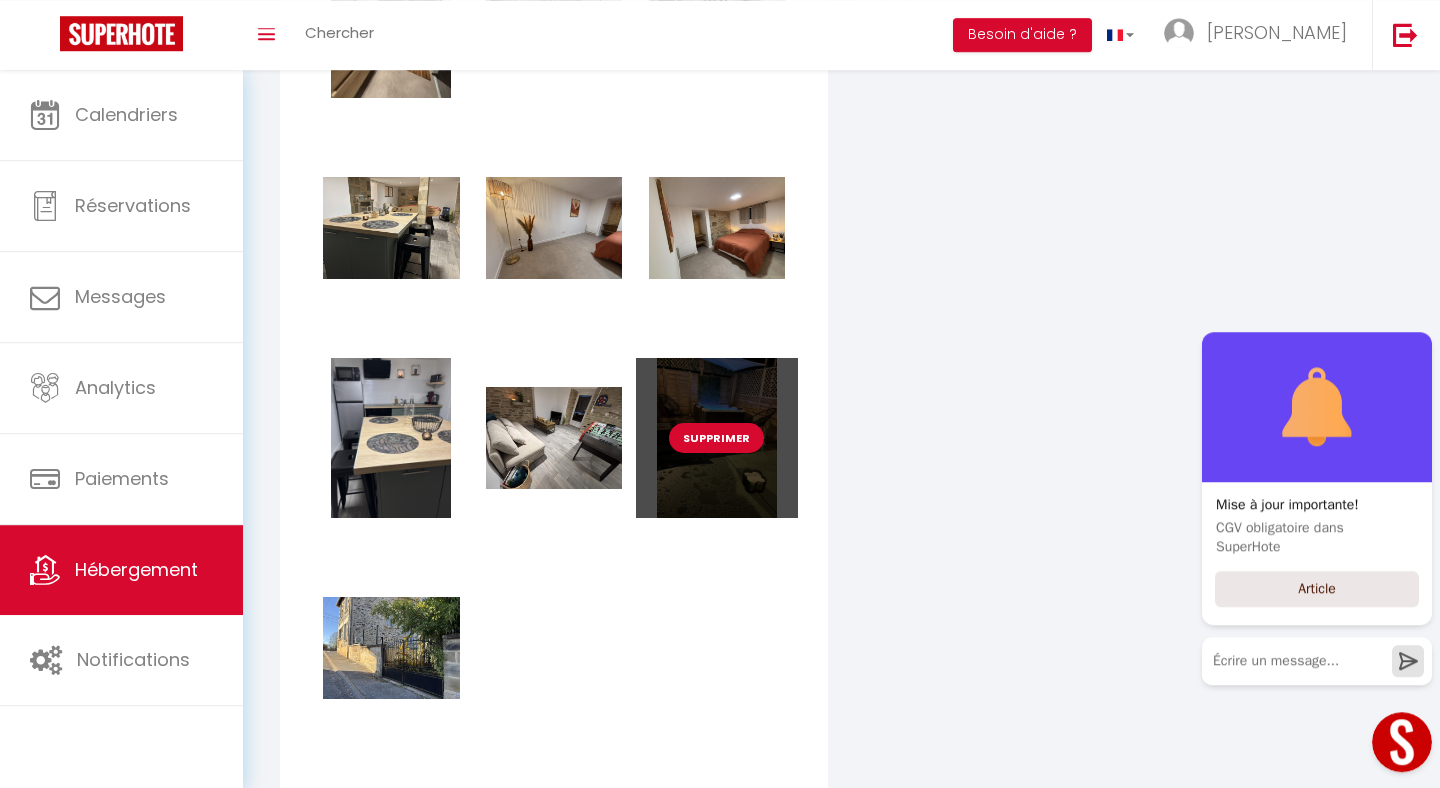 click on "Supprimer" at bounding box center (716, 438) 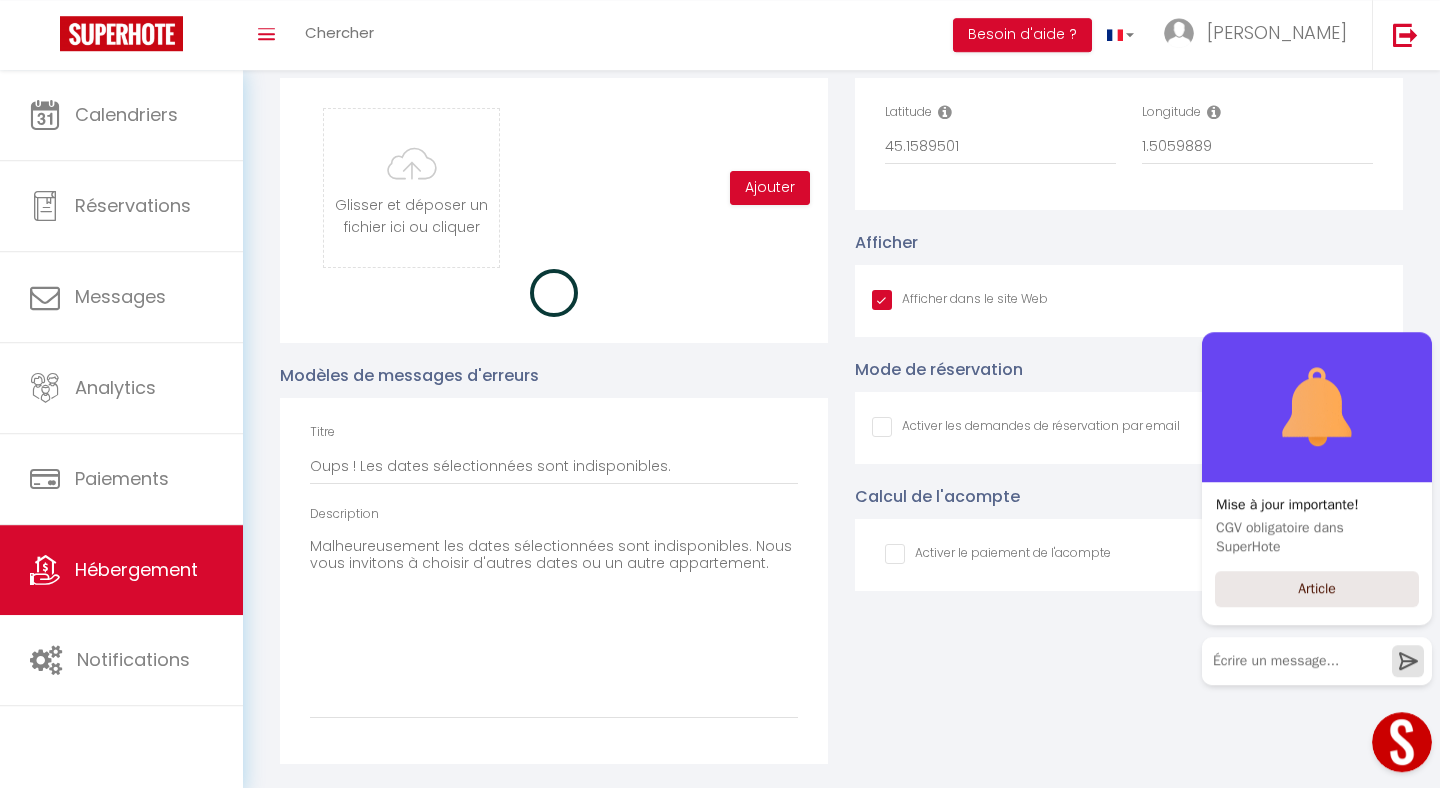 checkbox on "true" 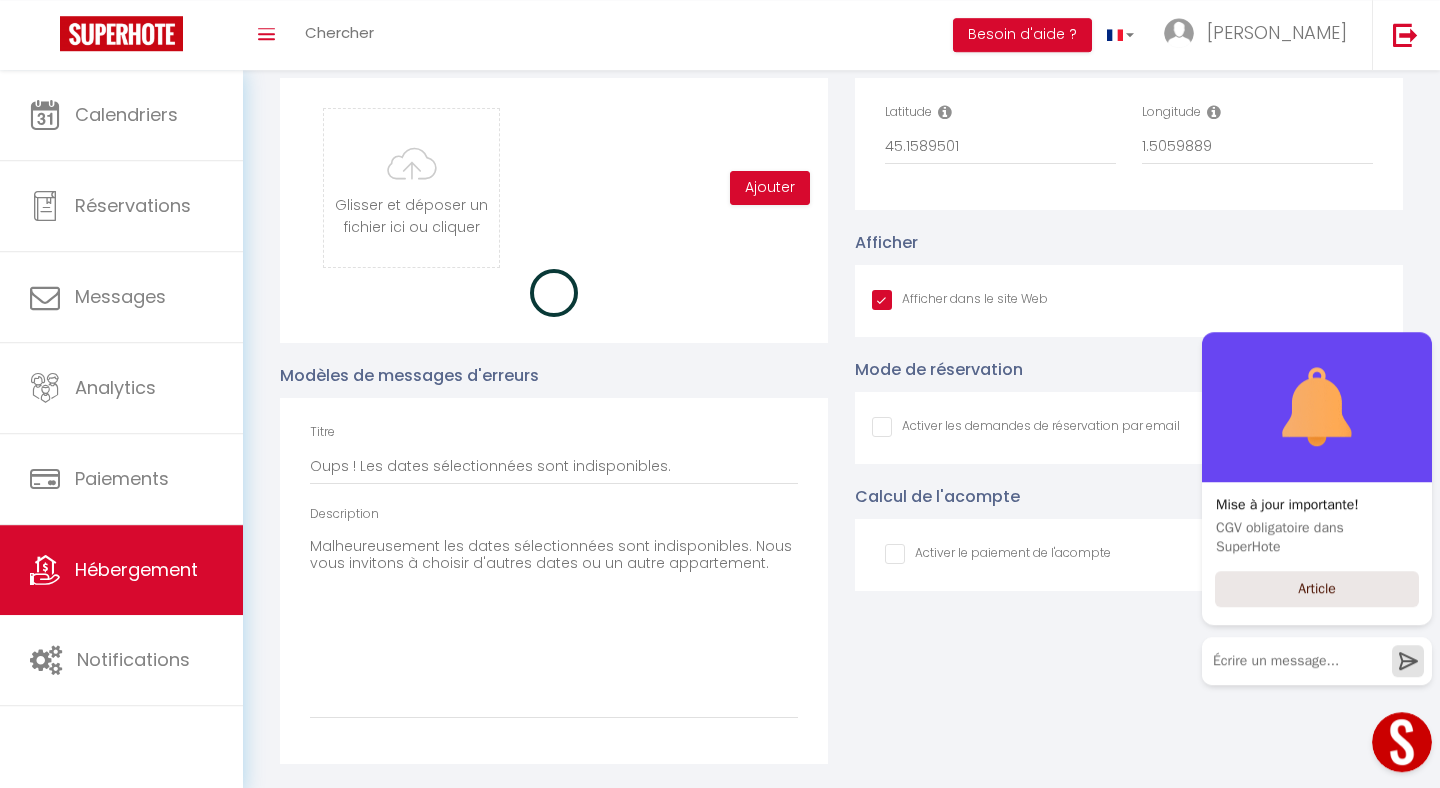 checkbox on "false" 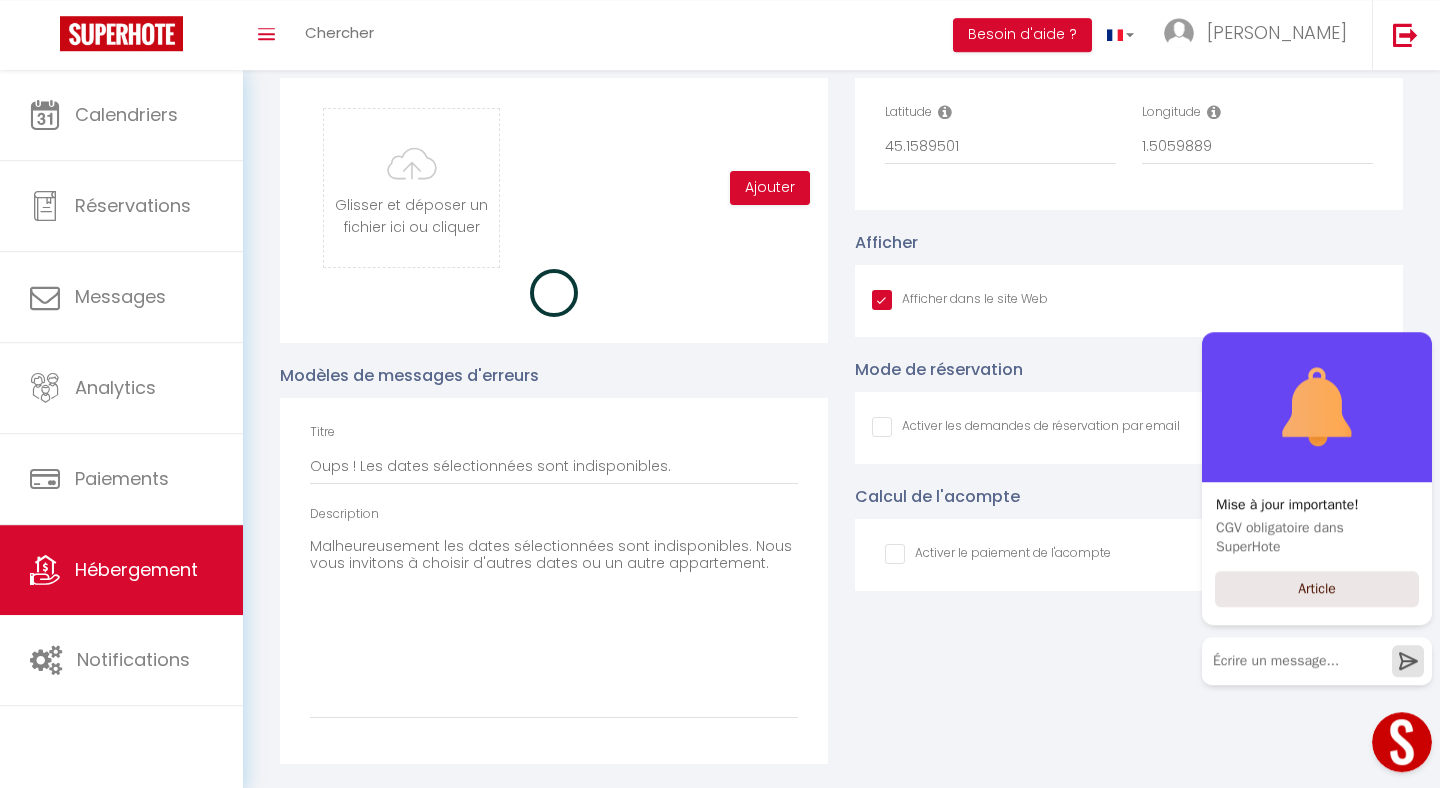 checkbox on "false" 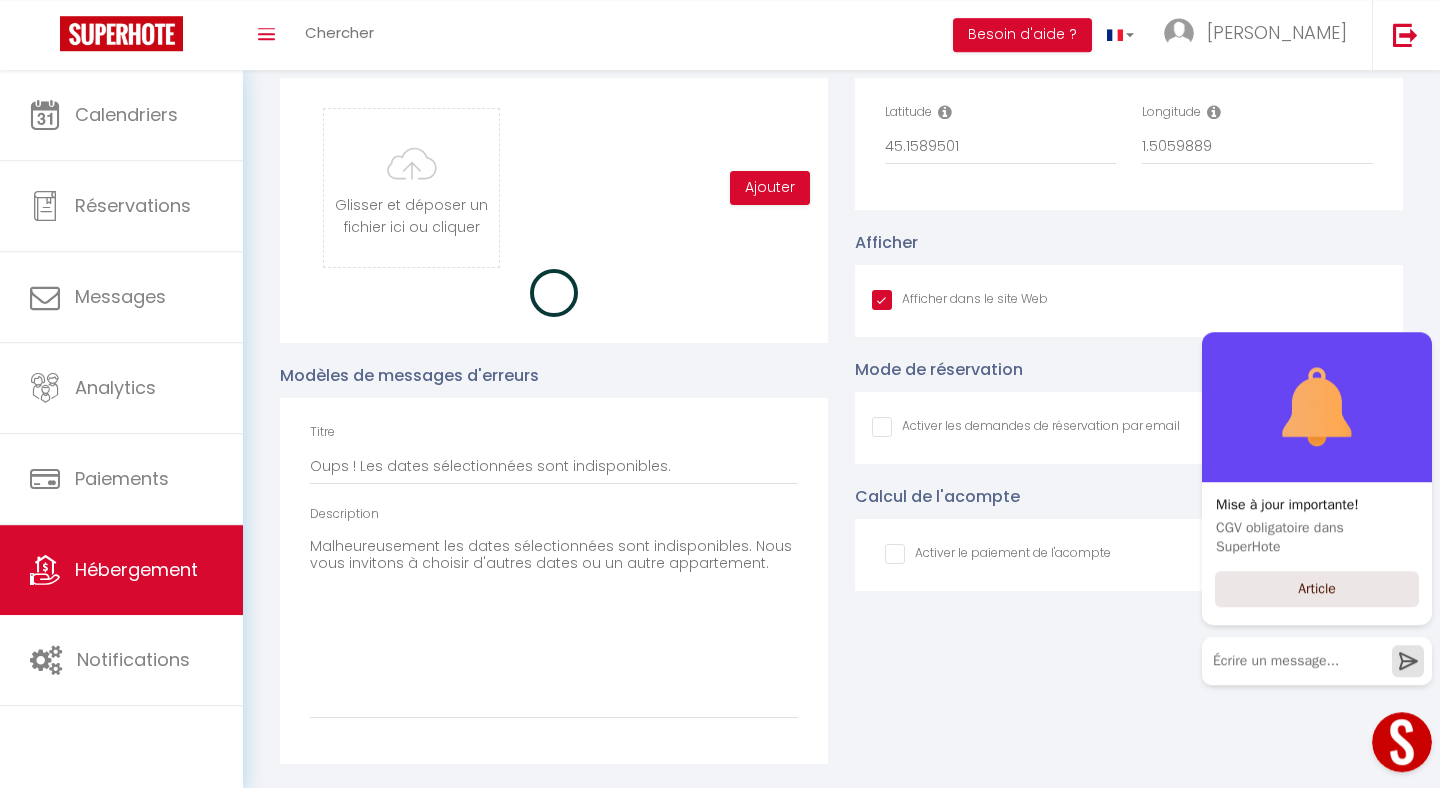 scroll, scrollTop: 2149, scrollLeft: 0, axis: vertical 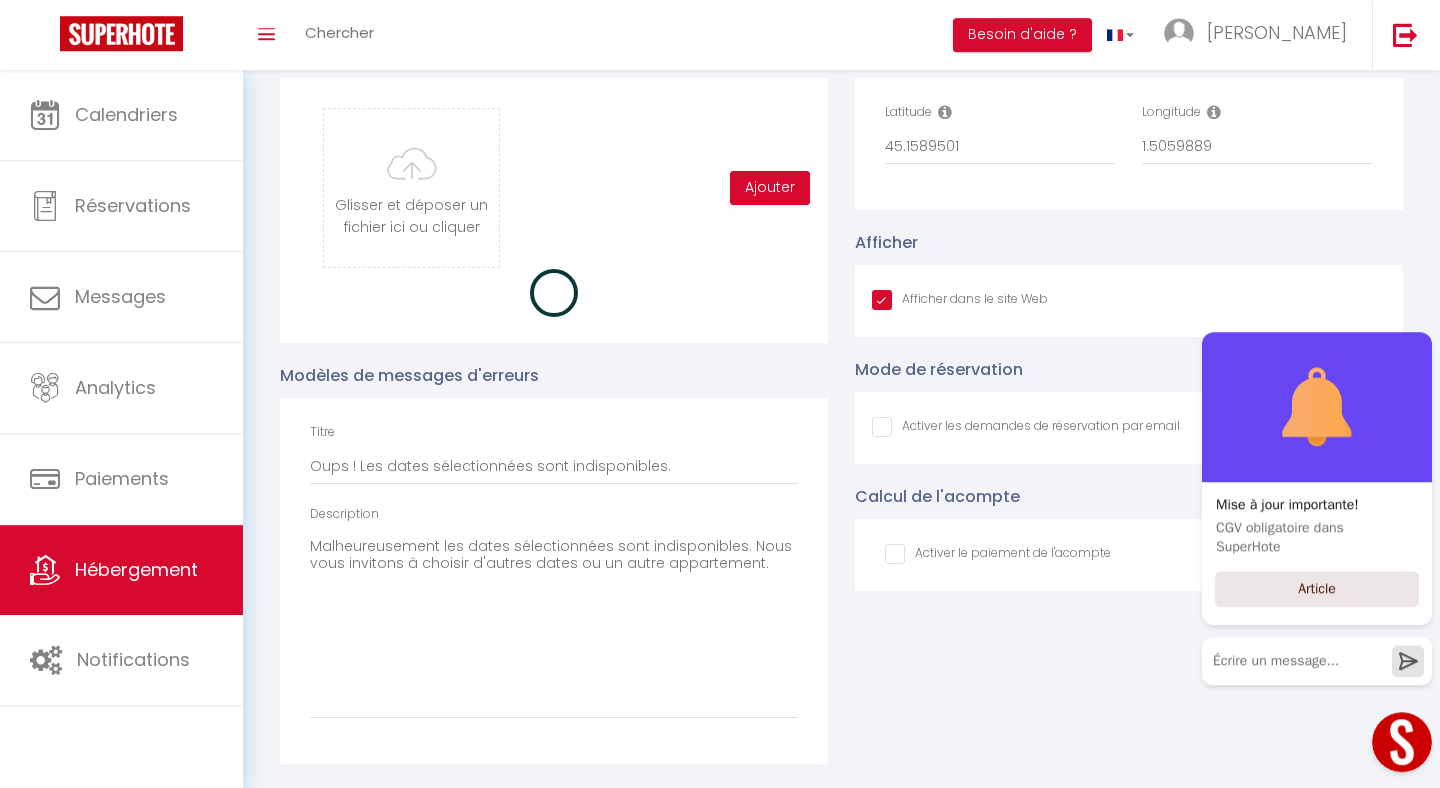 checkbox on "true" 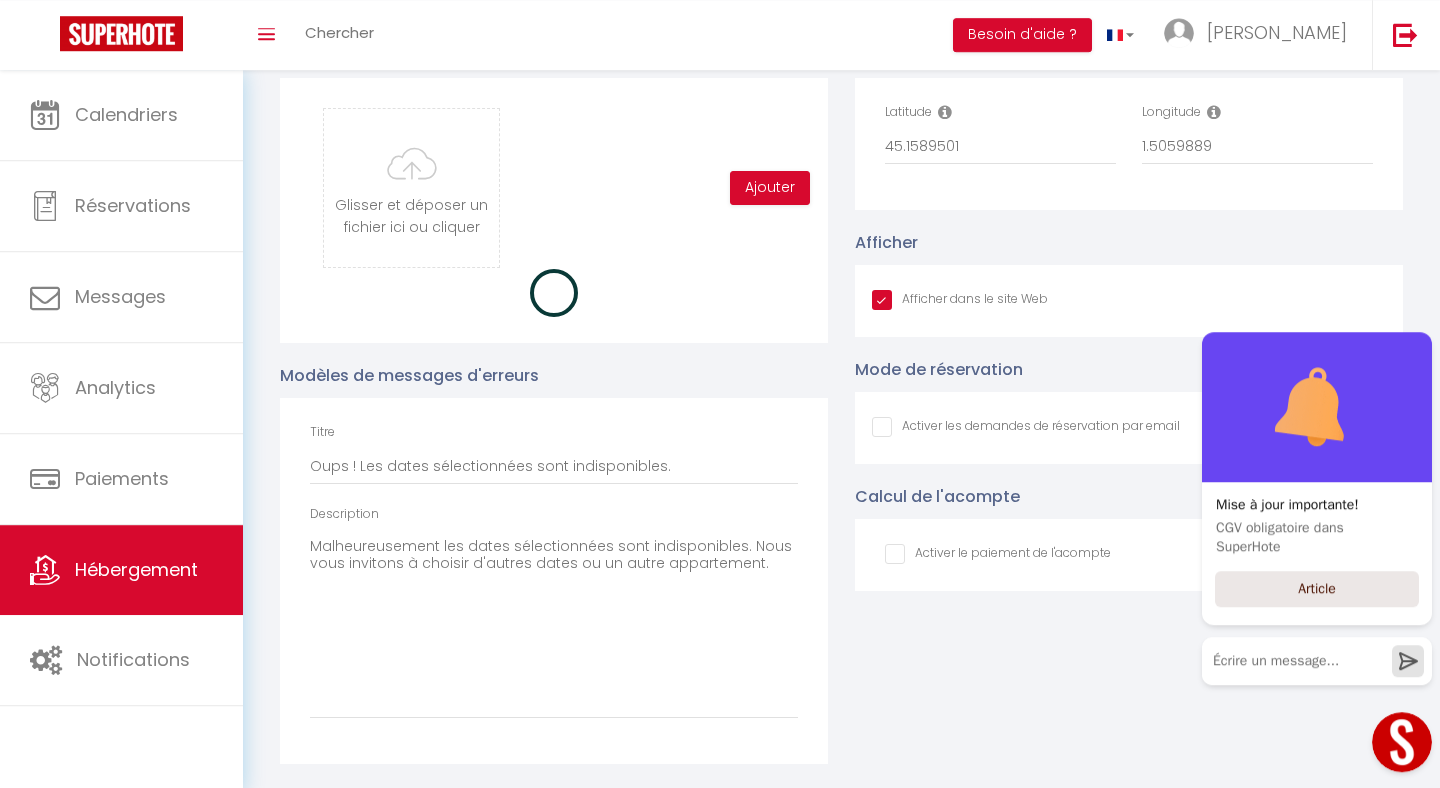 checkbox on "false" 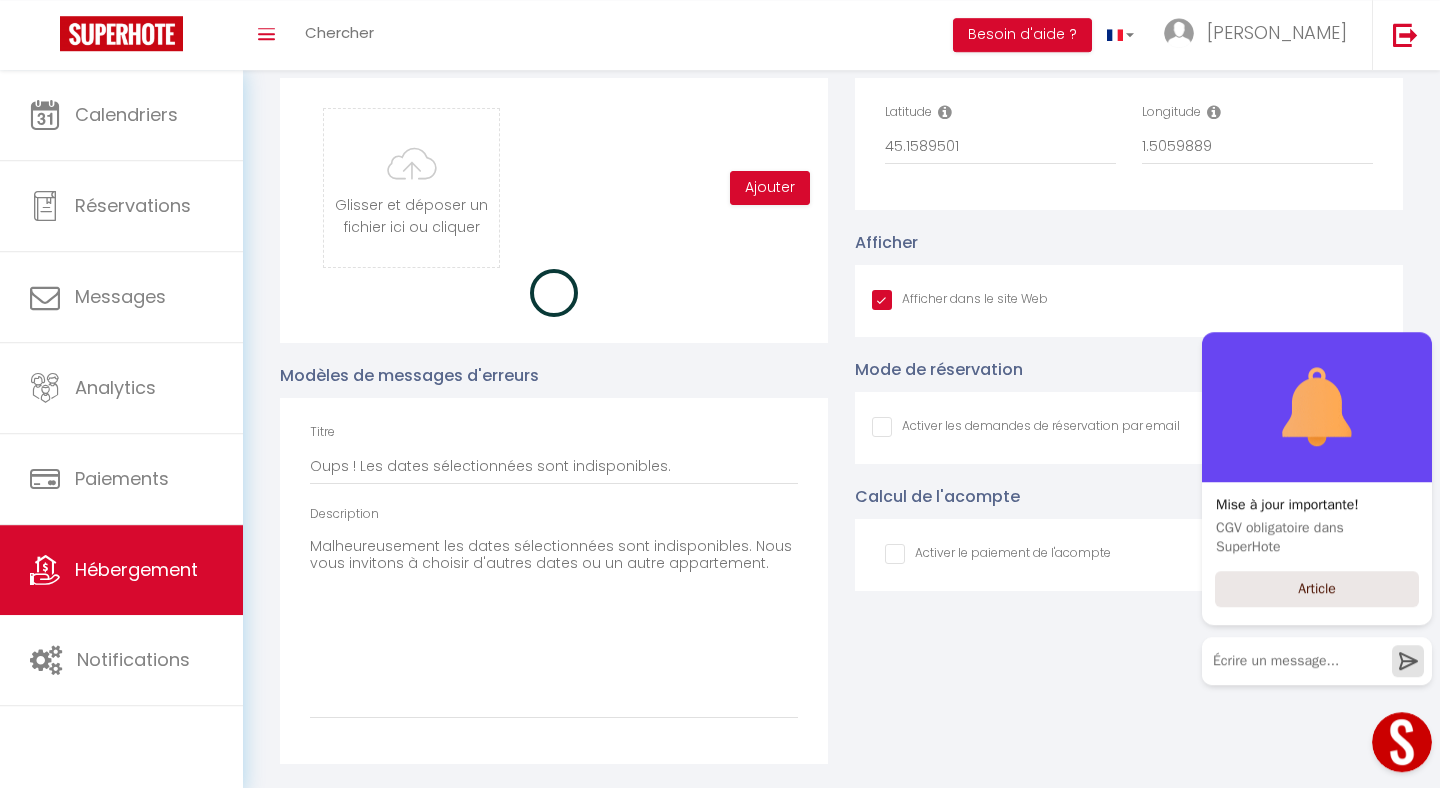 checkbox on "false" 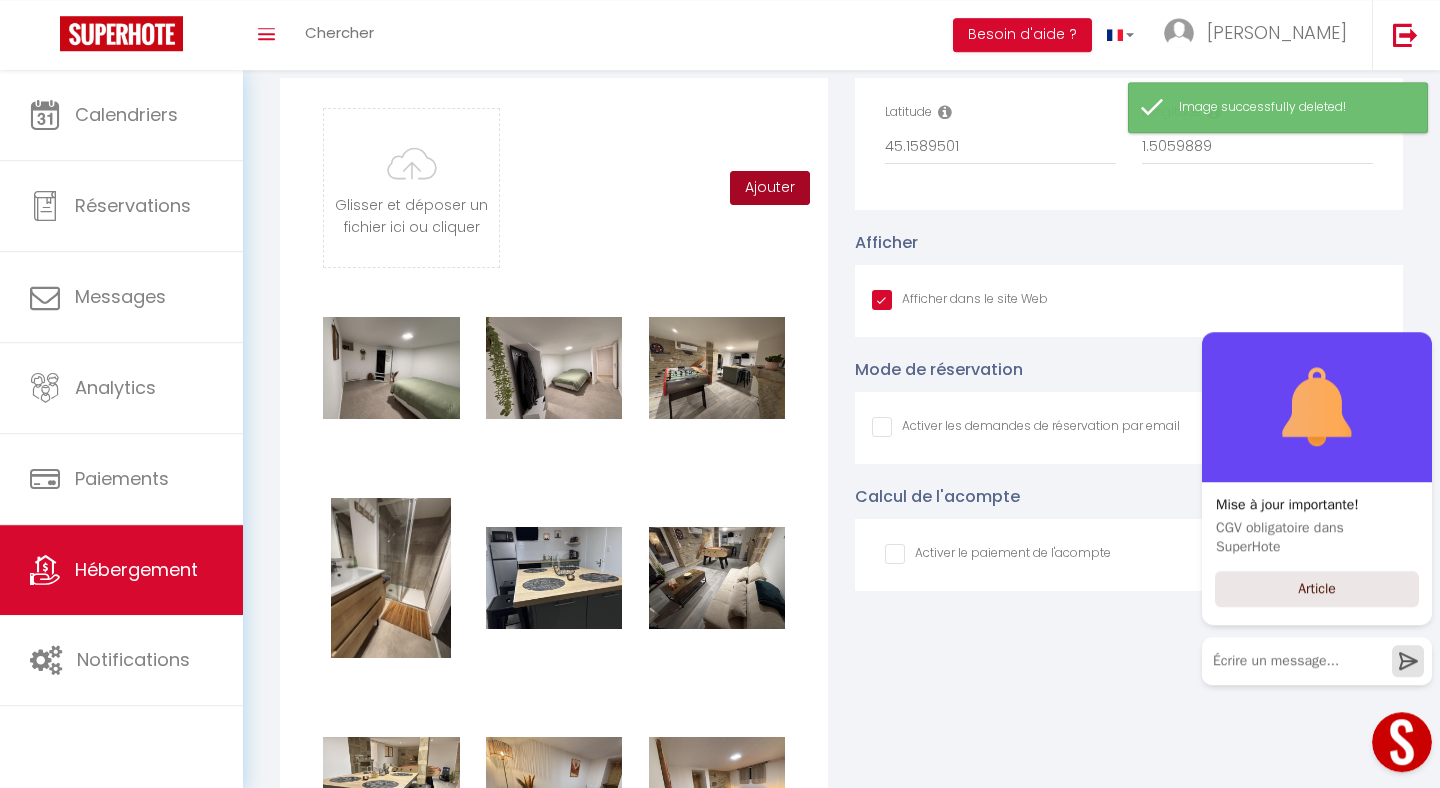 click on "Ajouter" at bounding box center (770, 188) 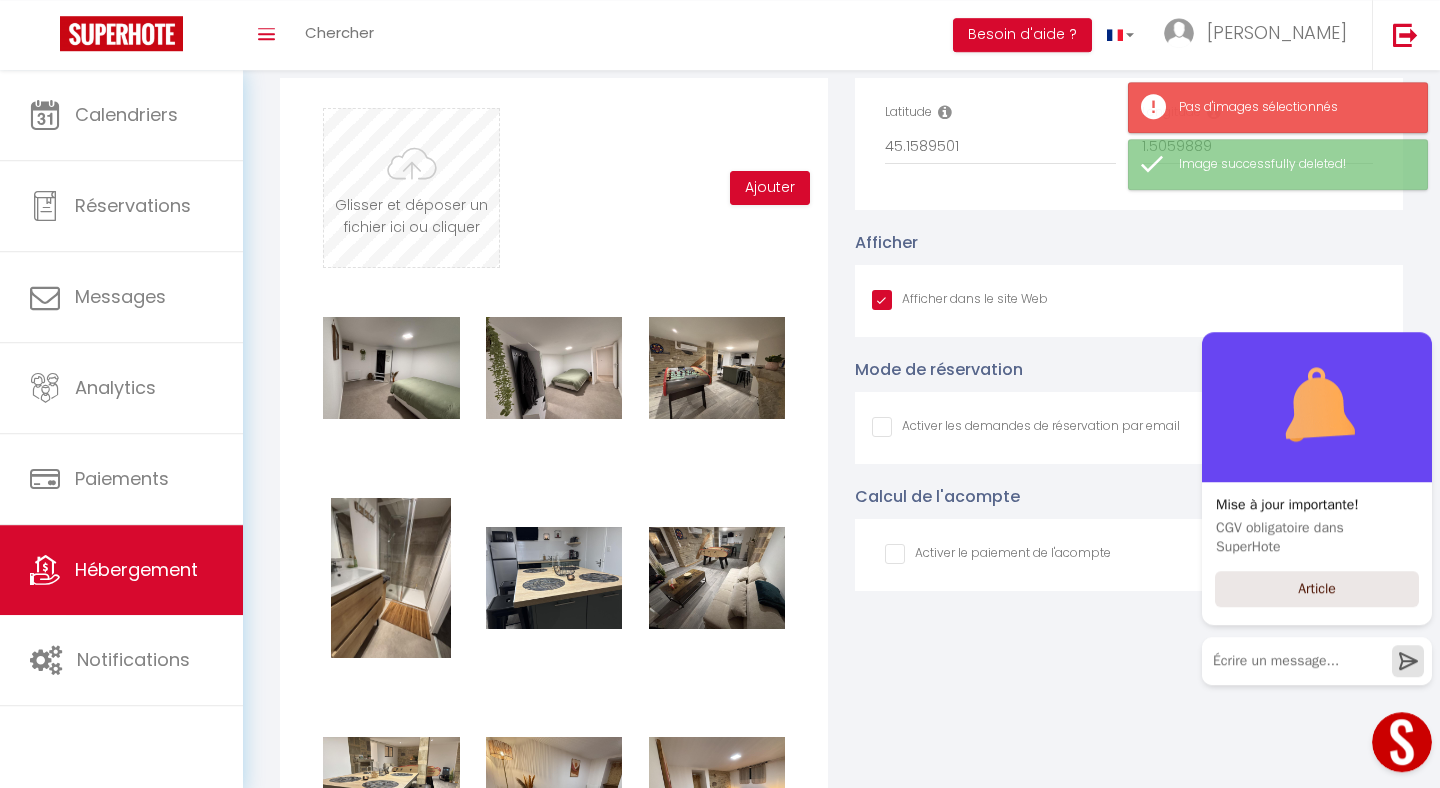 click at bounding box center (411, 188) 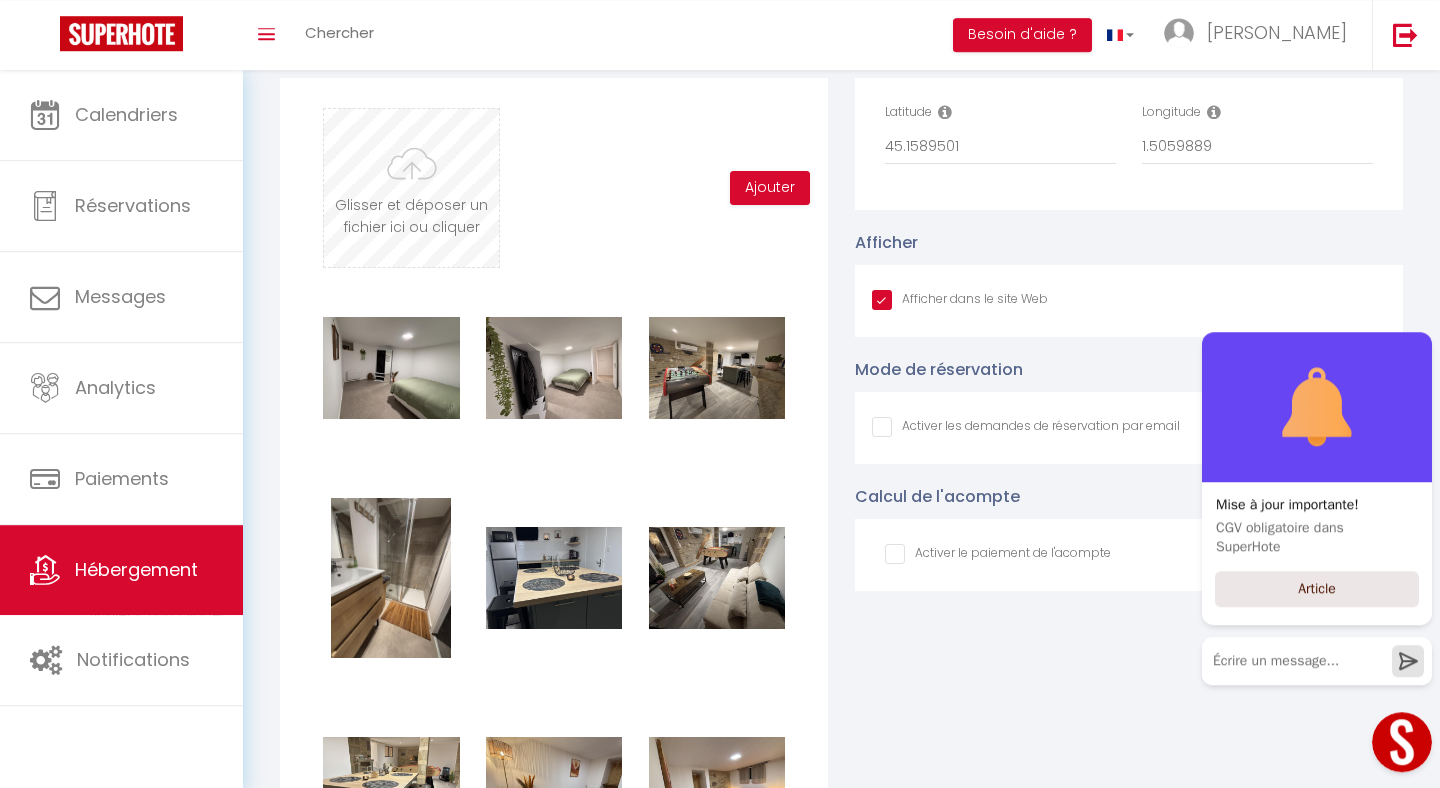 type on "C:\fakepath\IMG_0965.jpg" 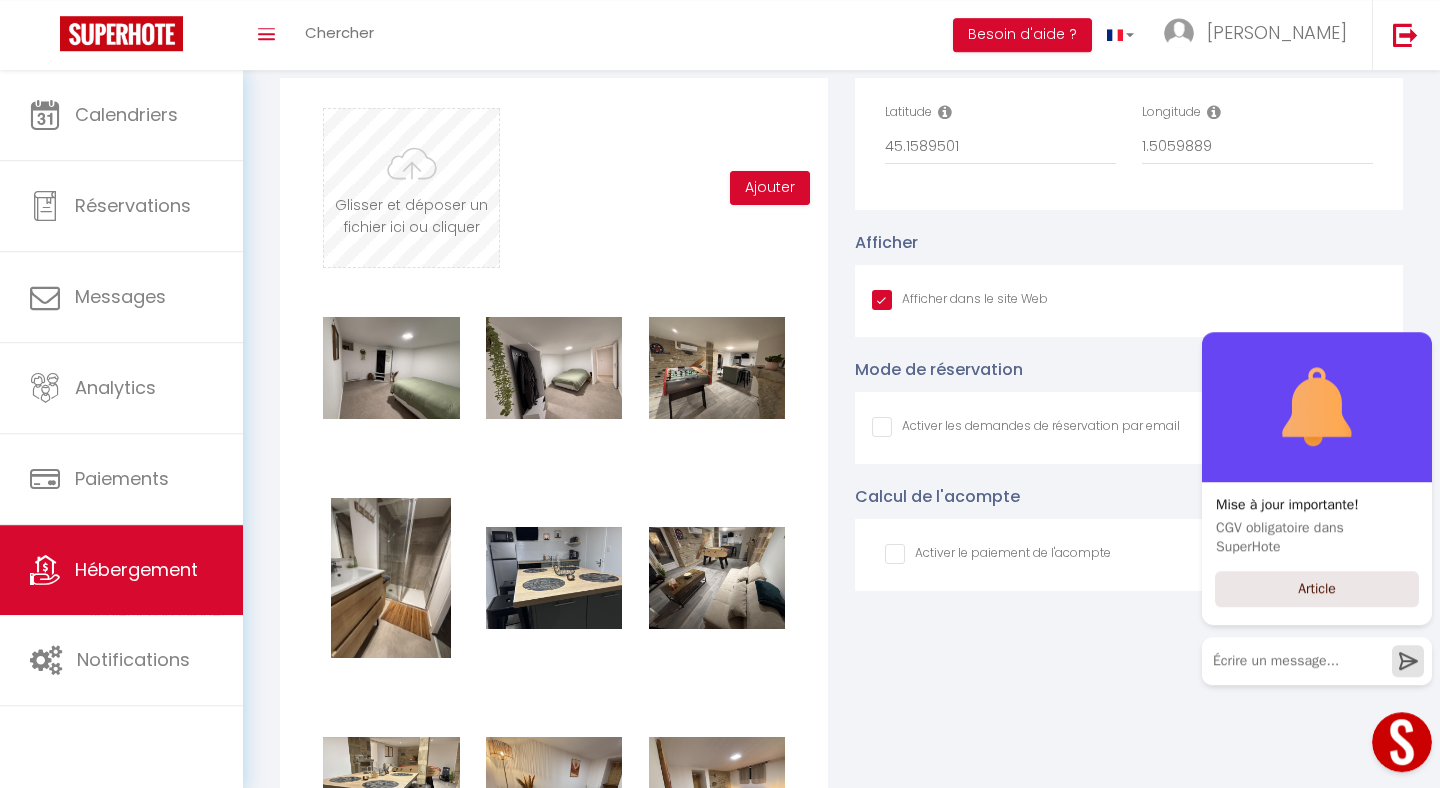 checkbox on "true" 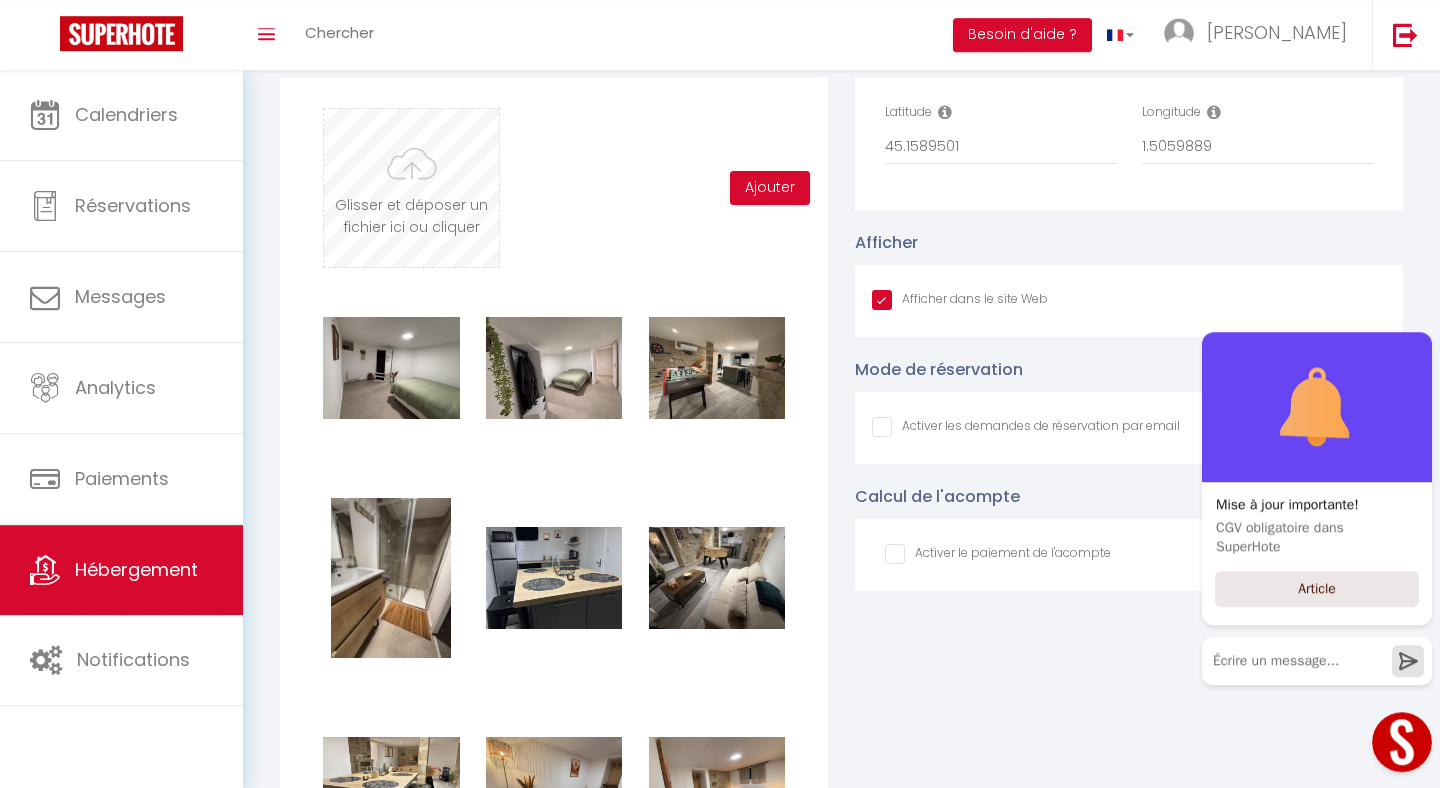 checkbox on "false" 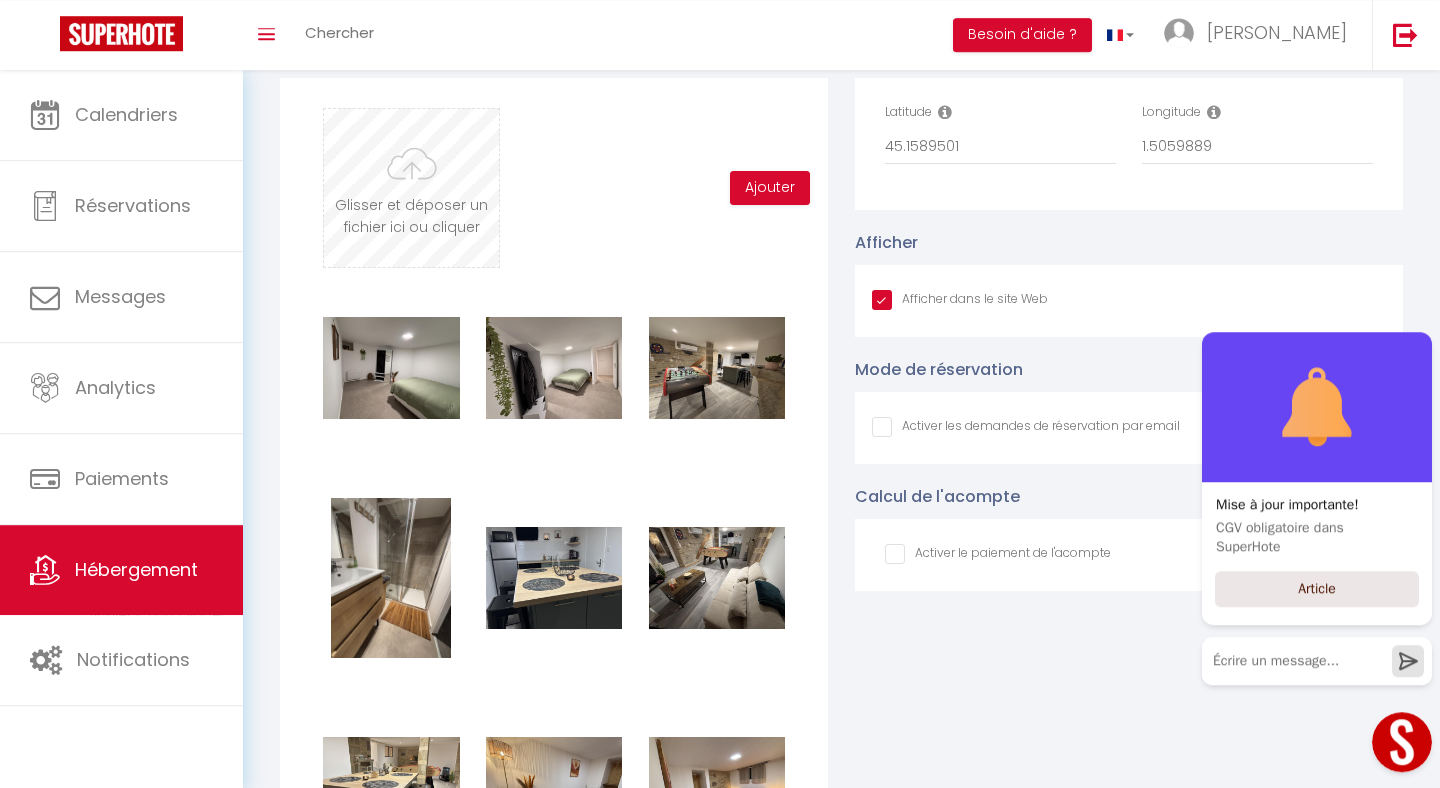 checkbox on "false" 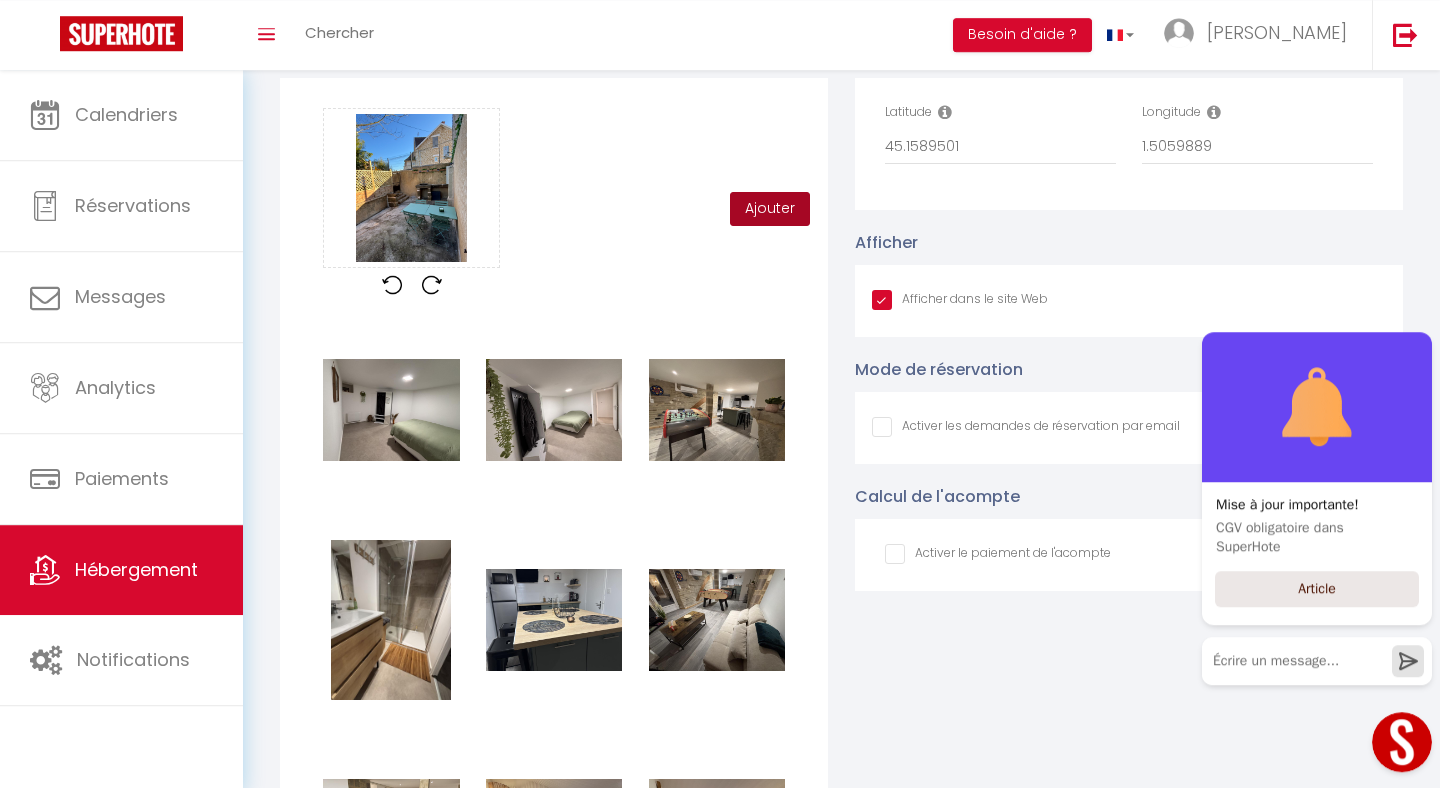 click on "Ajouter" at bounding box center (770, 209) 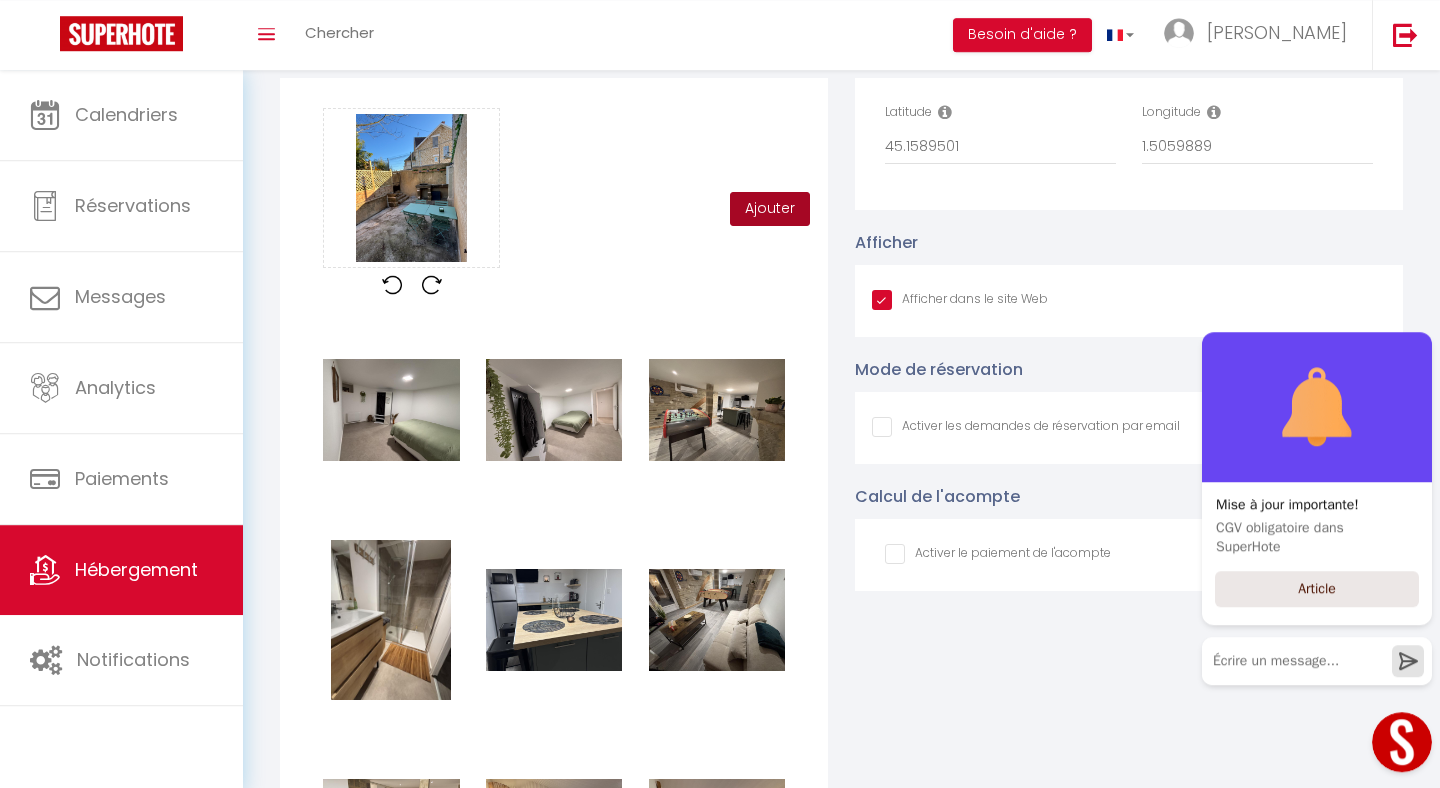 checkbox on "true" 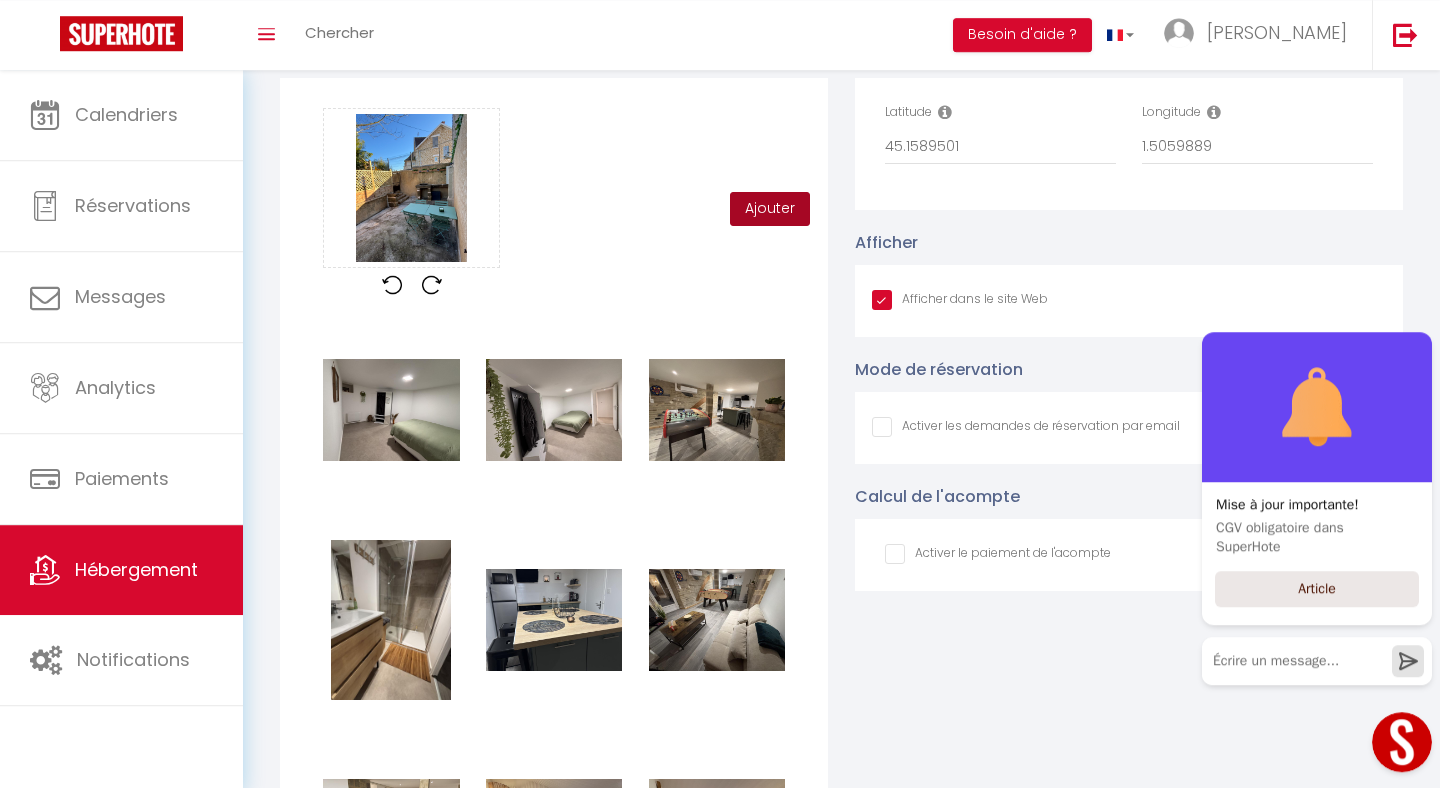 checkbox on "false" 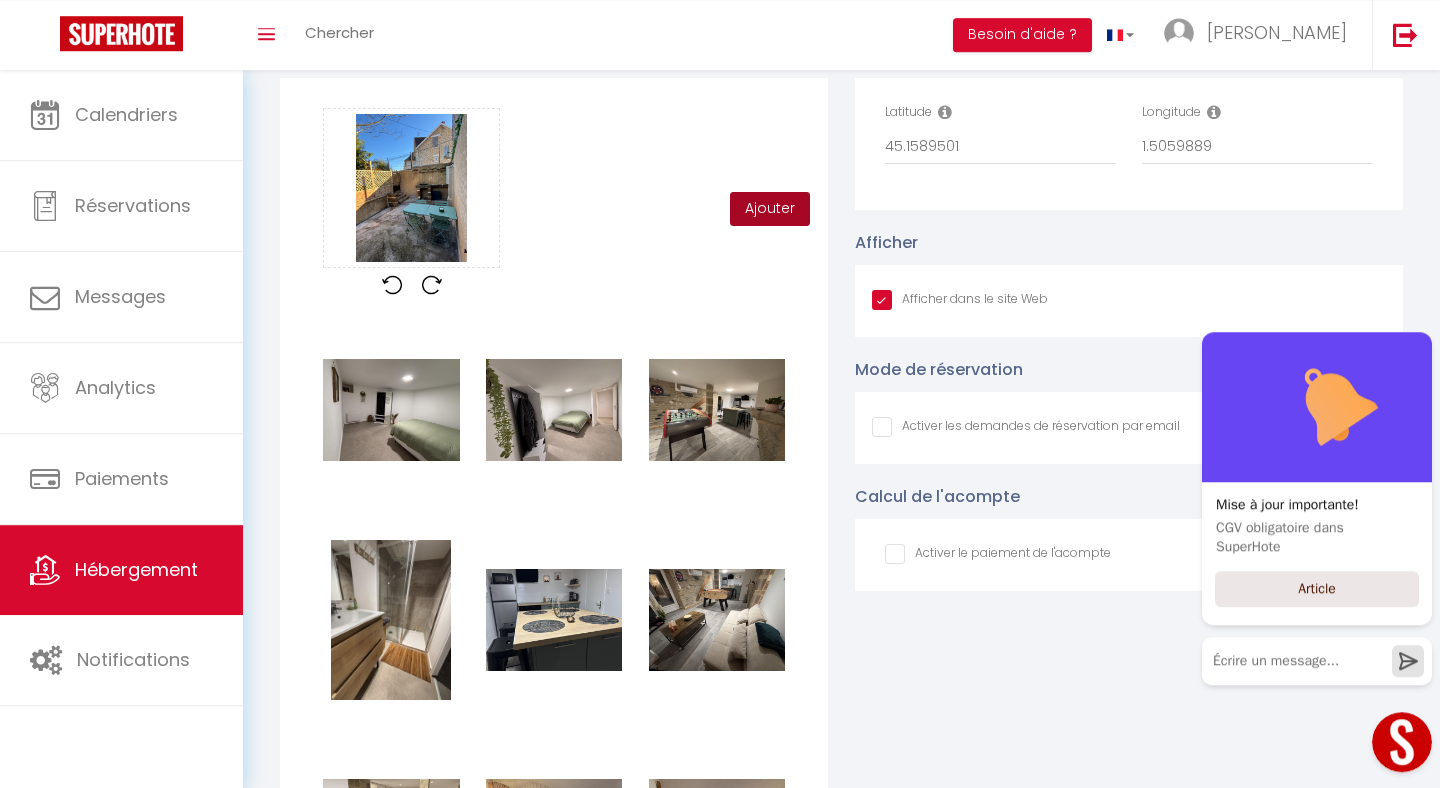 checkbox on "false" 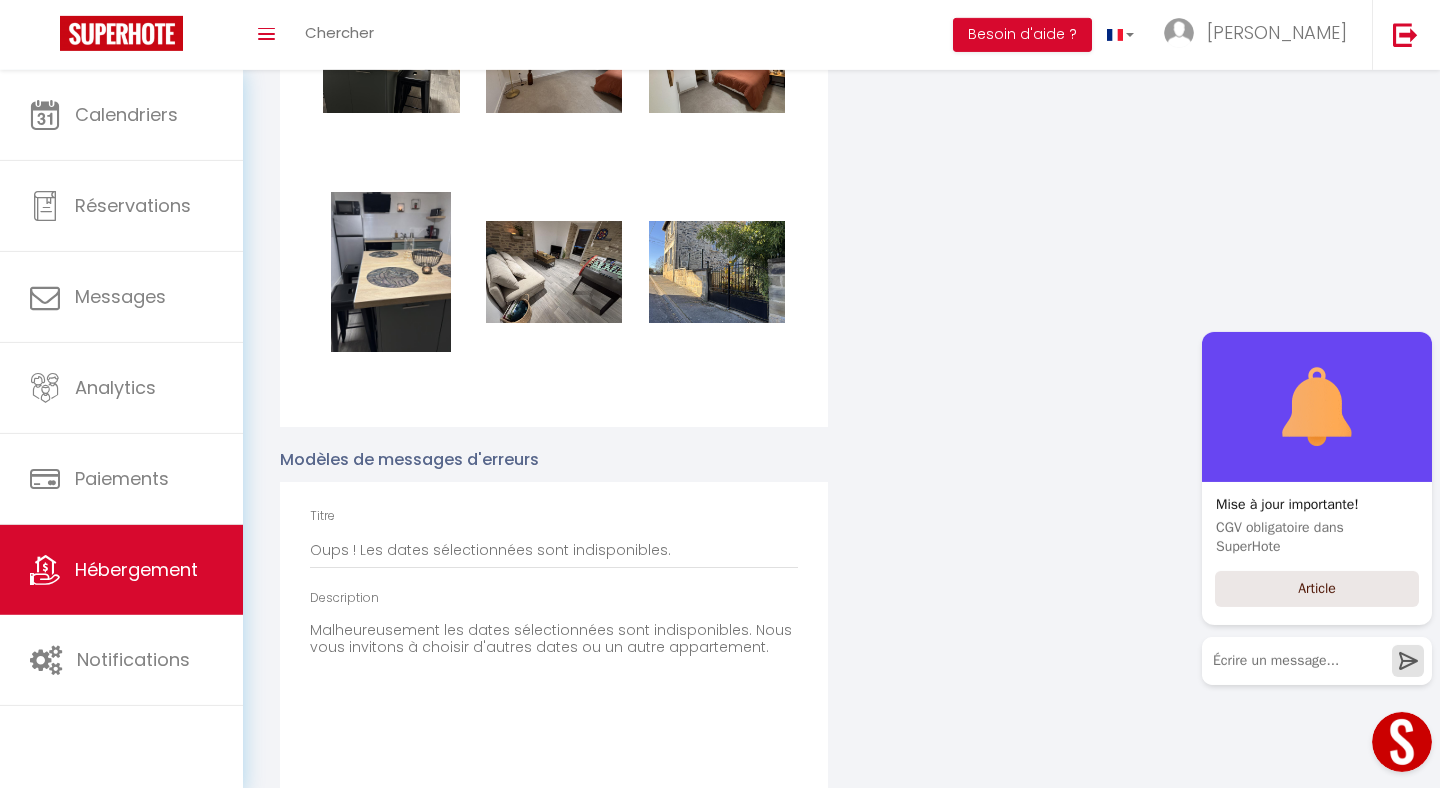 type 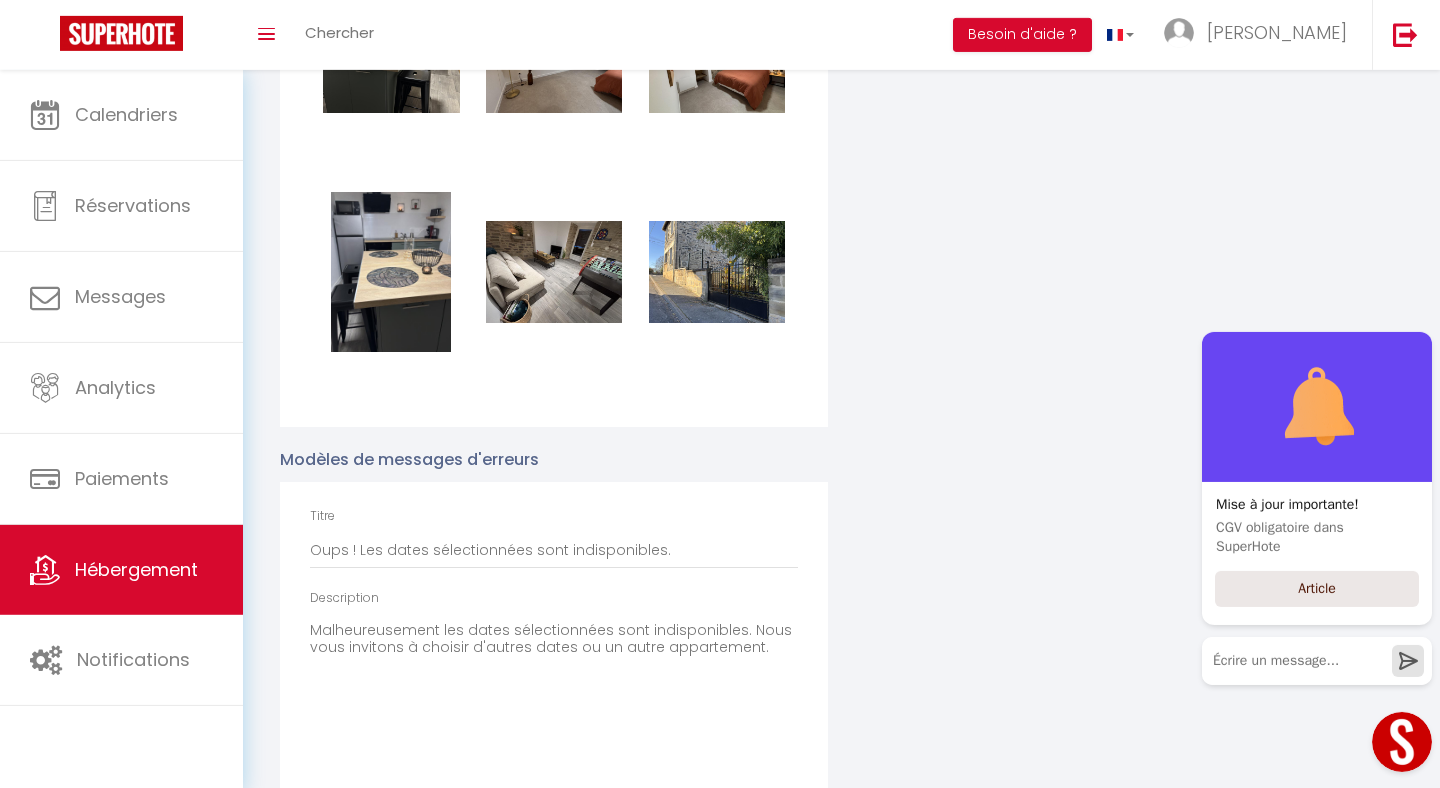 checkbox on "true" 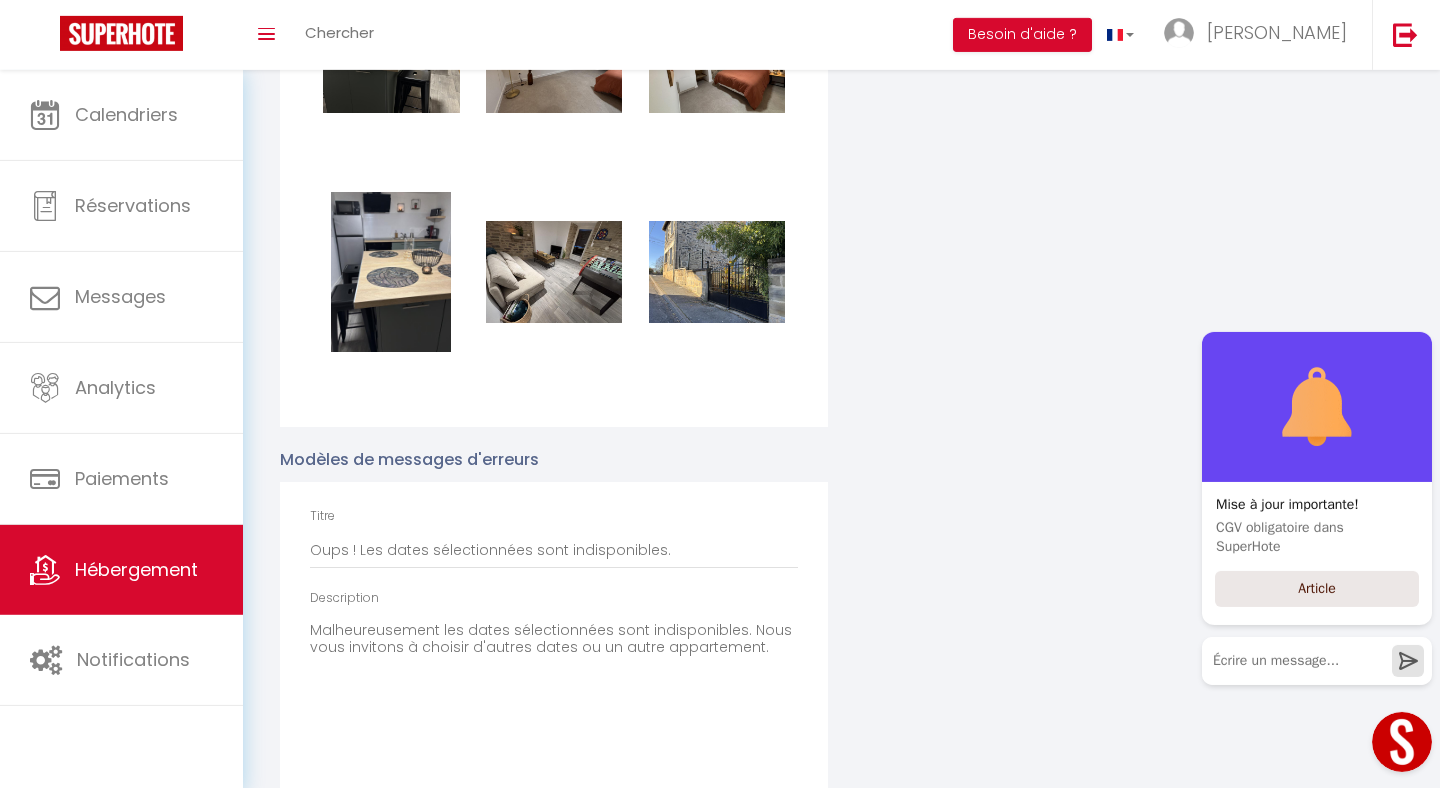 checkbox on "false" 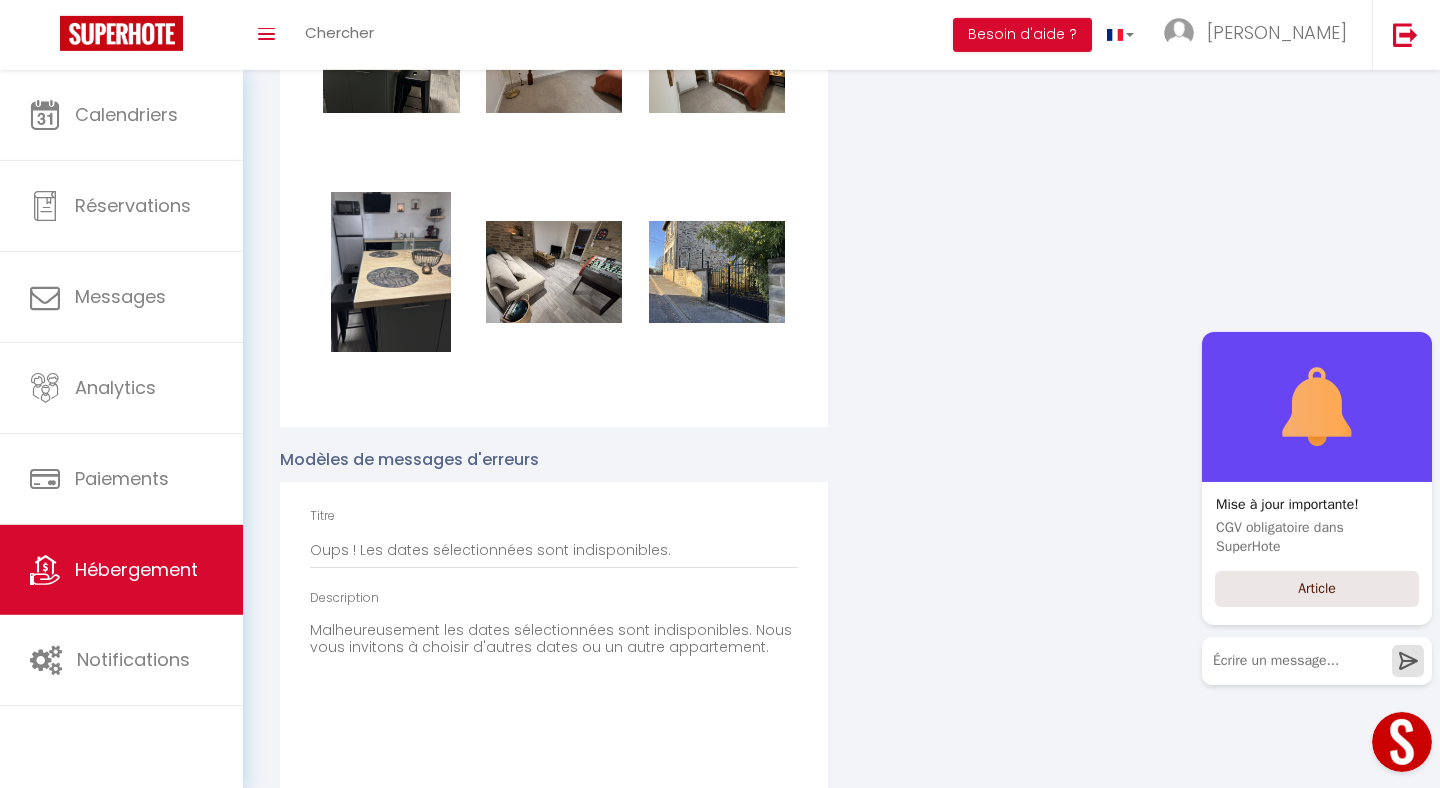 checkbox on "false" 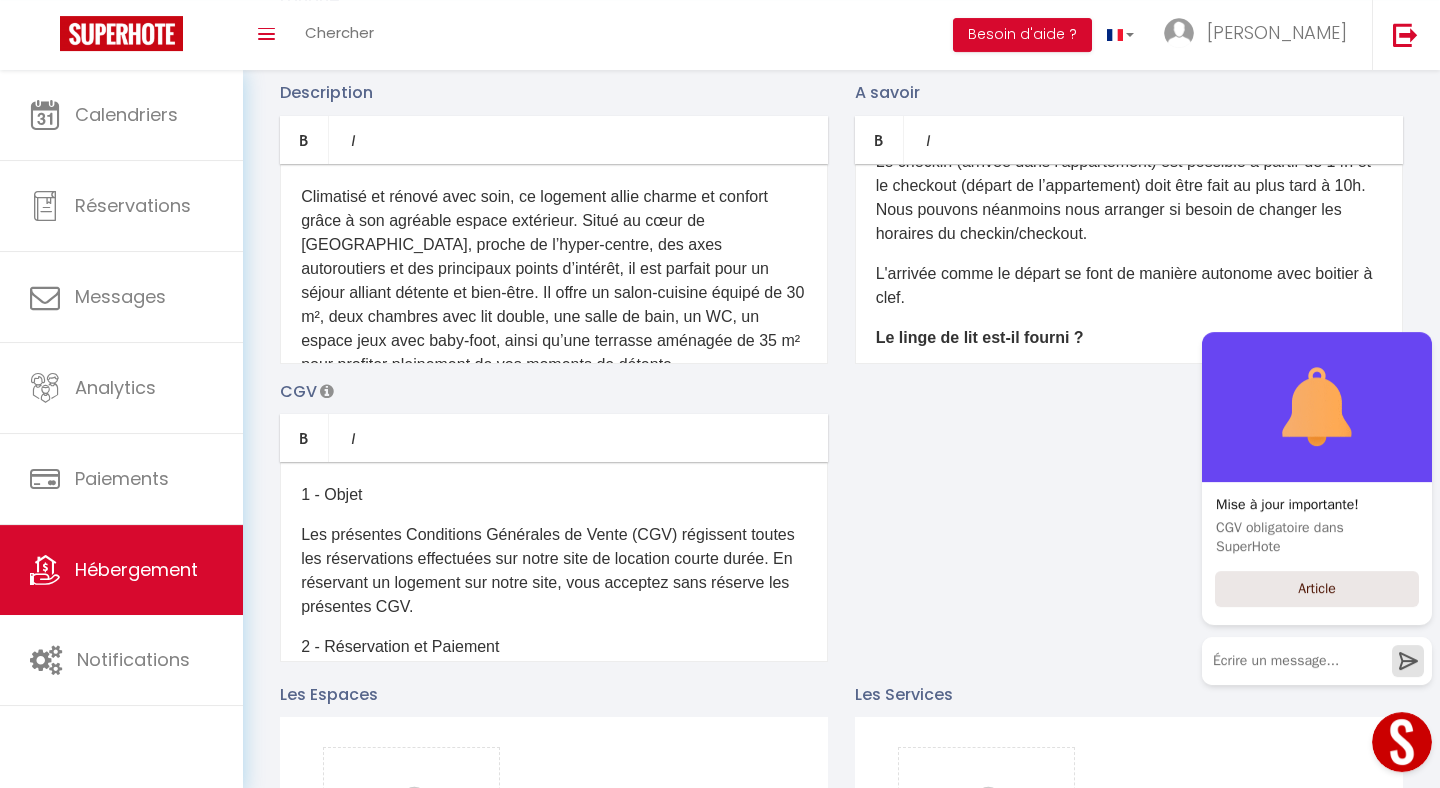 scroll, scrollTop: 331, scrollLeft: 0, axis: vertical 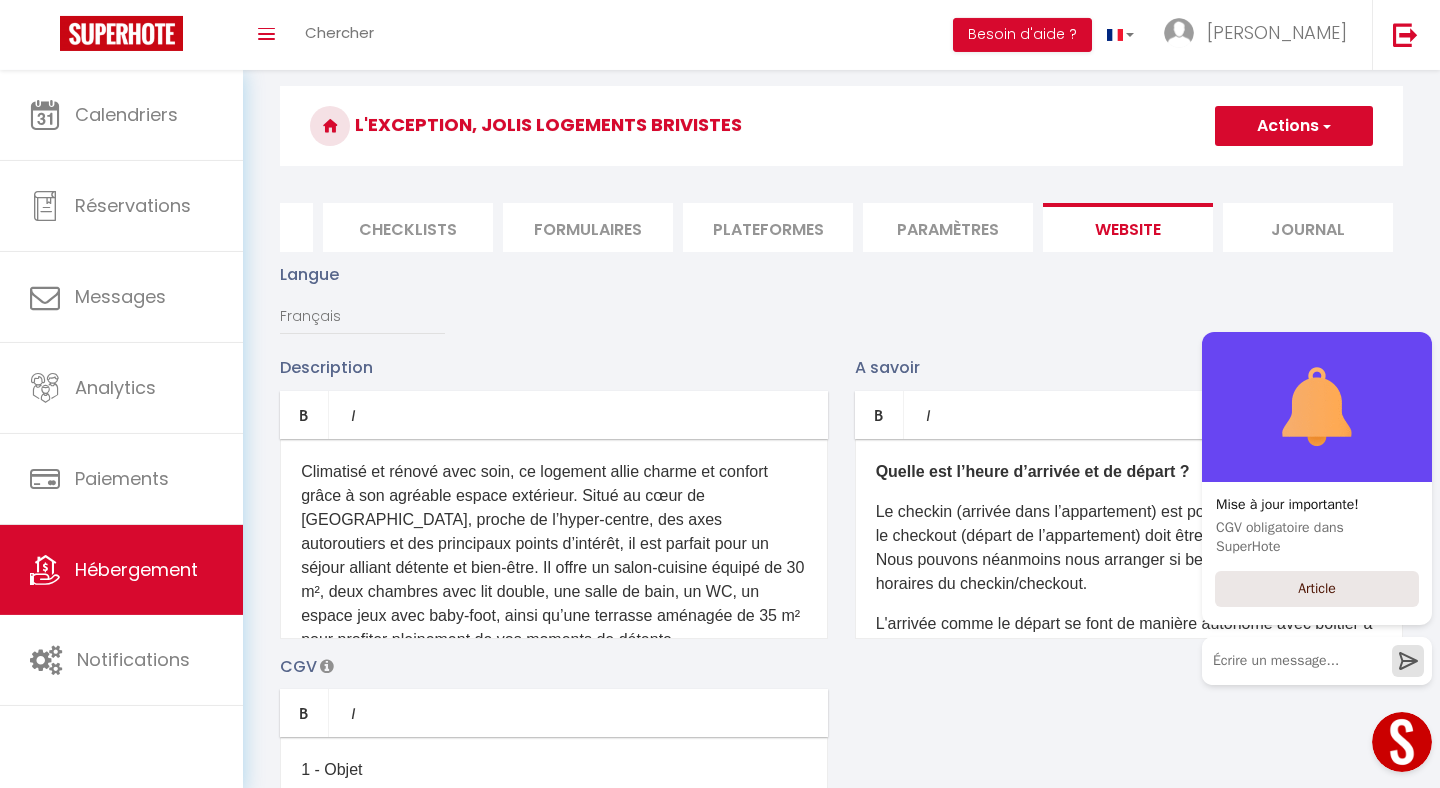 click on "Actions" at bounding box center [1294, 126] 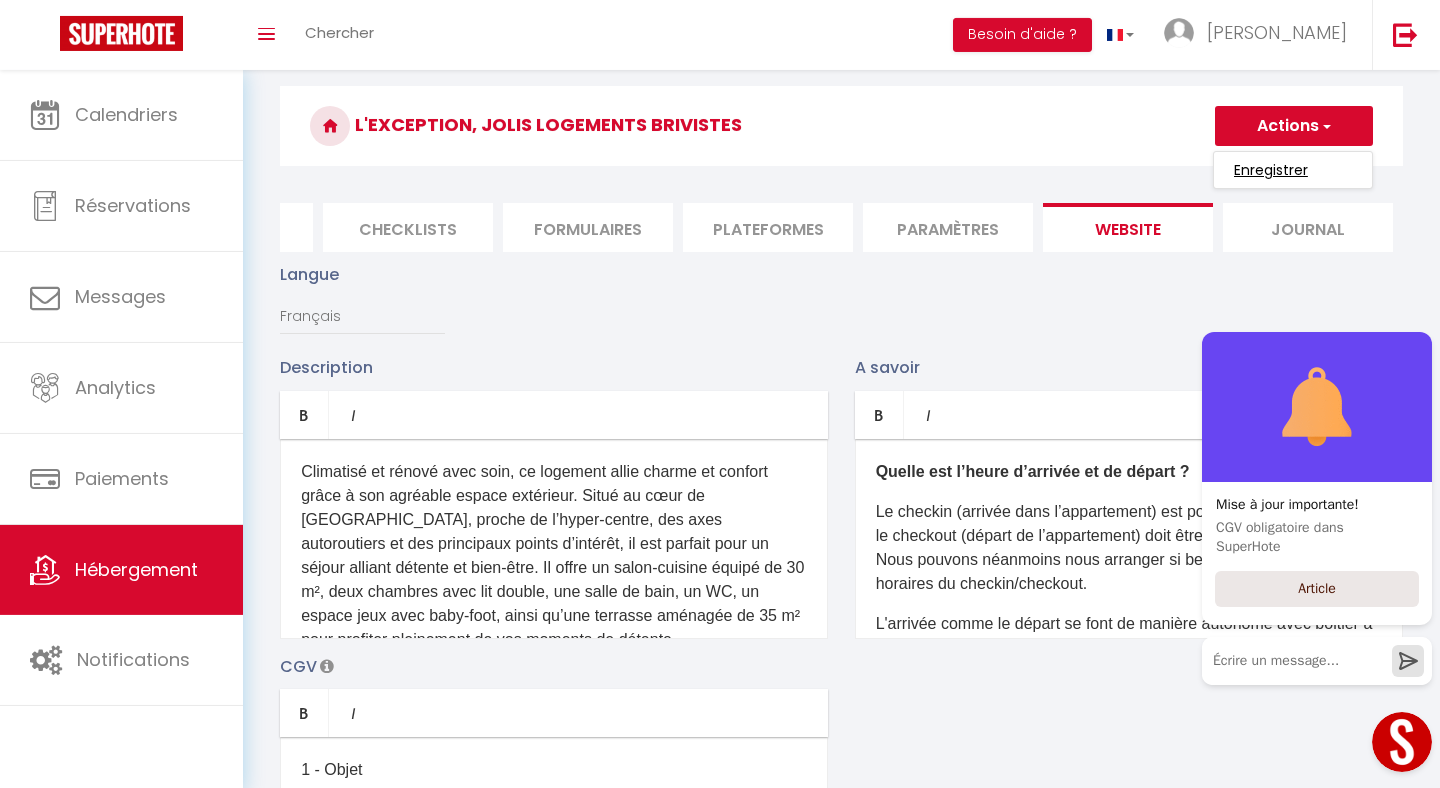 click on "Enregistrer" at bounding box center (1271, 170) 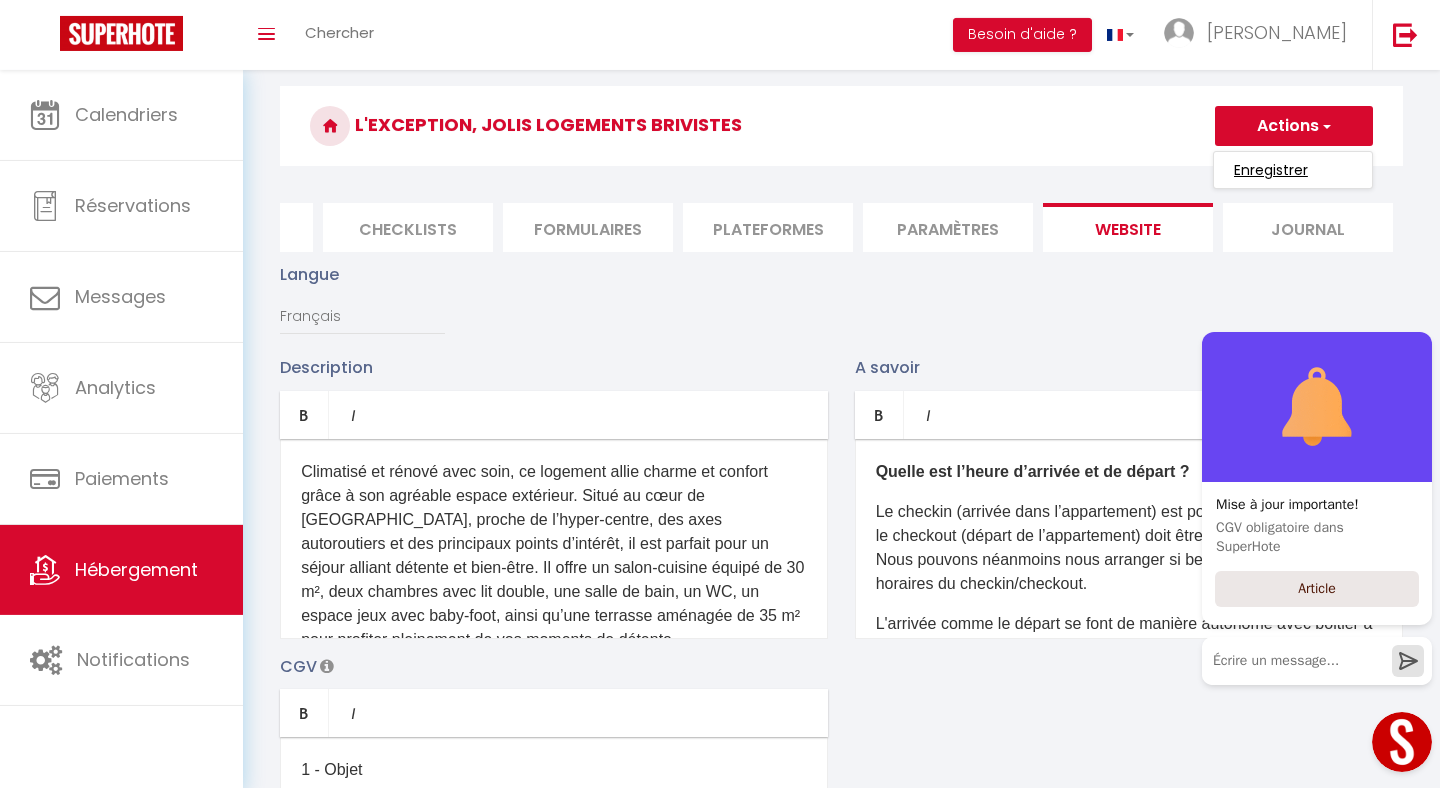 checkbox on "true" 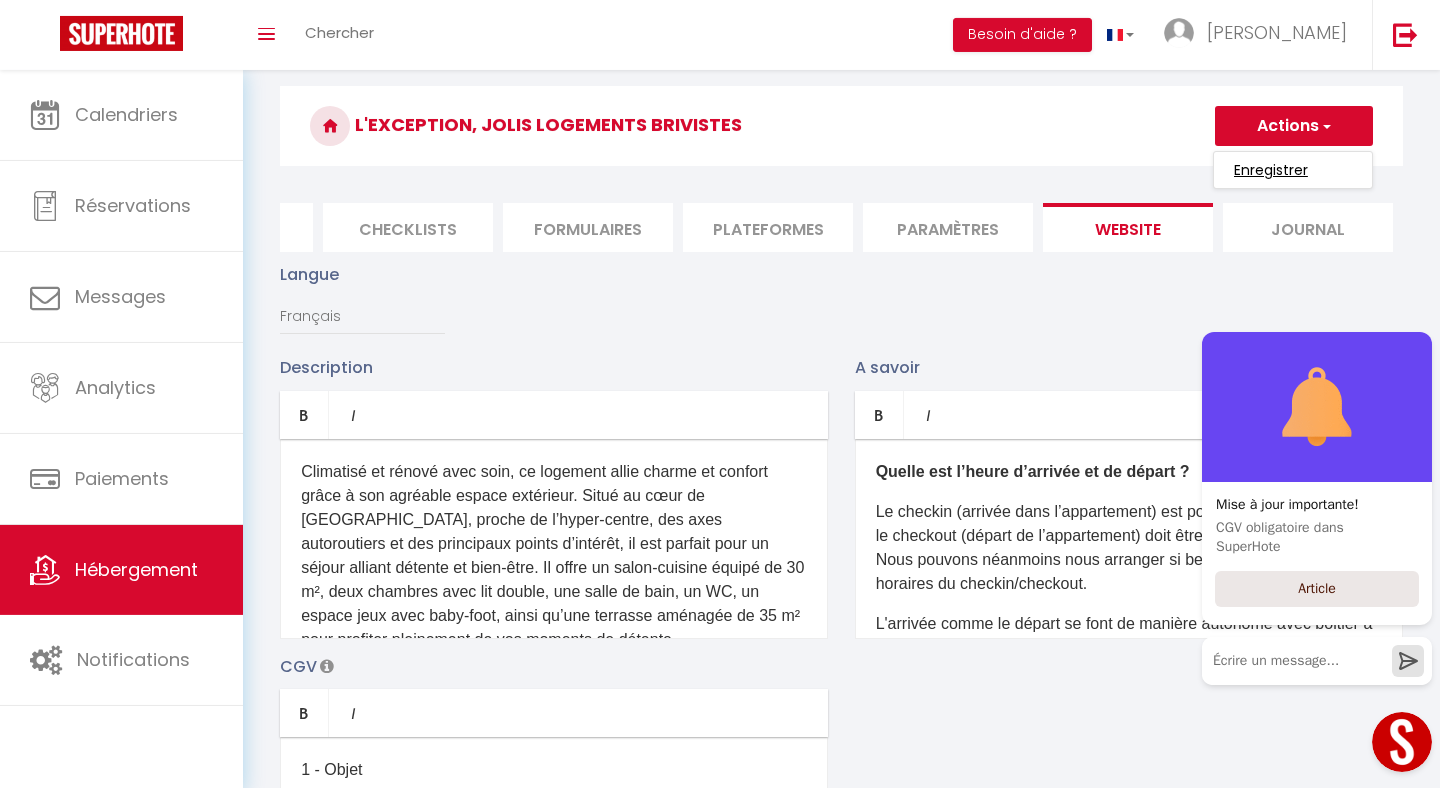 checkbox on "false" 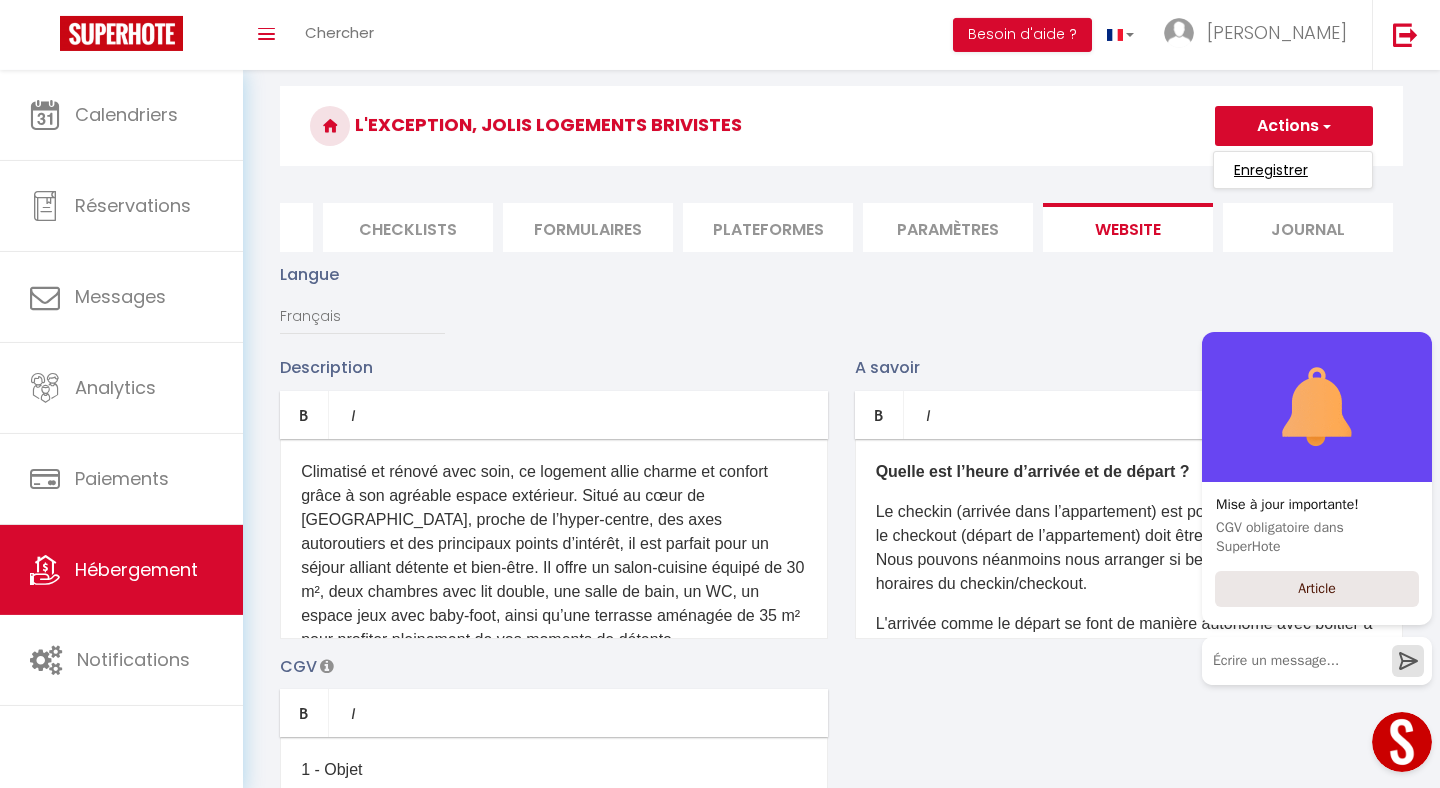 checkbox on "false" 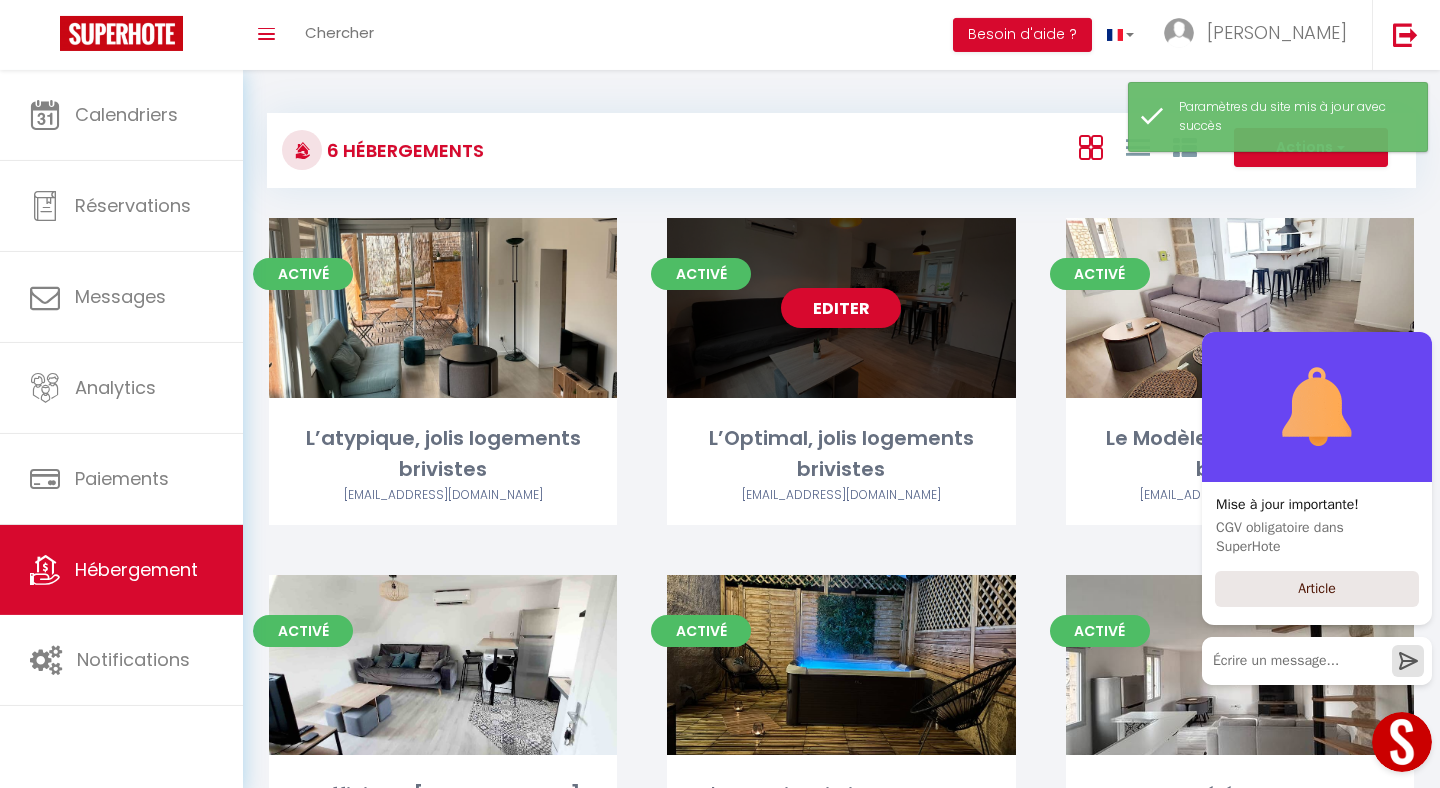 scroll, scrollTop: 168, scrollLeft: 0, axis: vertical 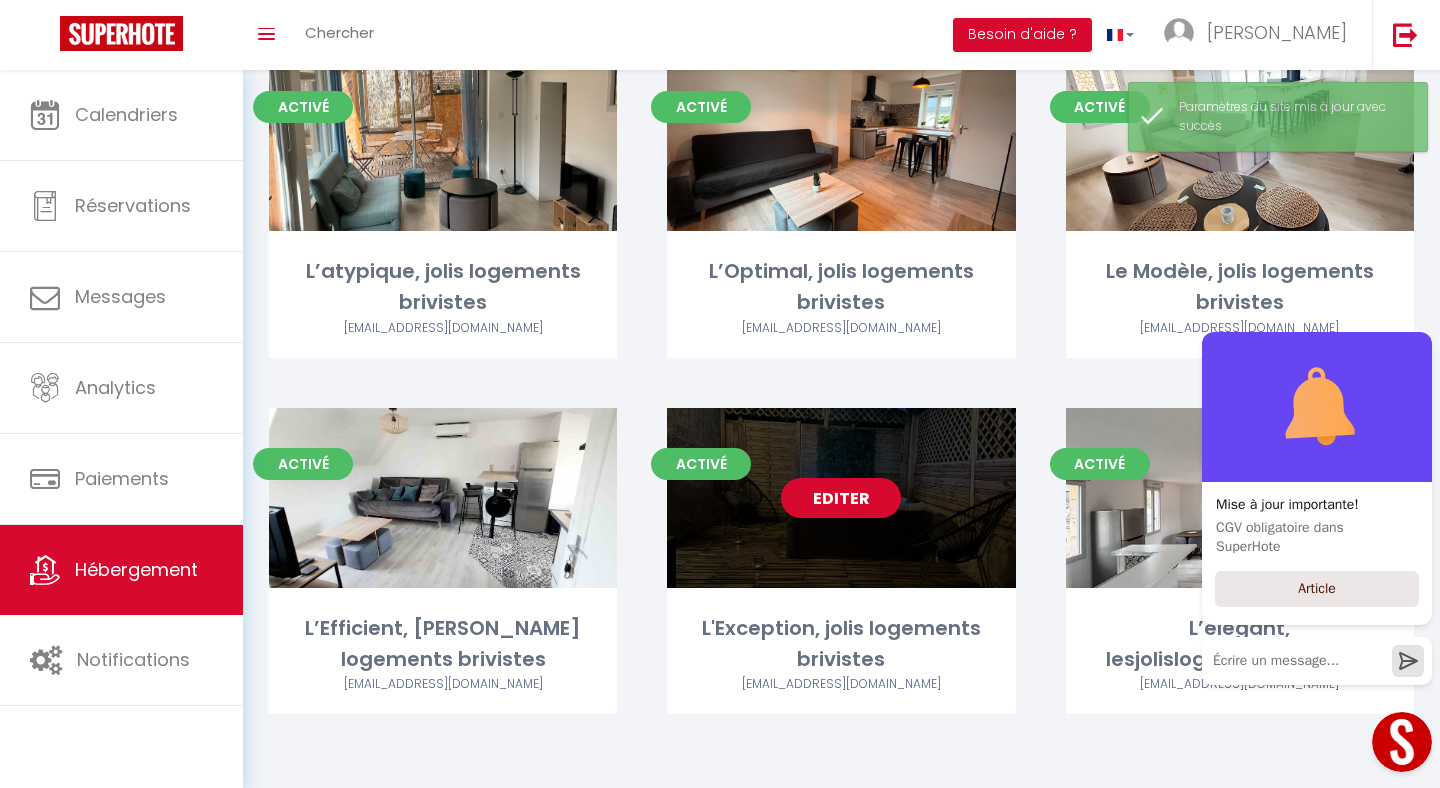 click on "Editer" at bounding box center (841, 498) 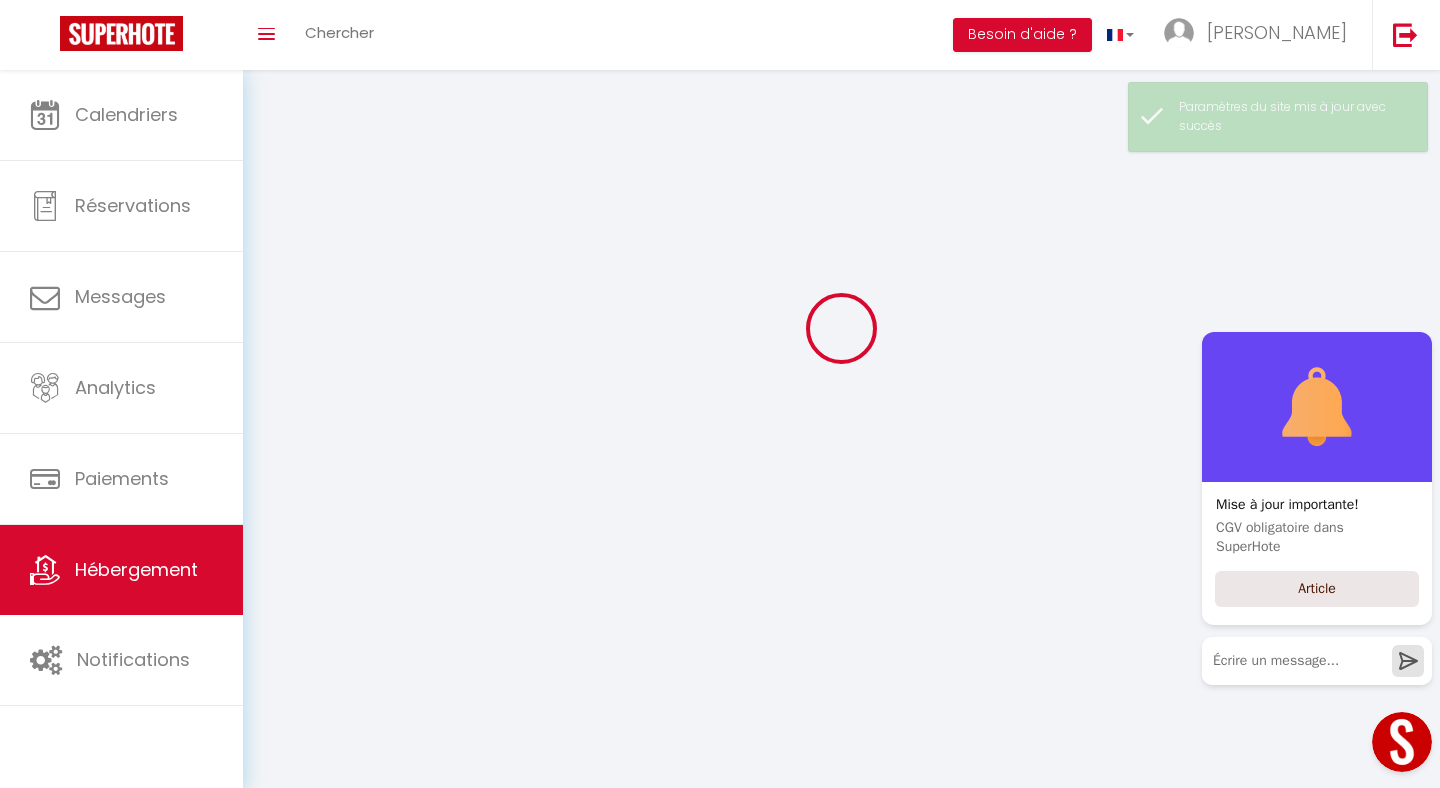 scroll, scrollTop: 0, scrollLeft: 0, axis: both 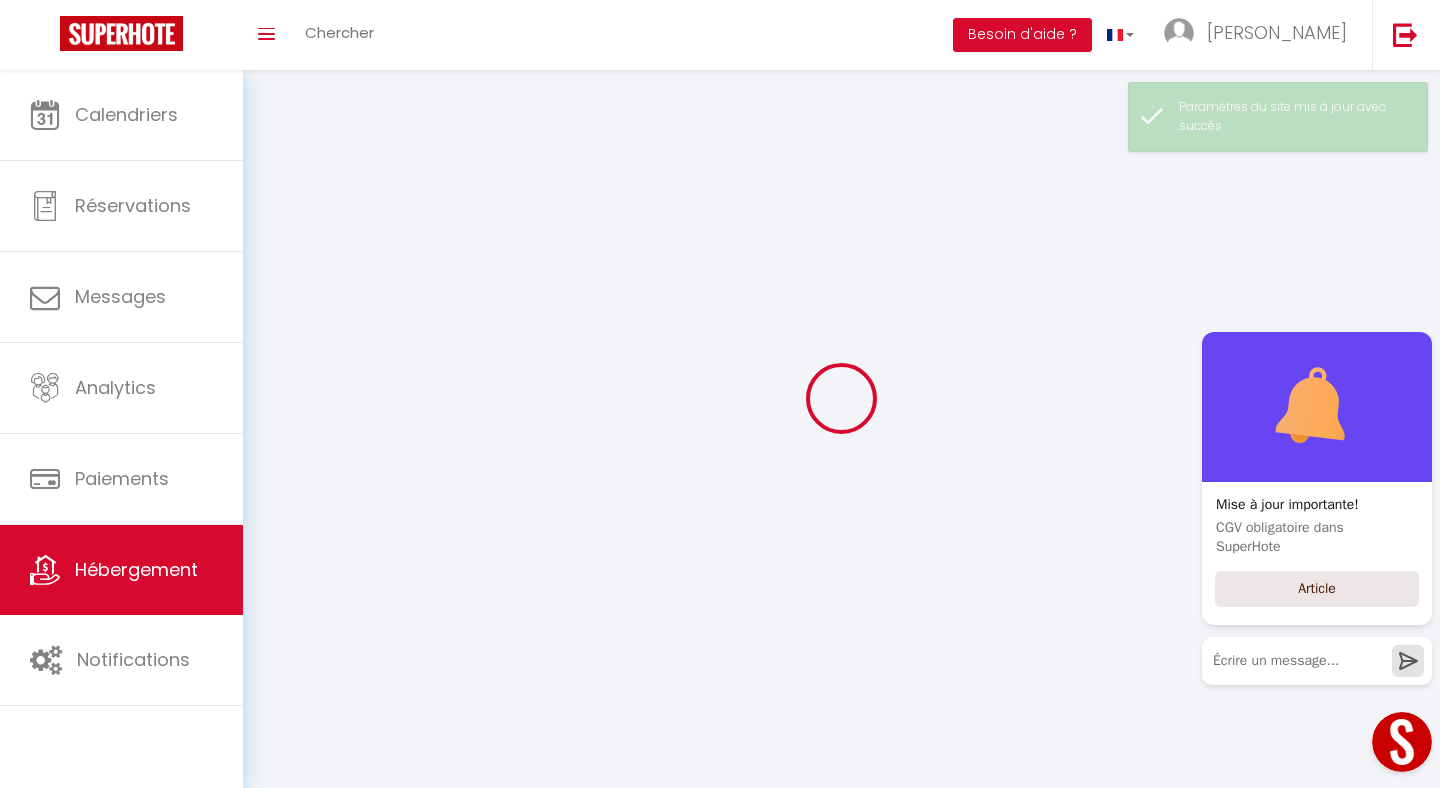 select on "1" 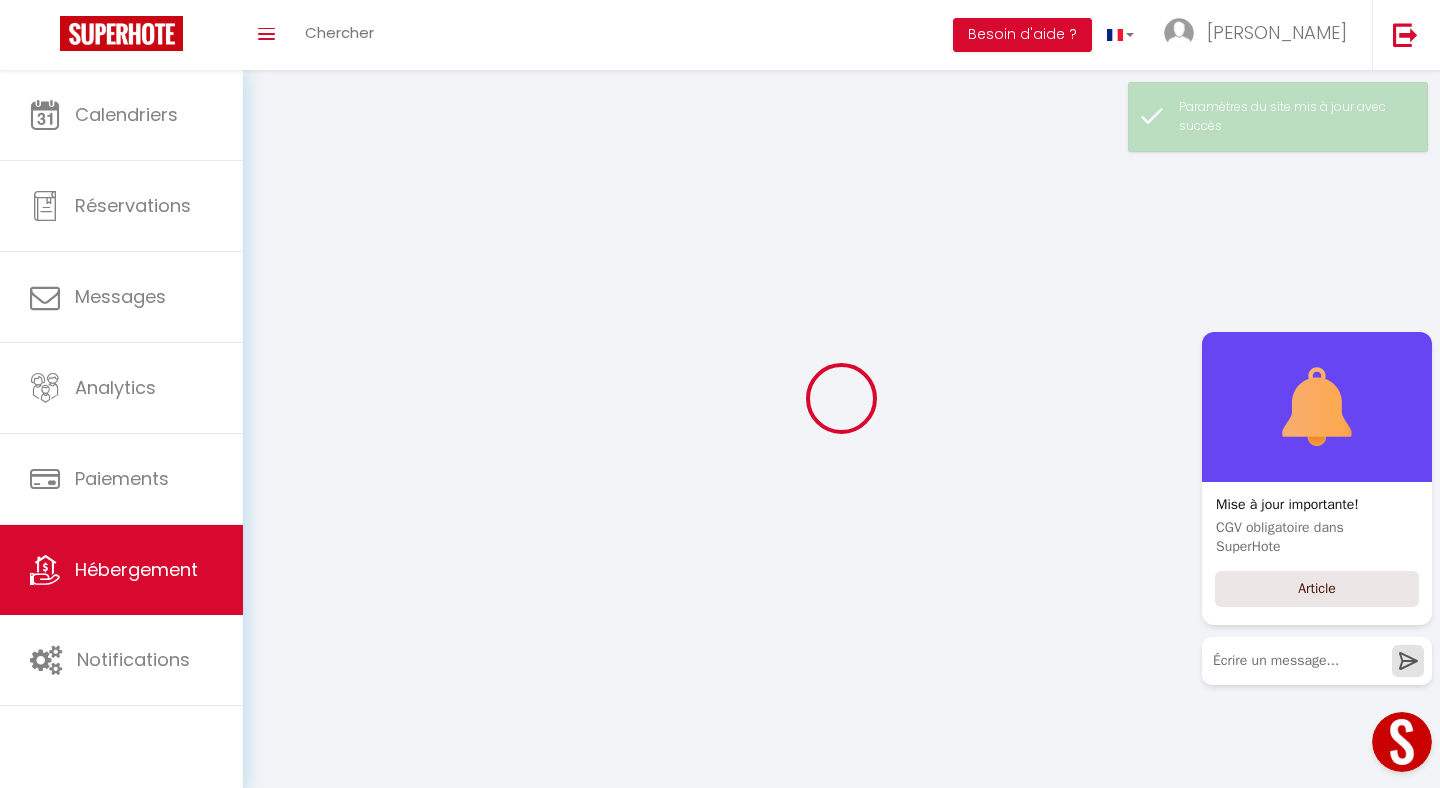 select 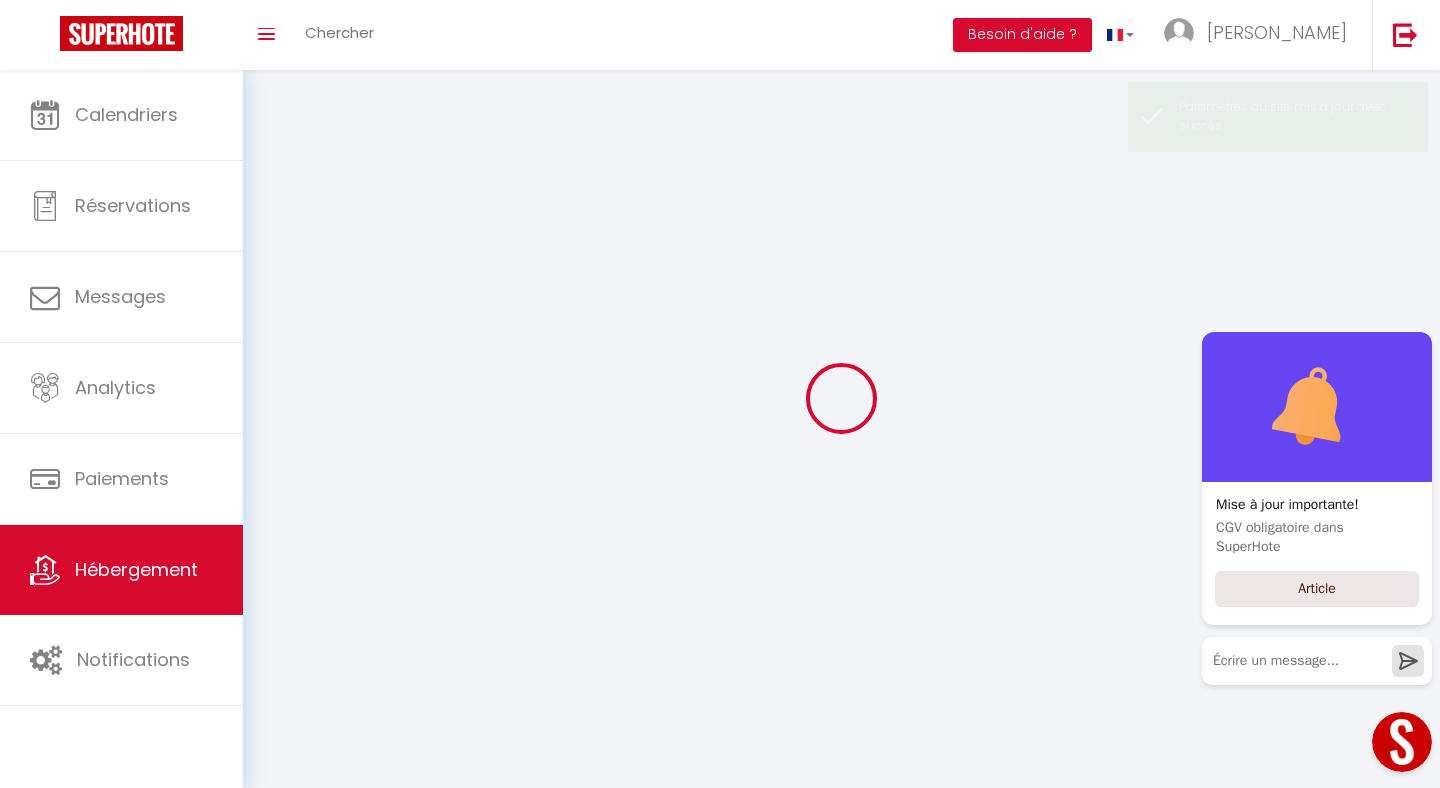 select 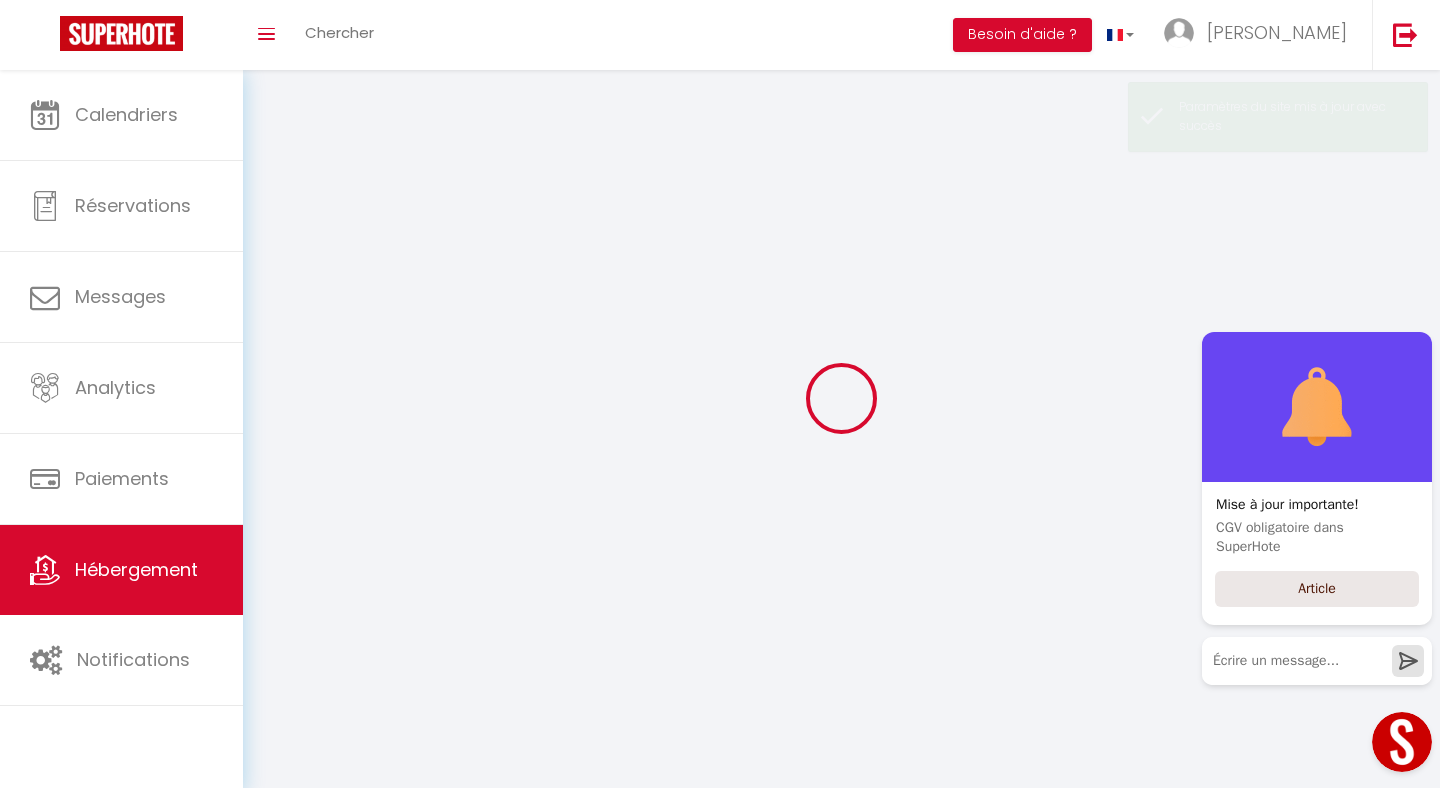 select 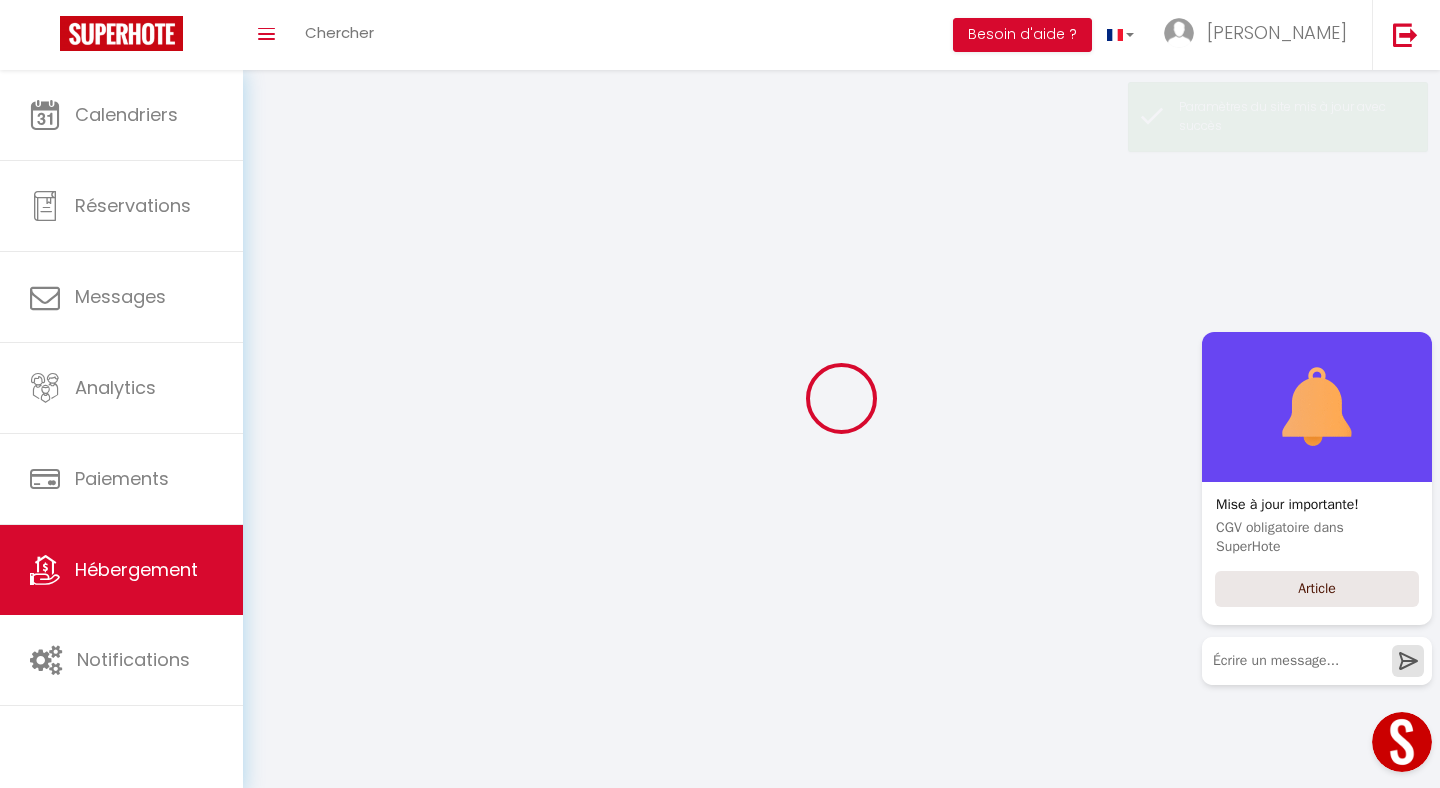 select 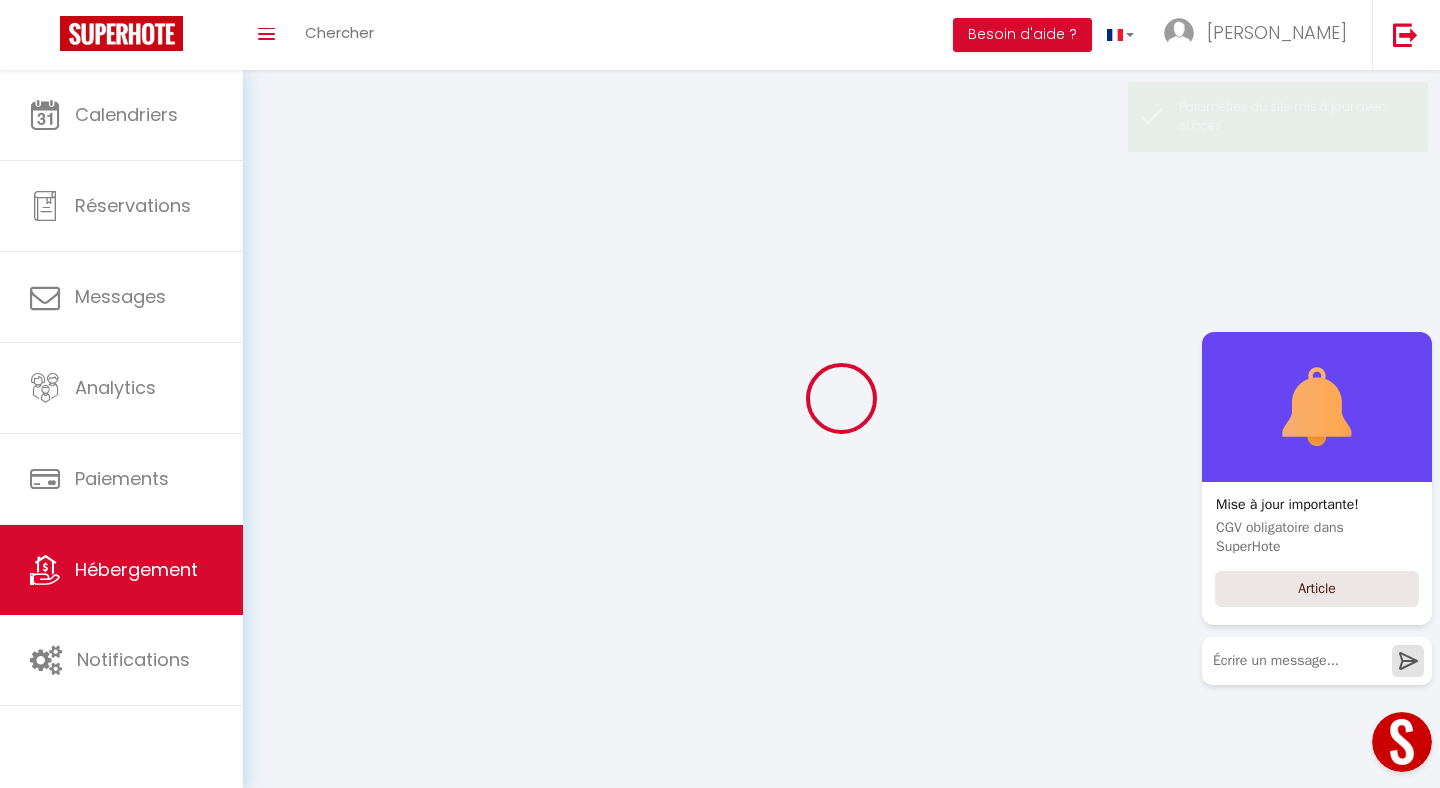 select 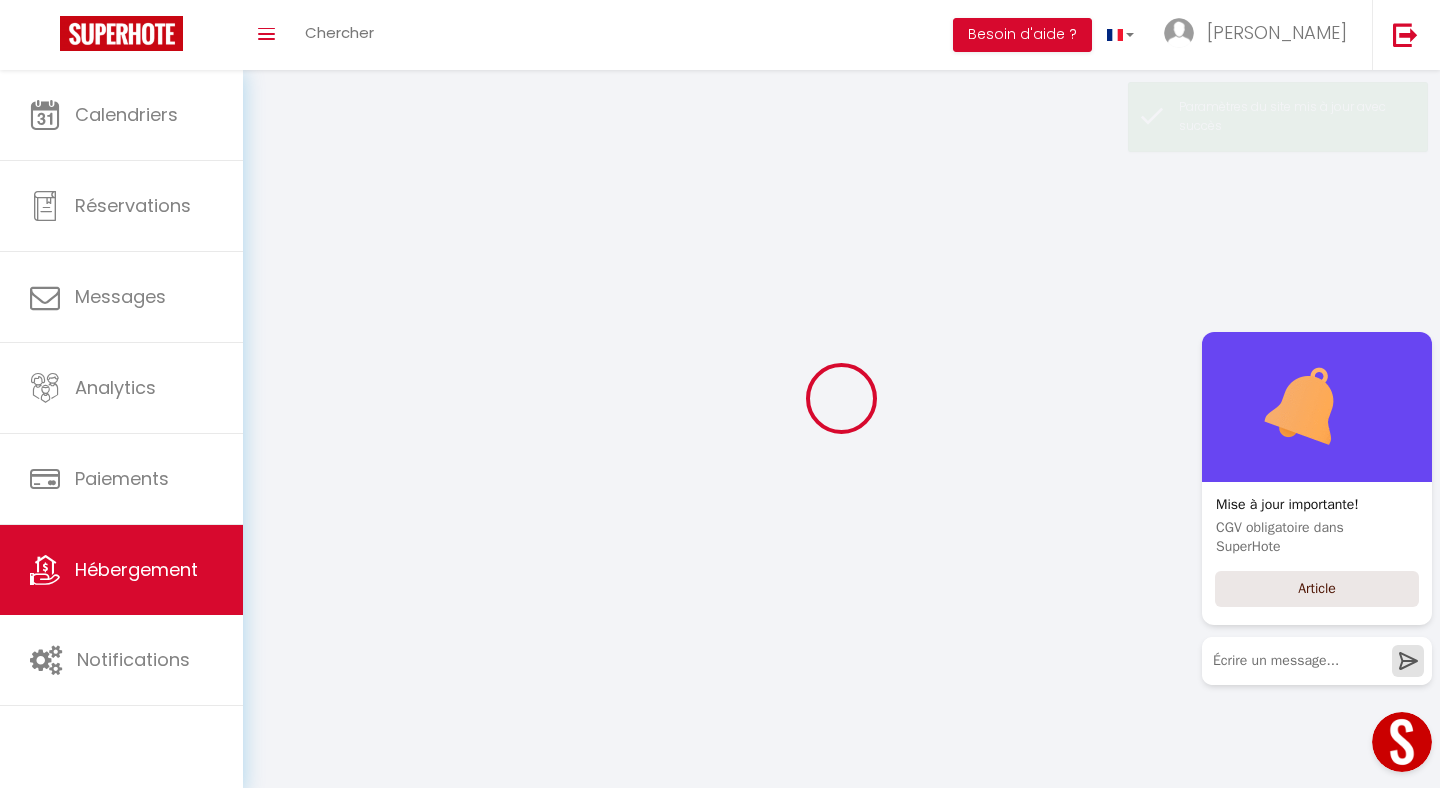 select 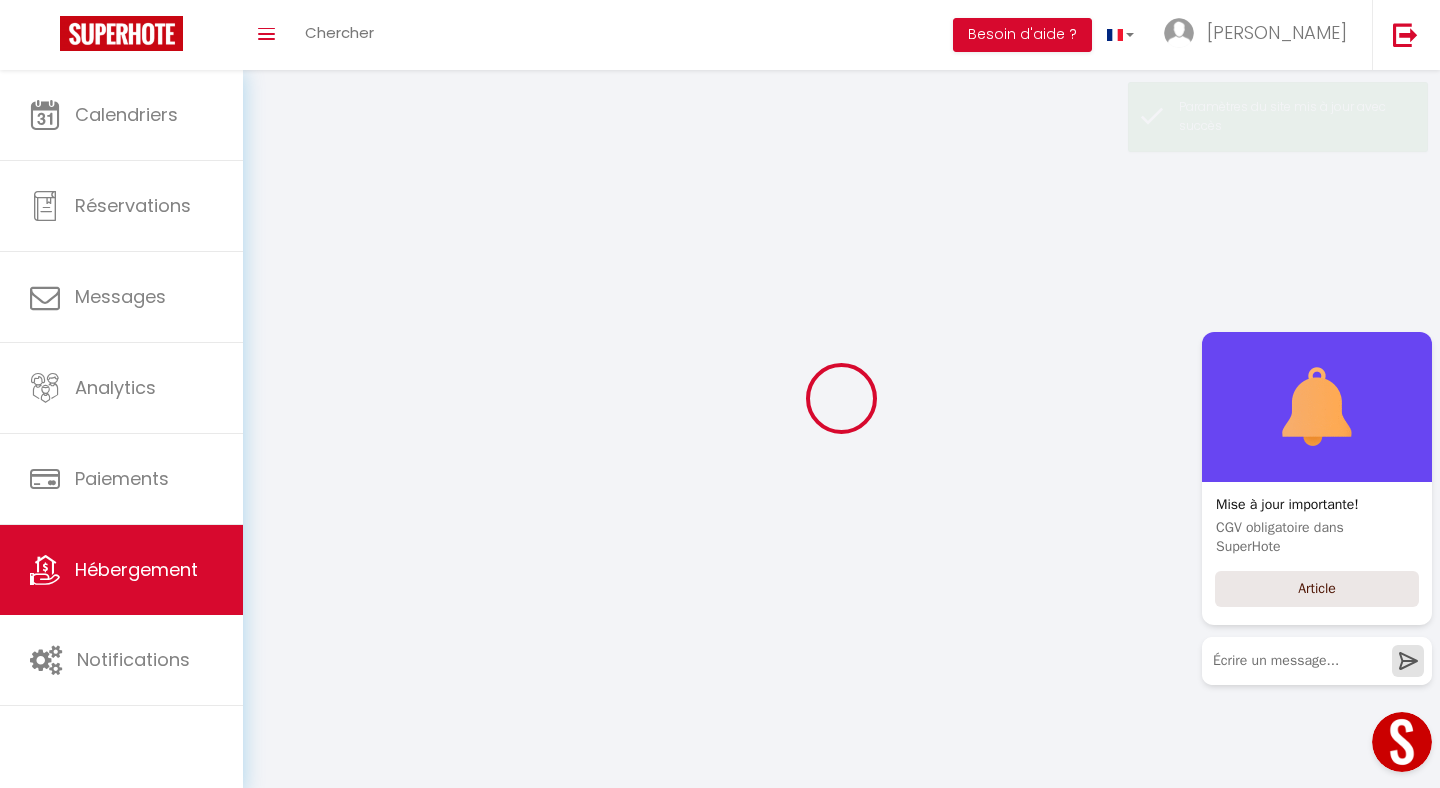 checkbox on "false" 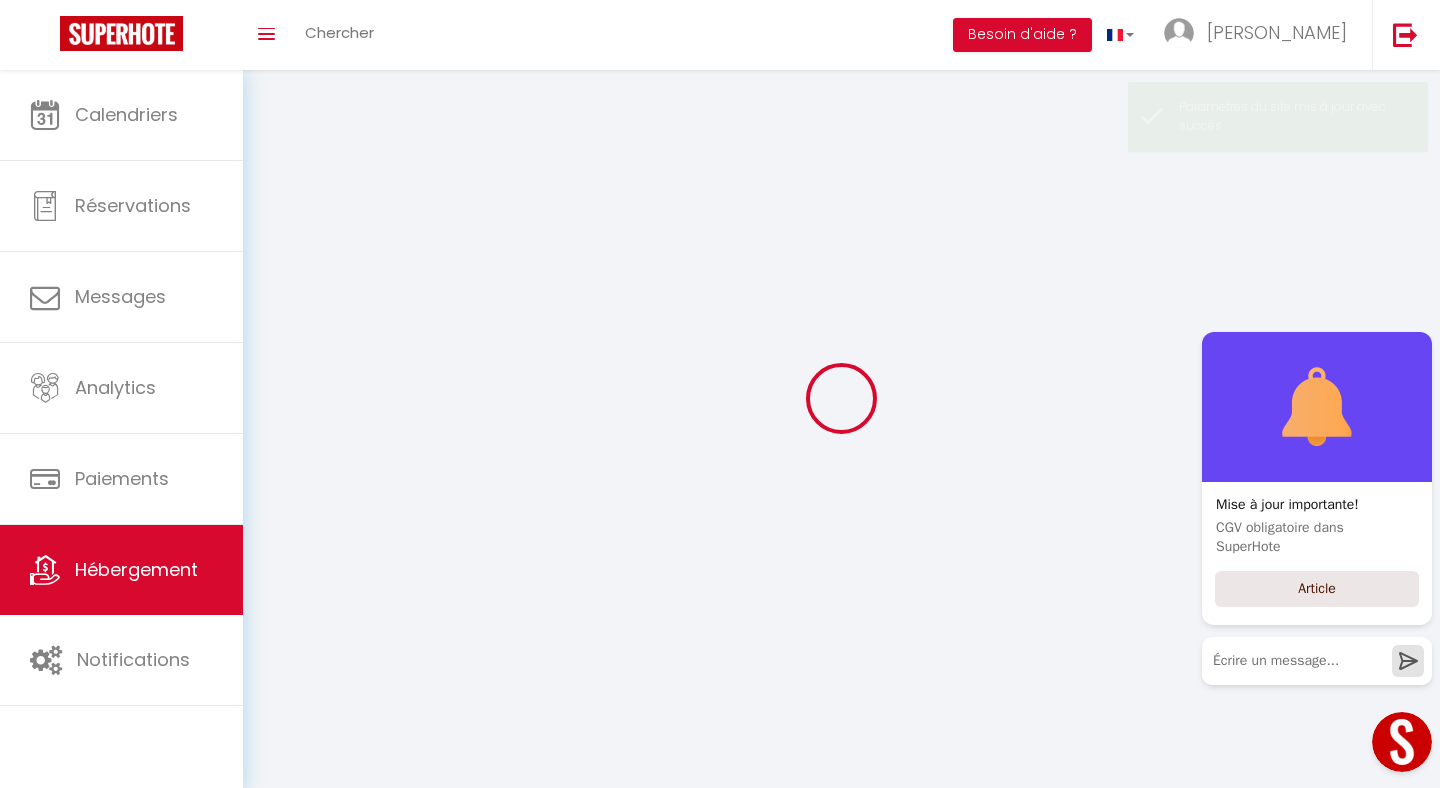 checkbox on "false" 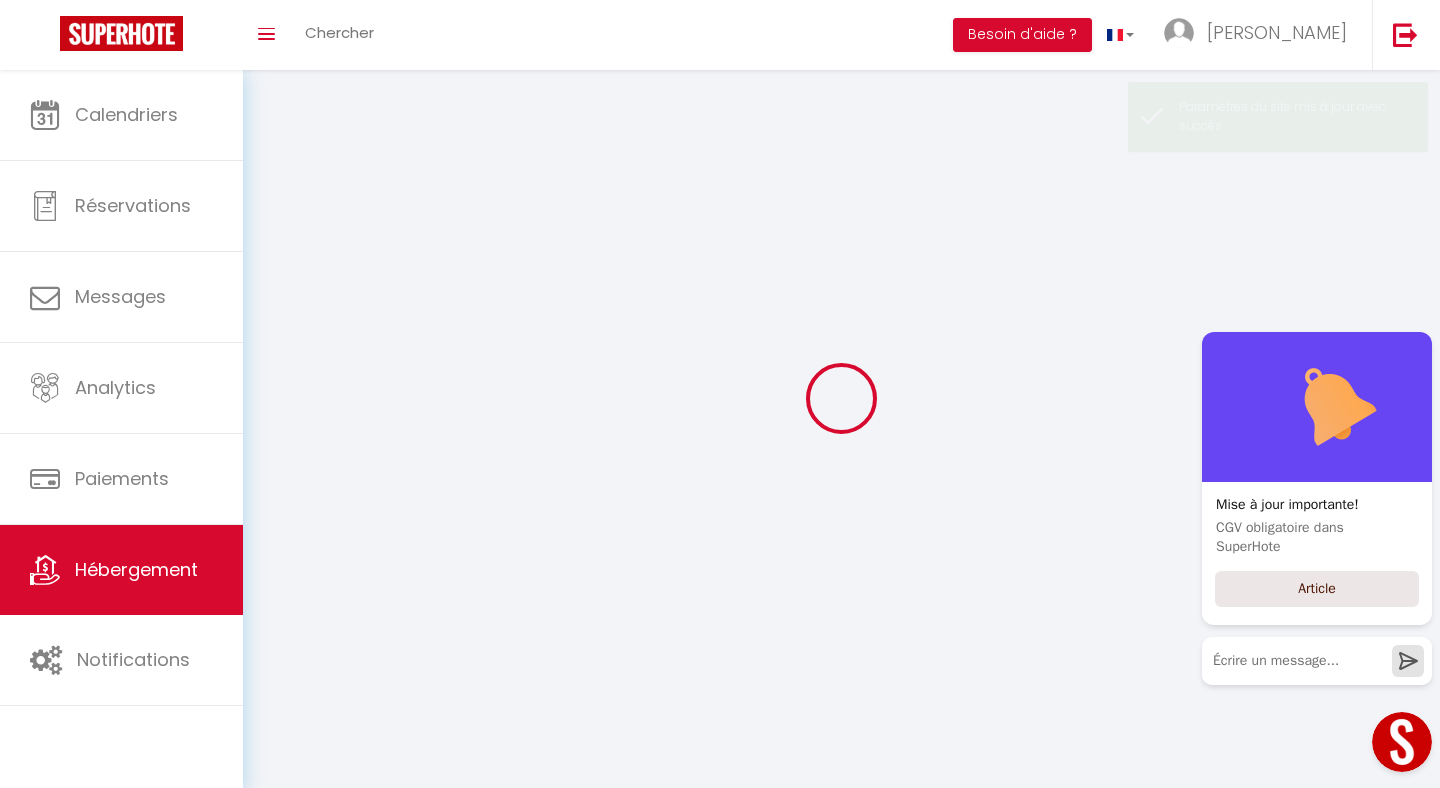 checkbox on "false" 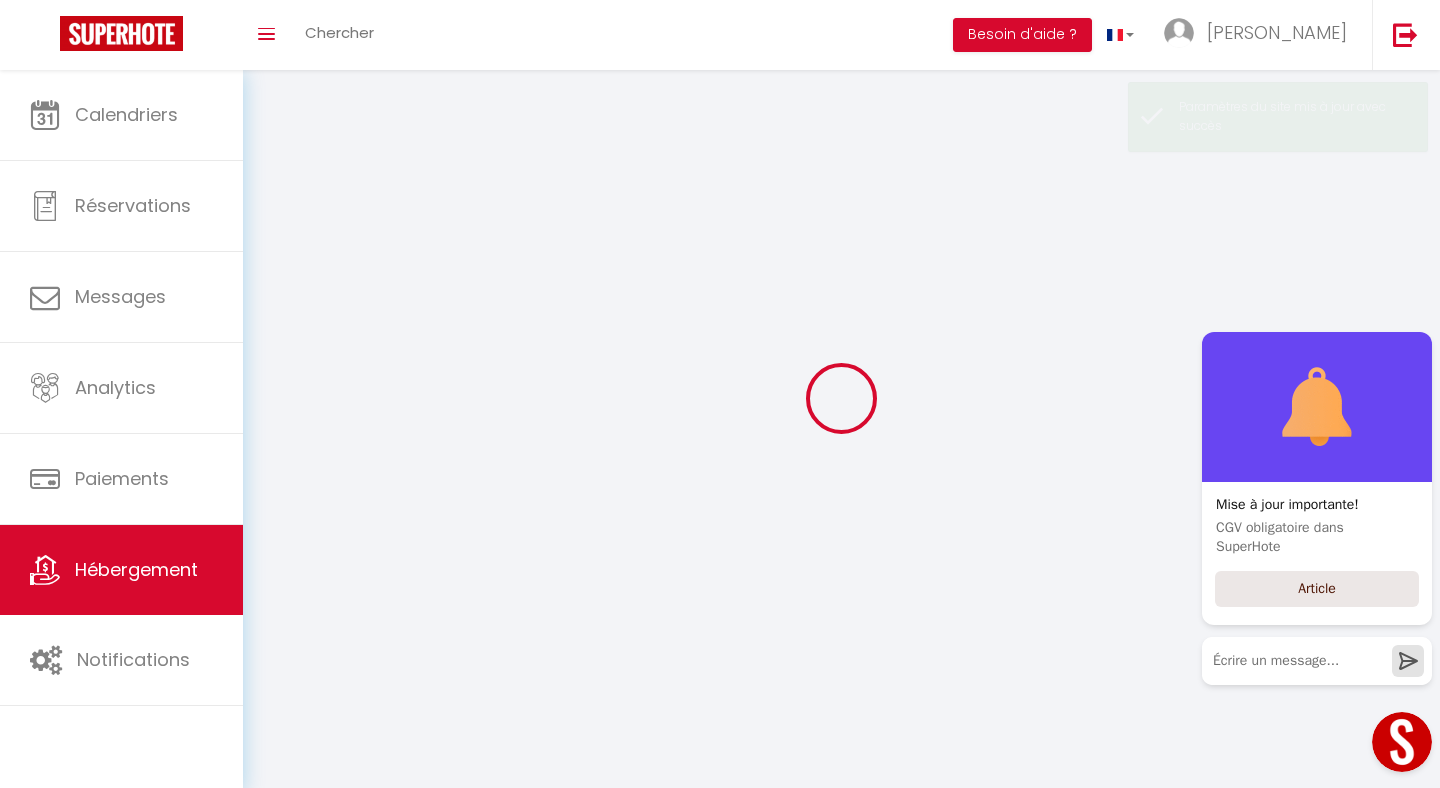 checkbox on "false" 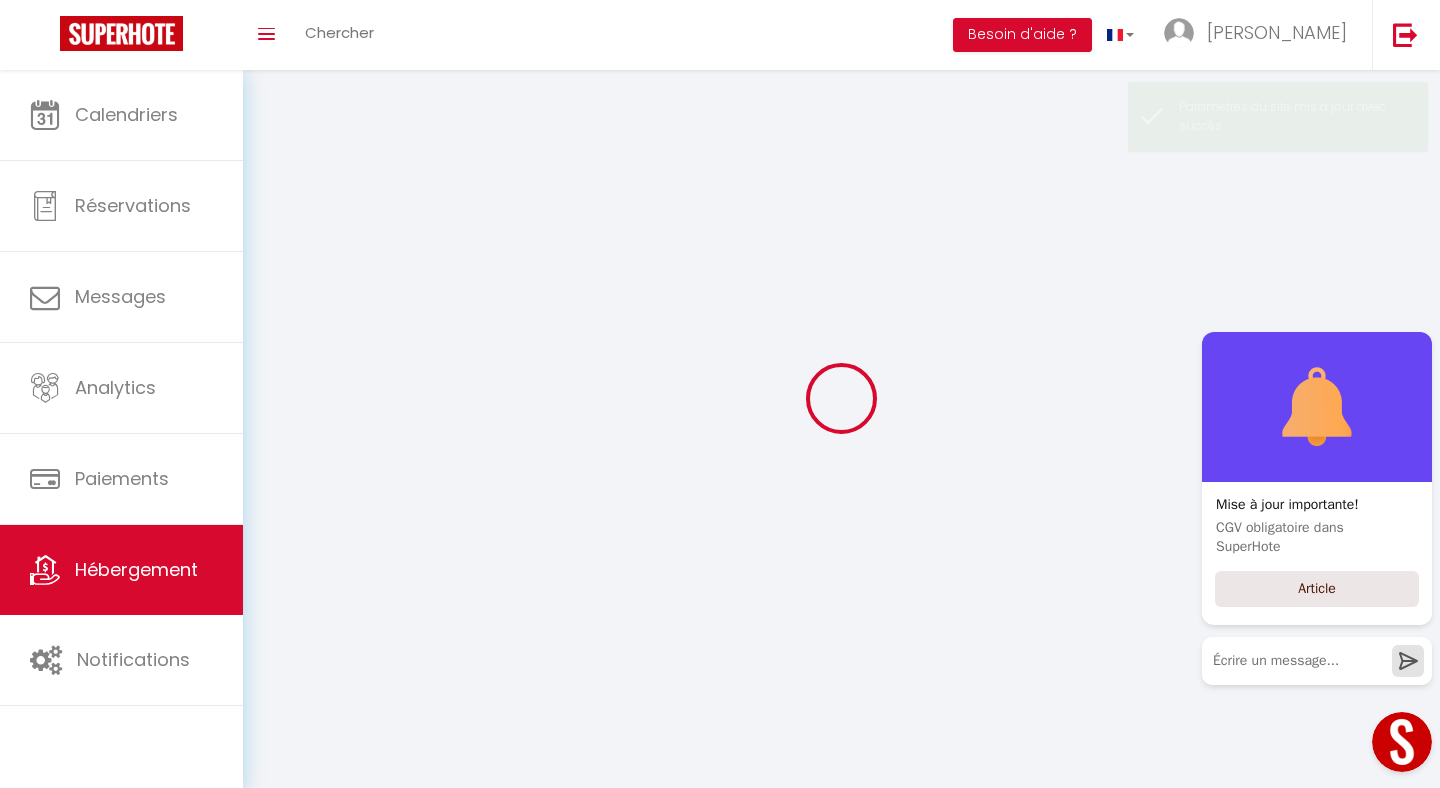 select 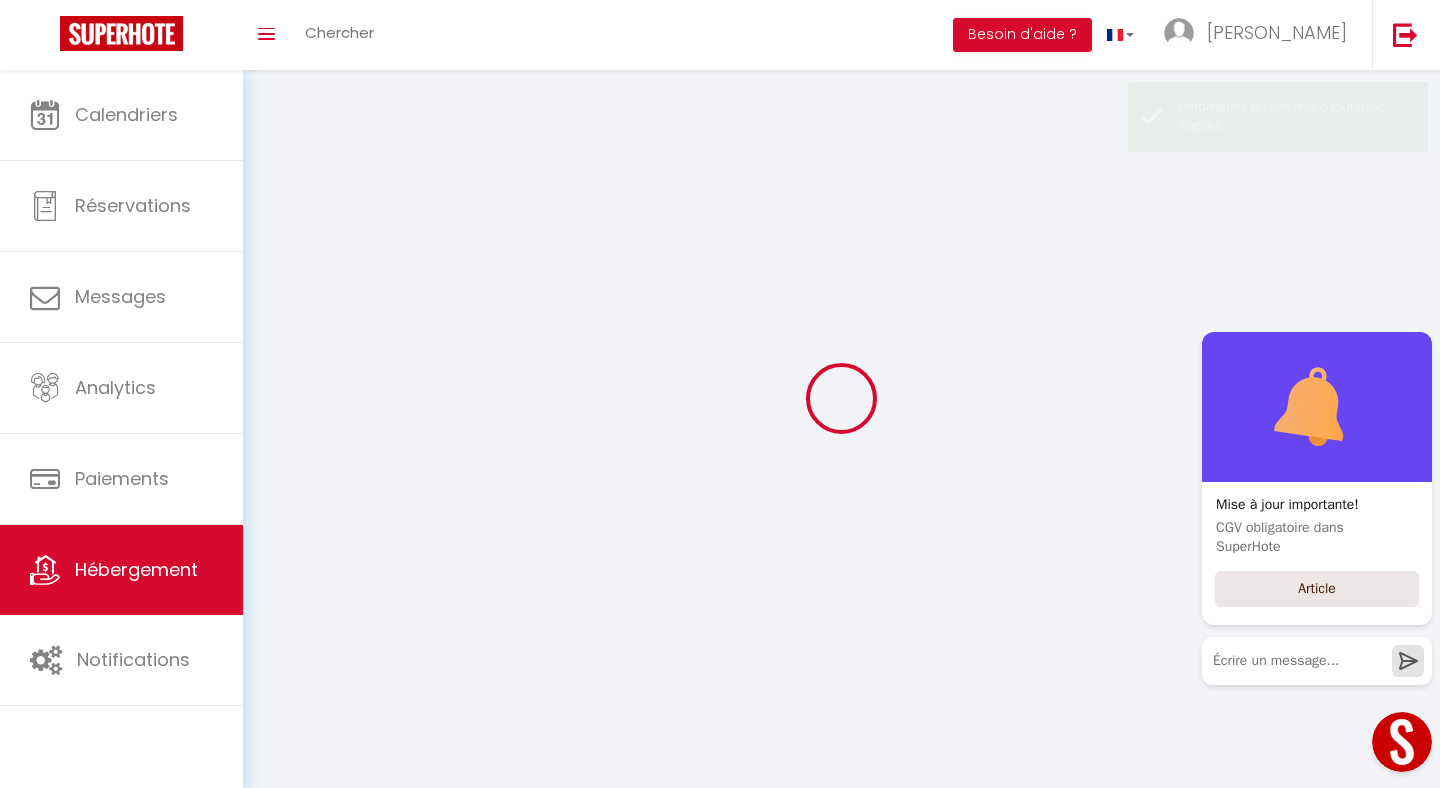 select 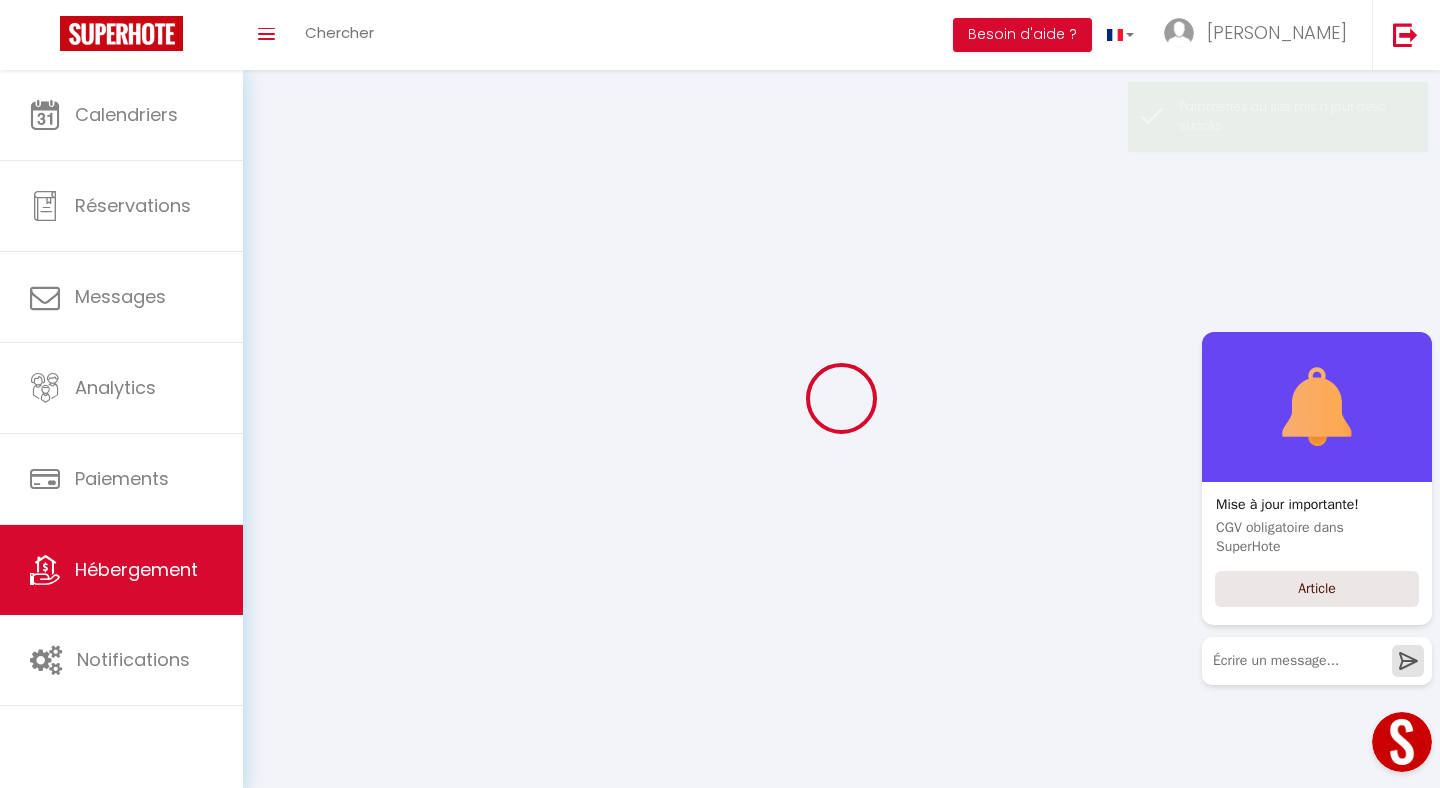 select 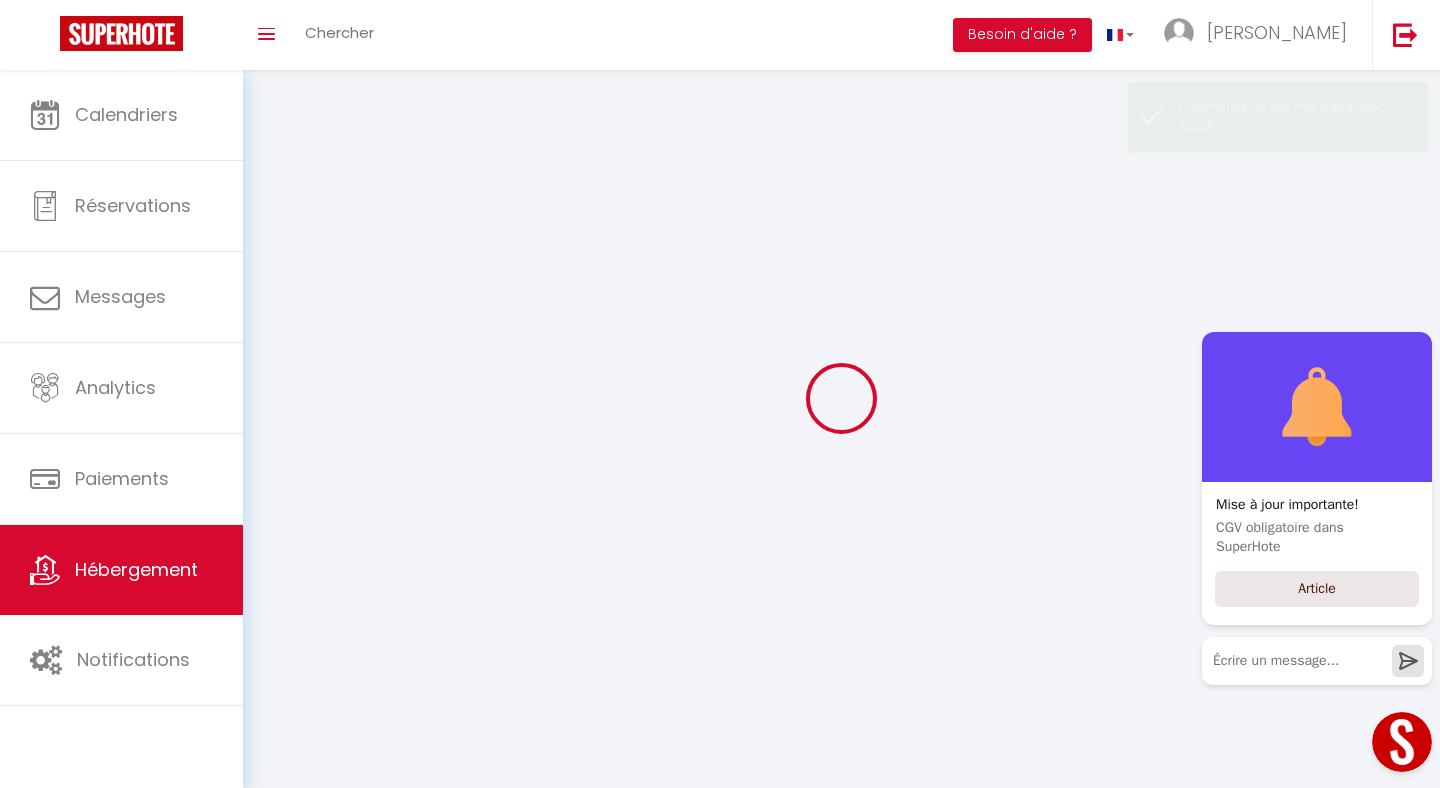 select 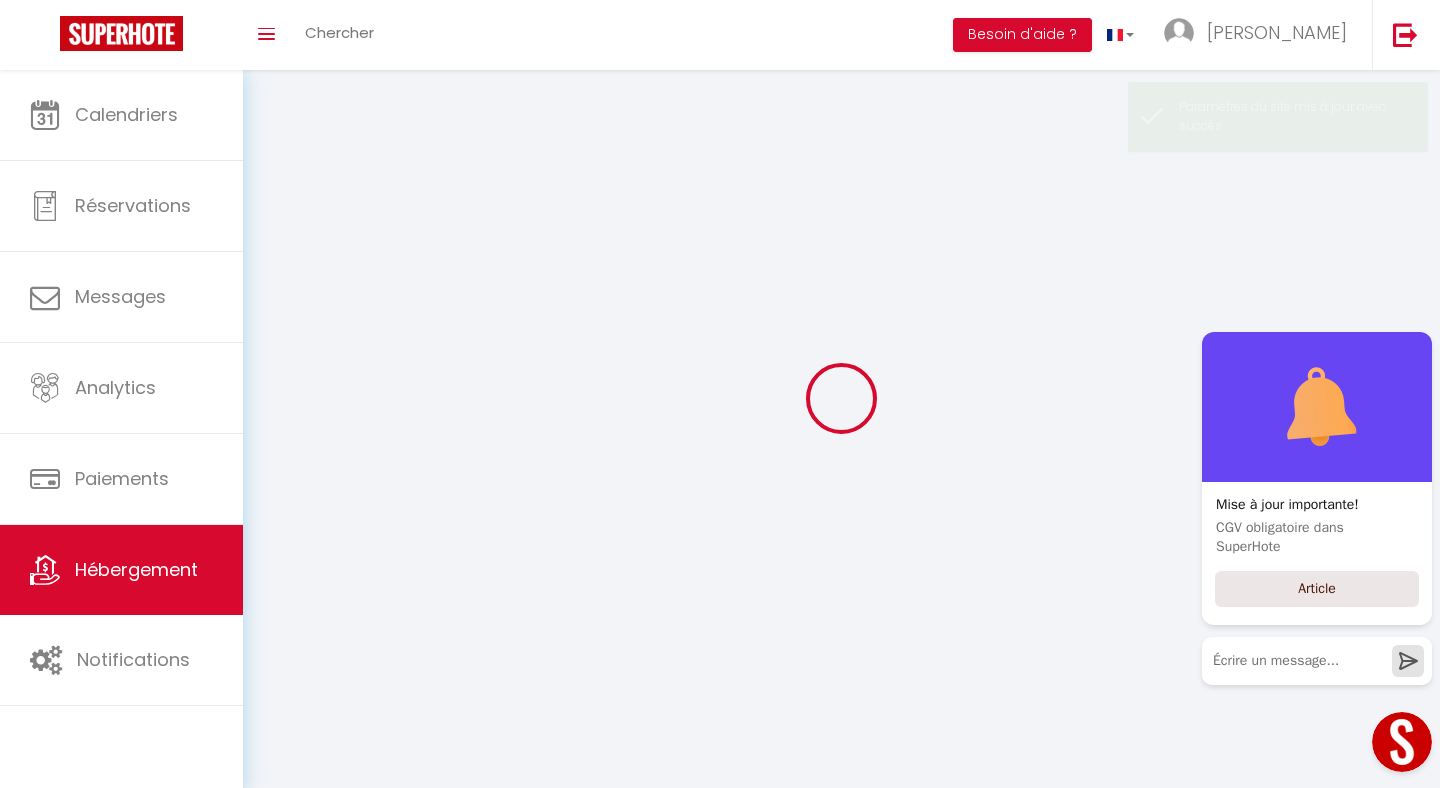 select 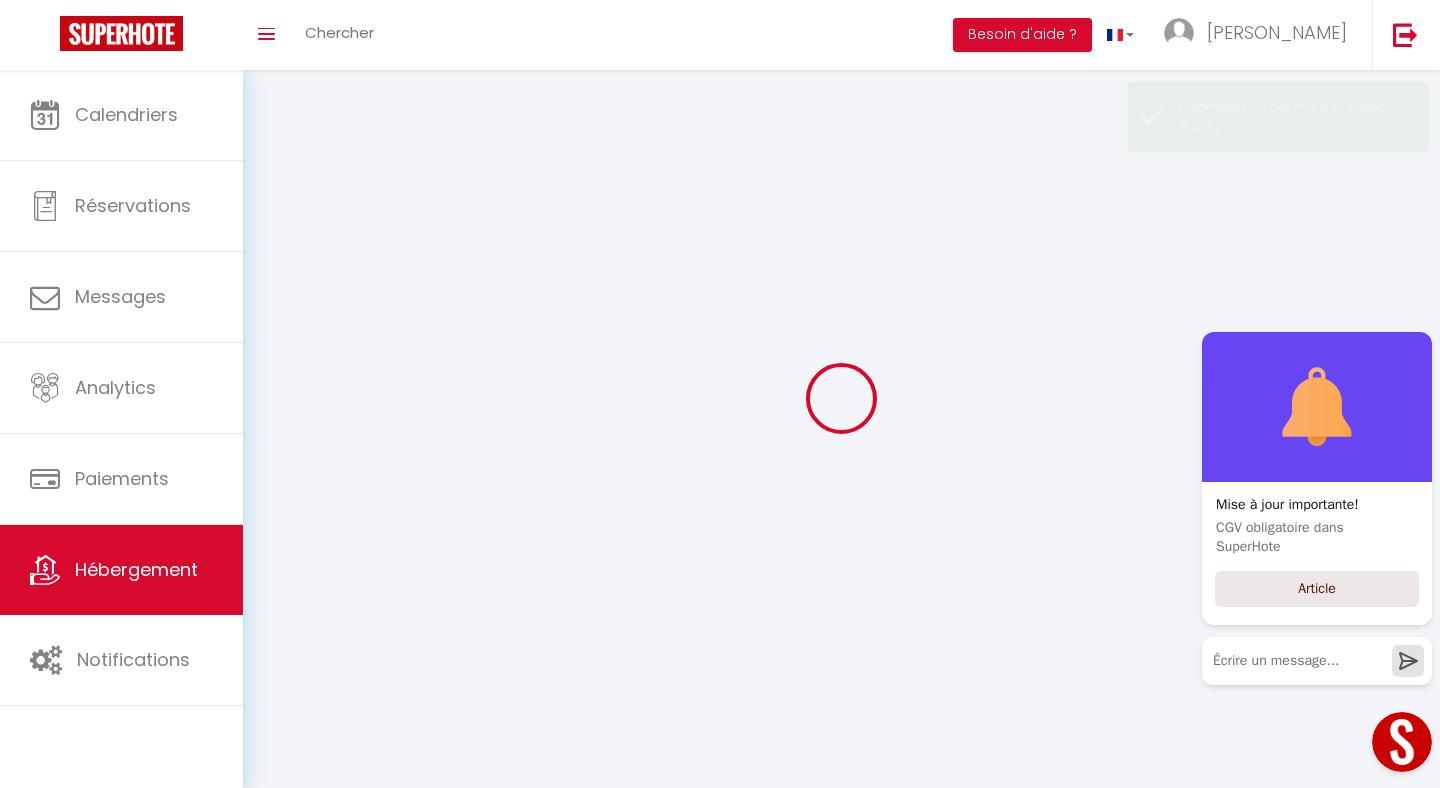 select 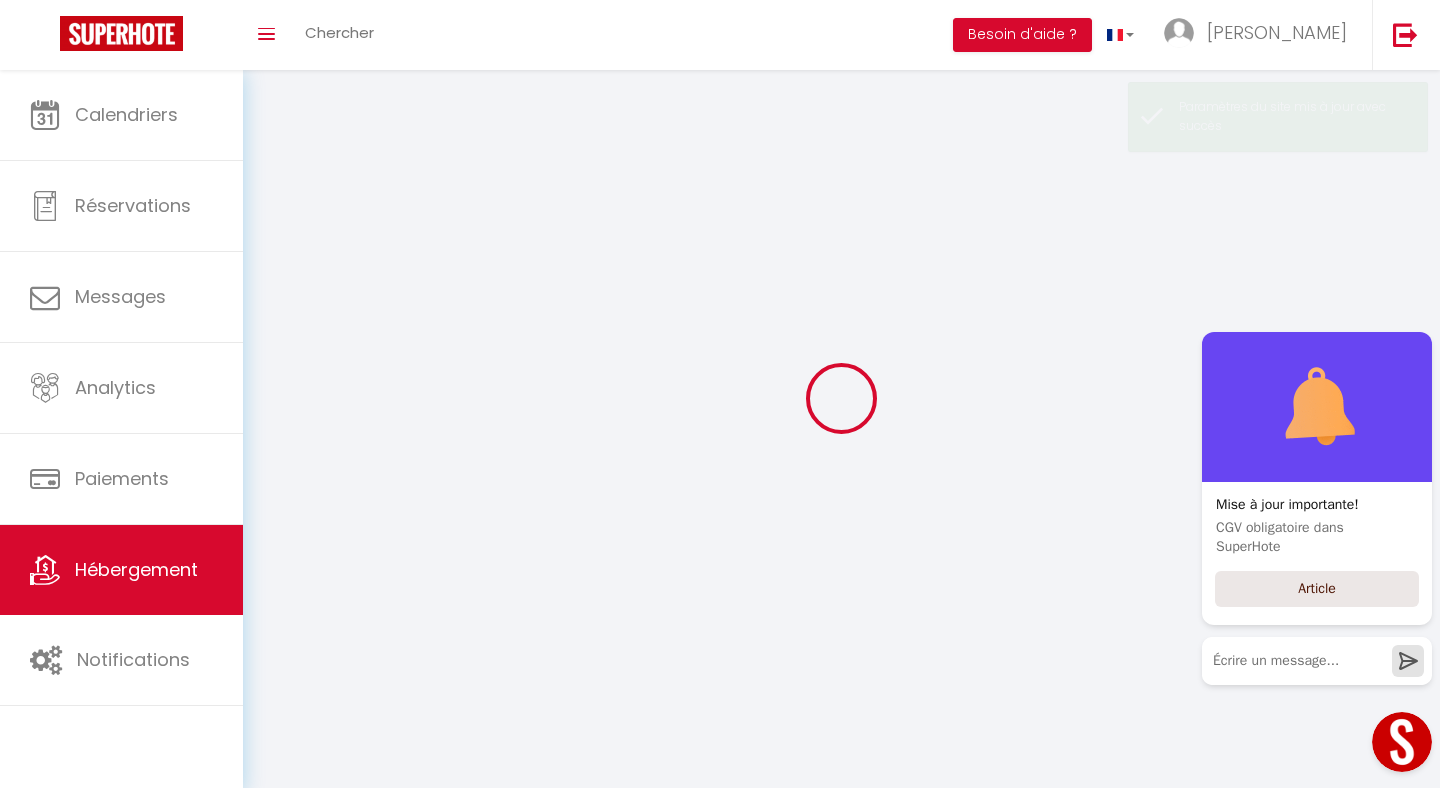 select 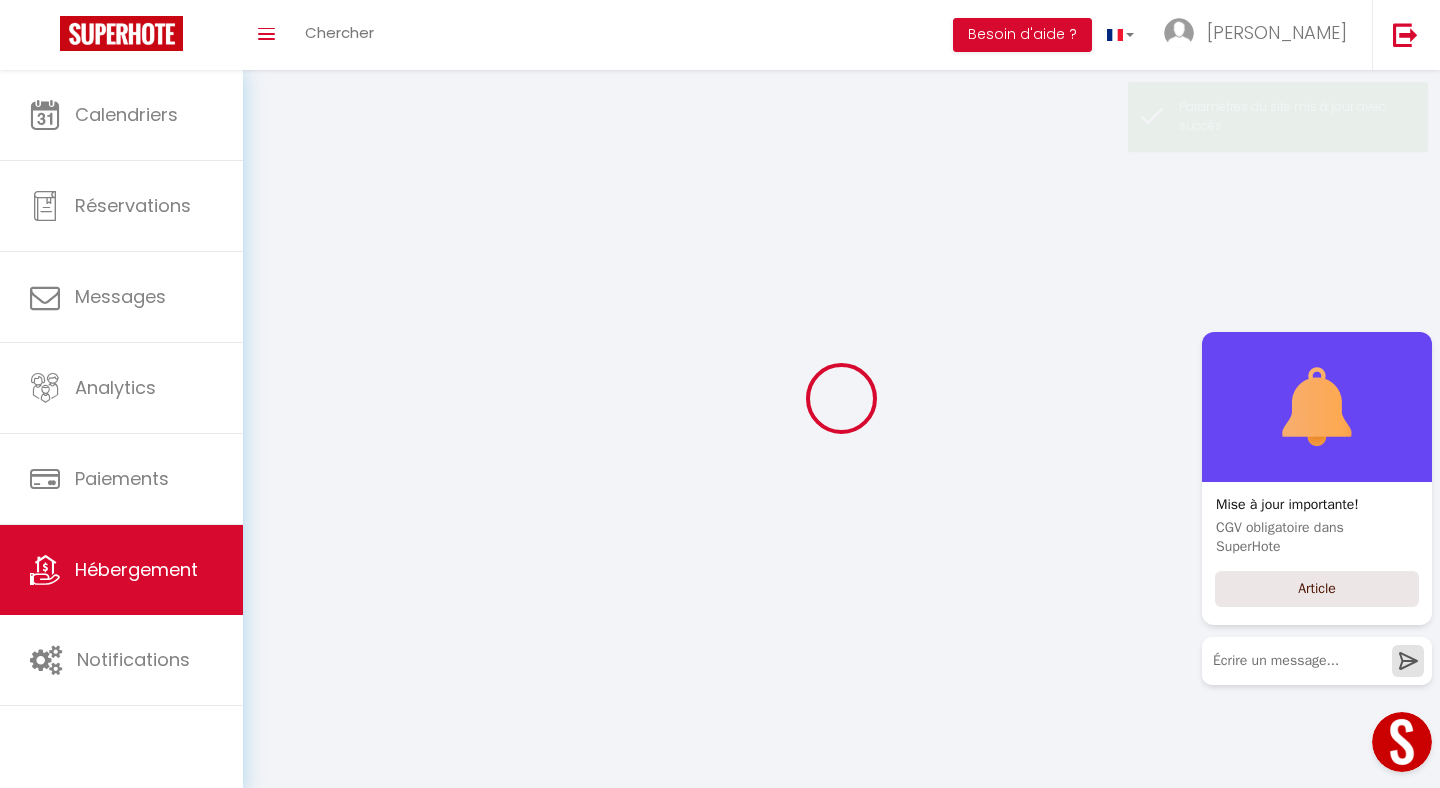 checkbox on "false" 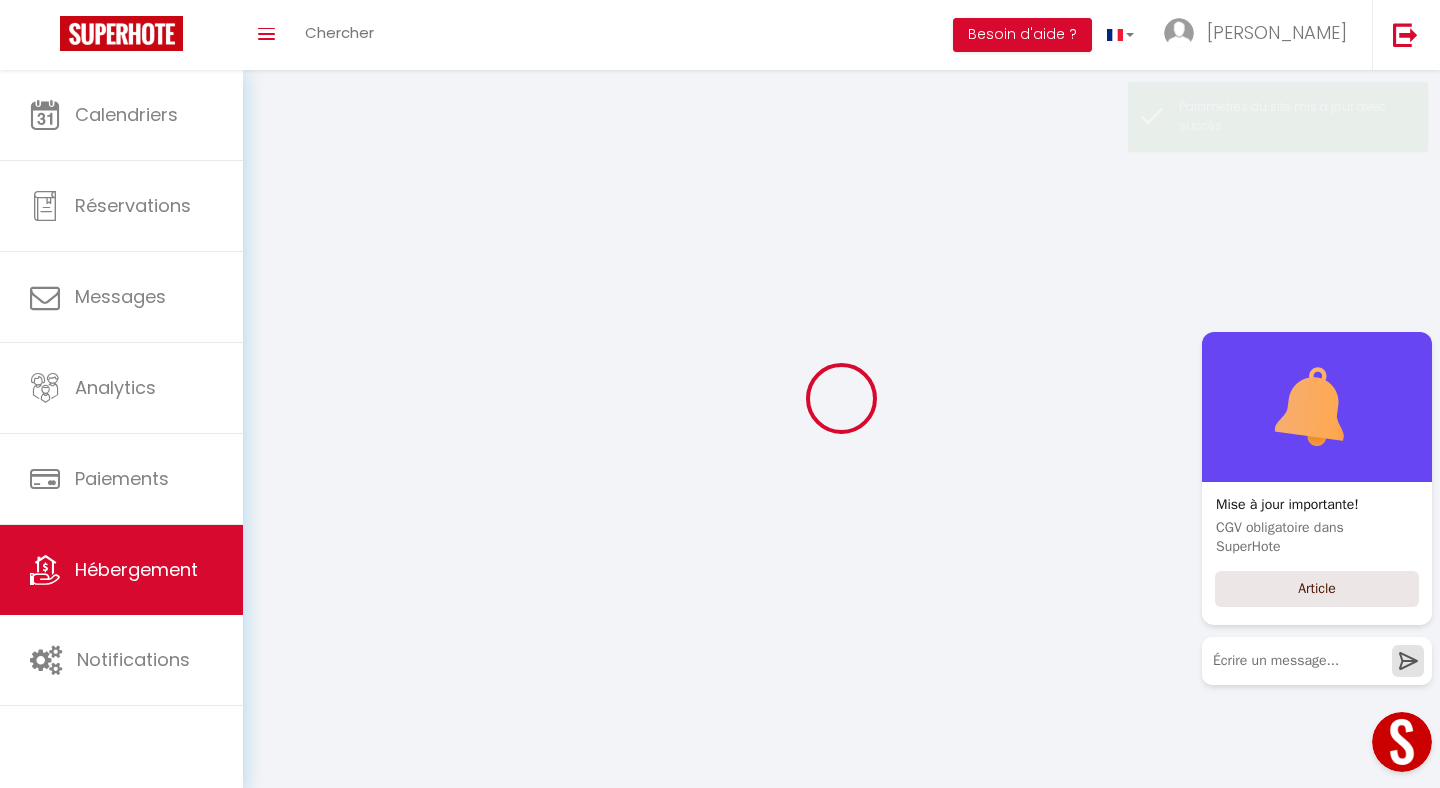 checkbox on "false" 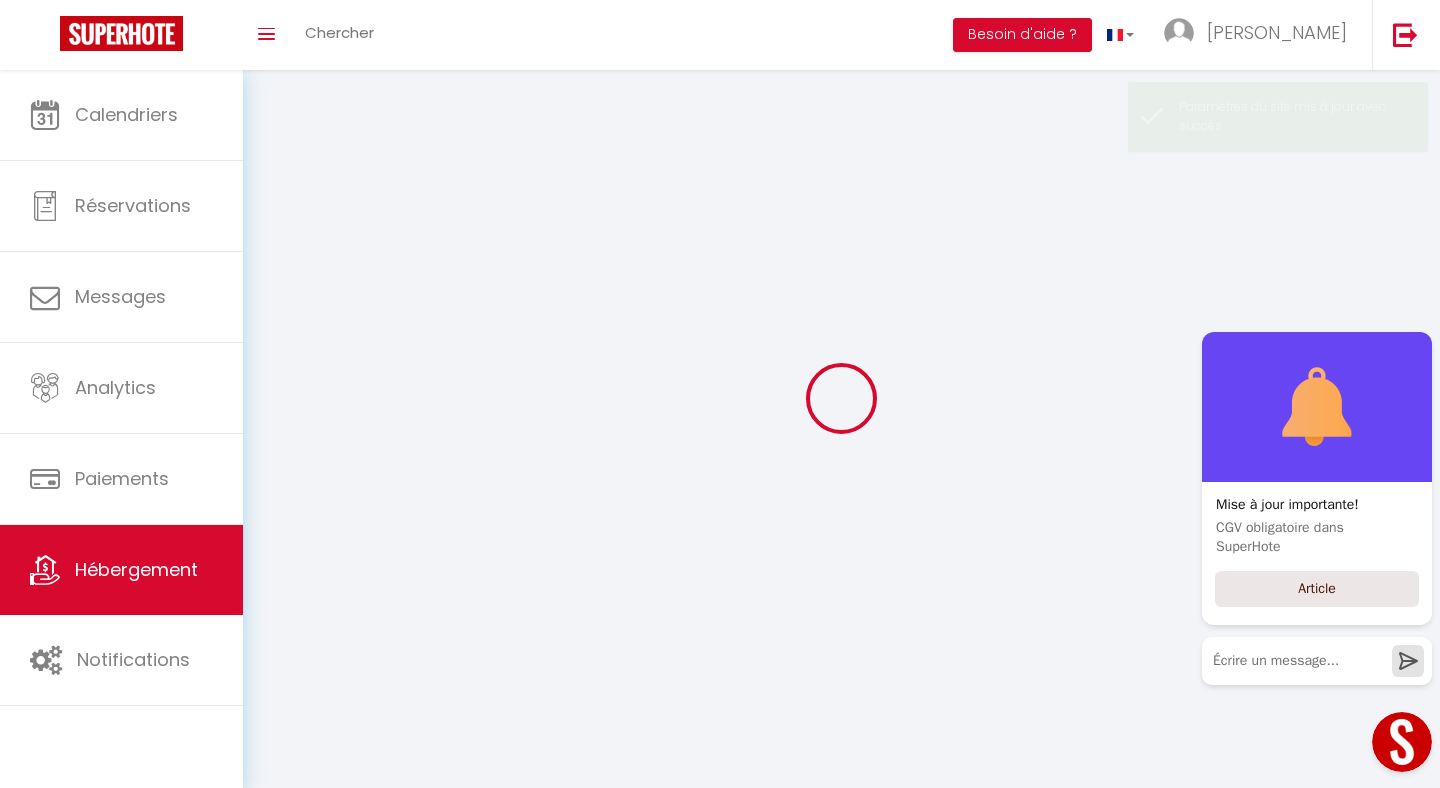 checkbox on "false" 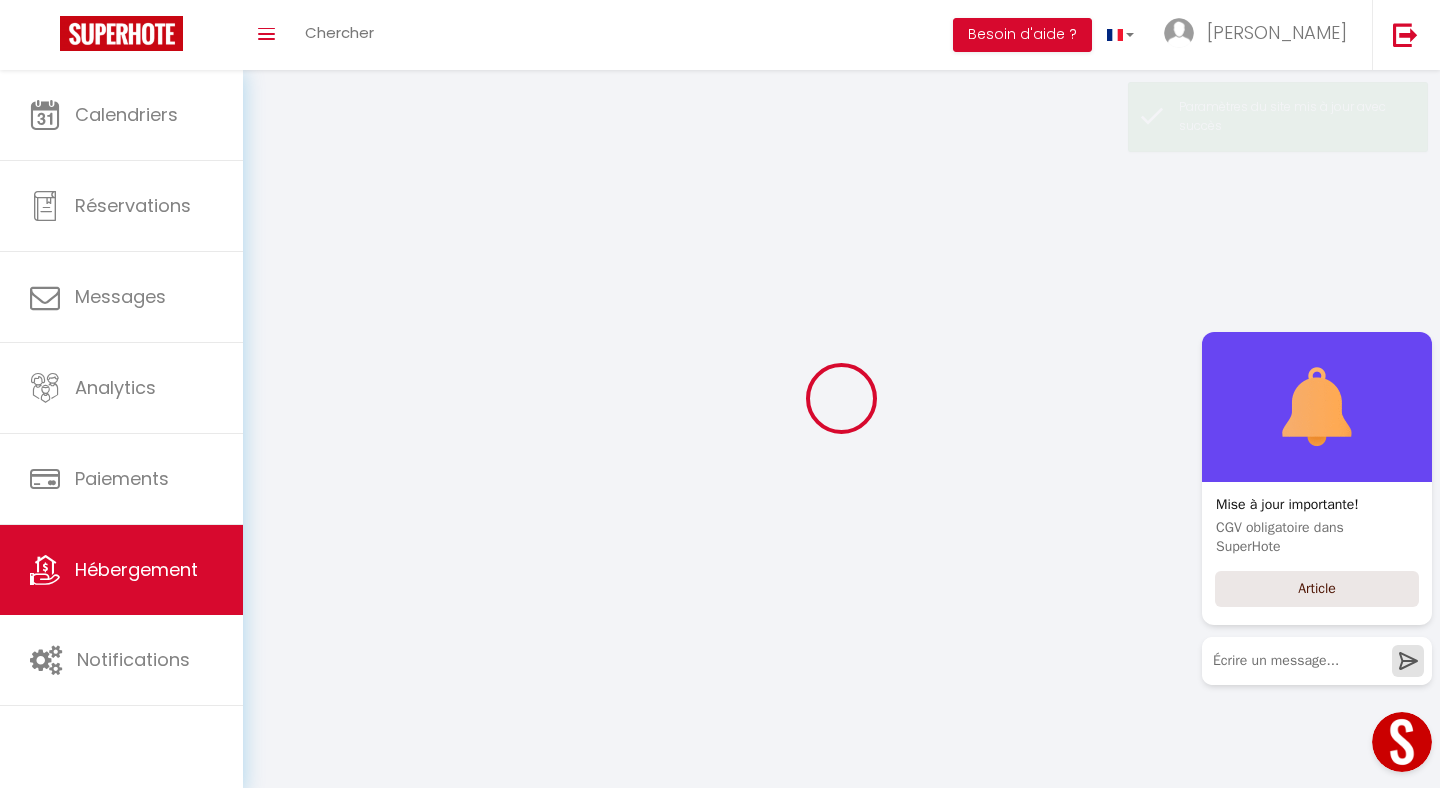 select 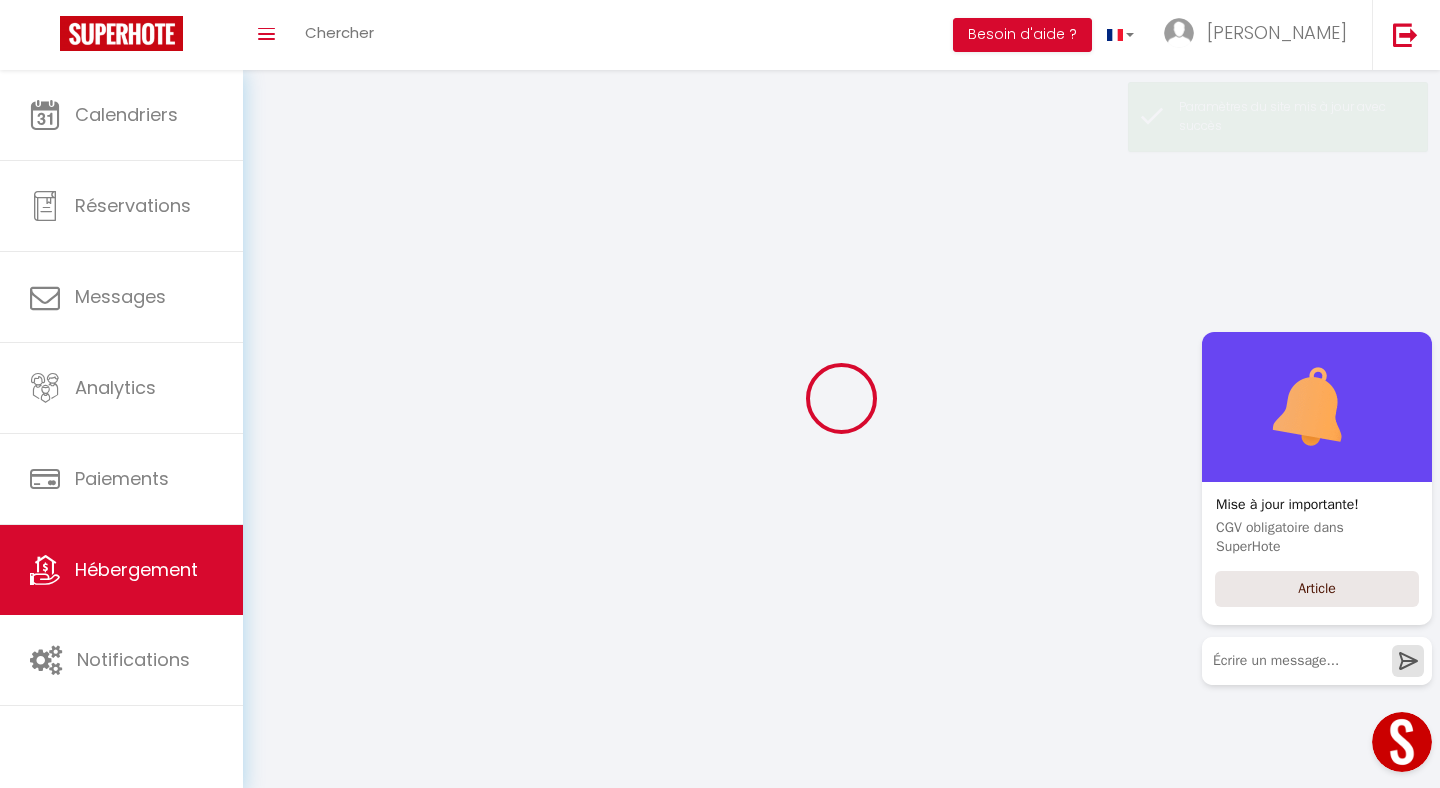 select 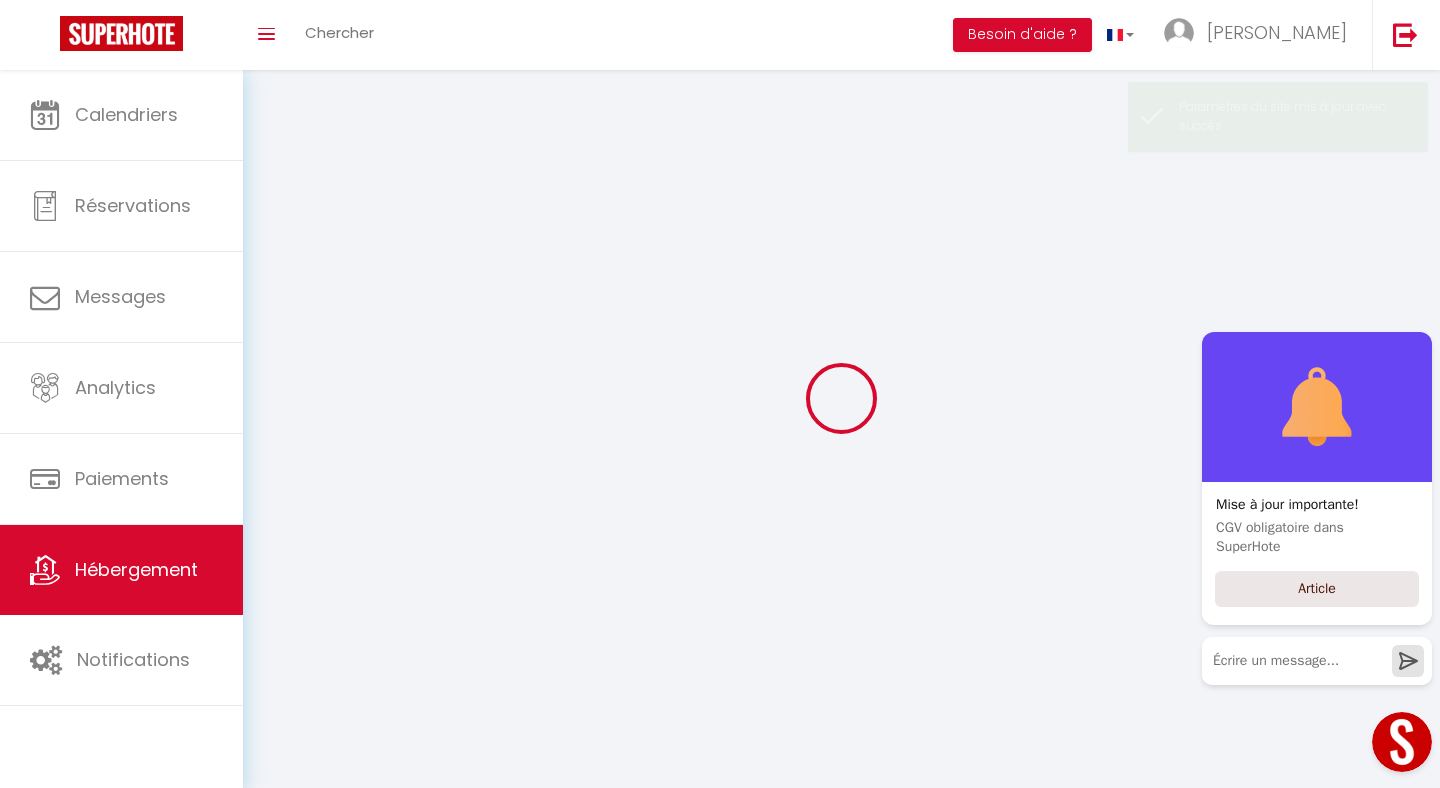select 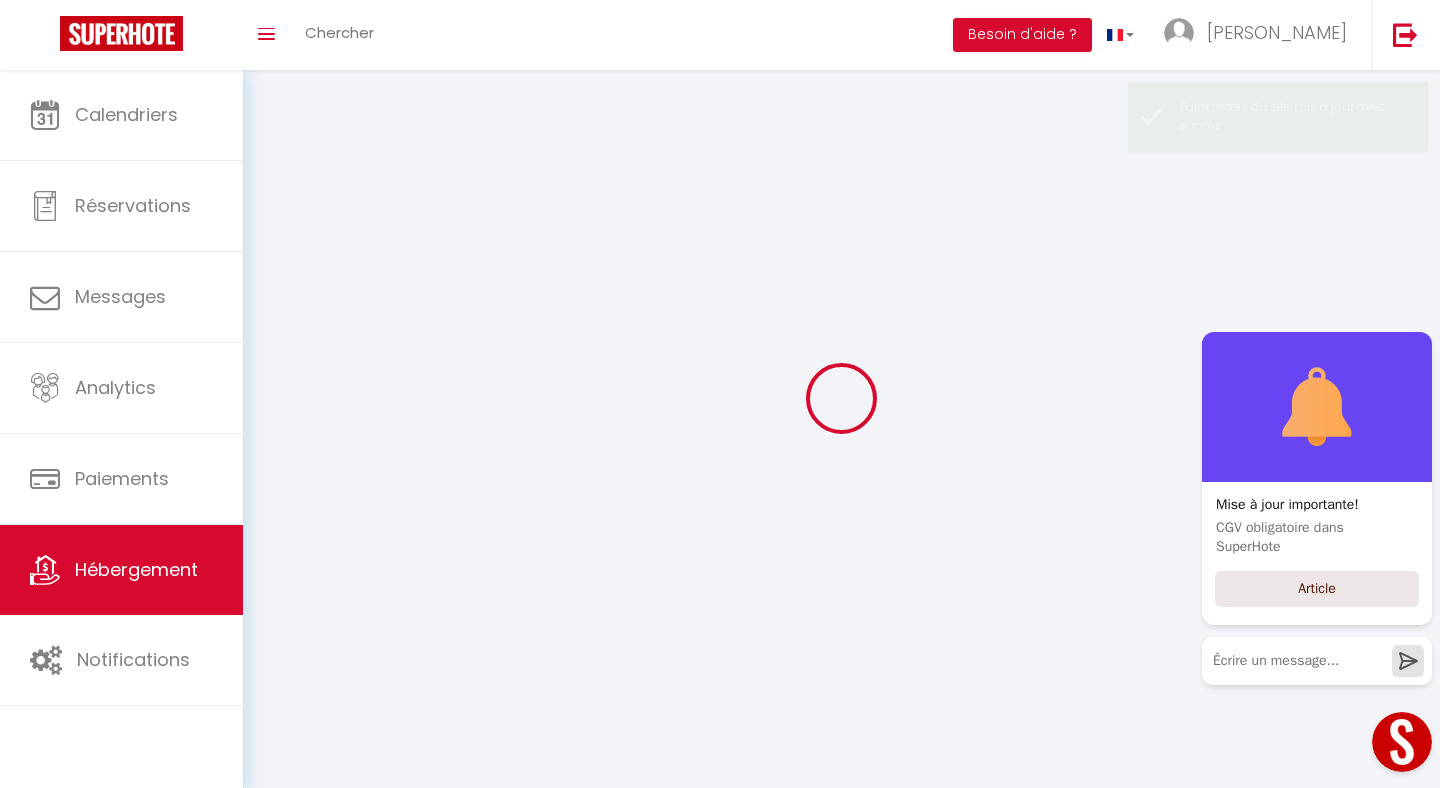 select 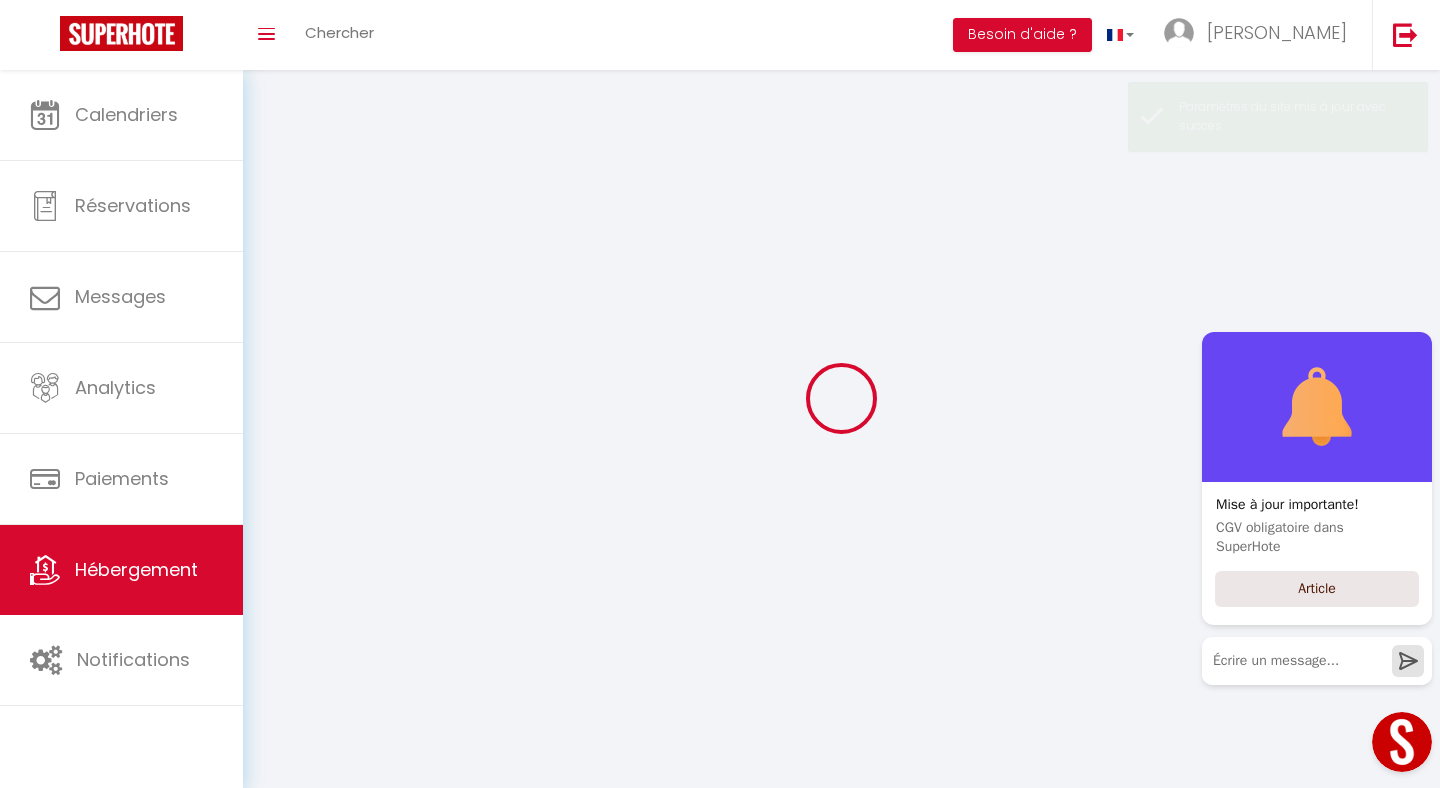 select 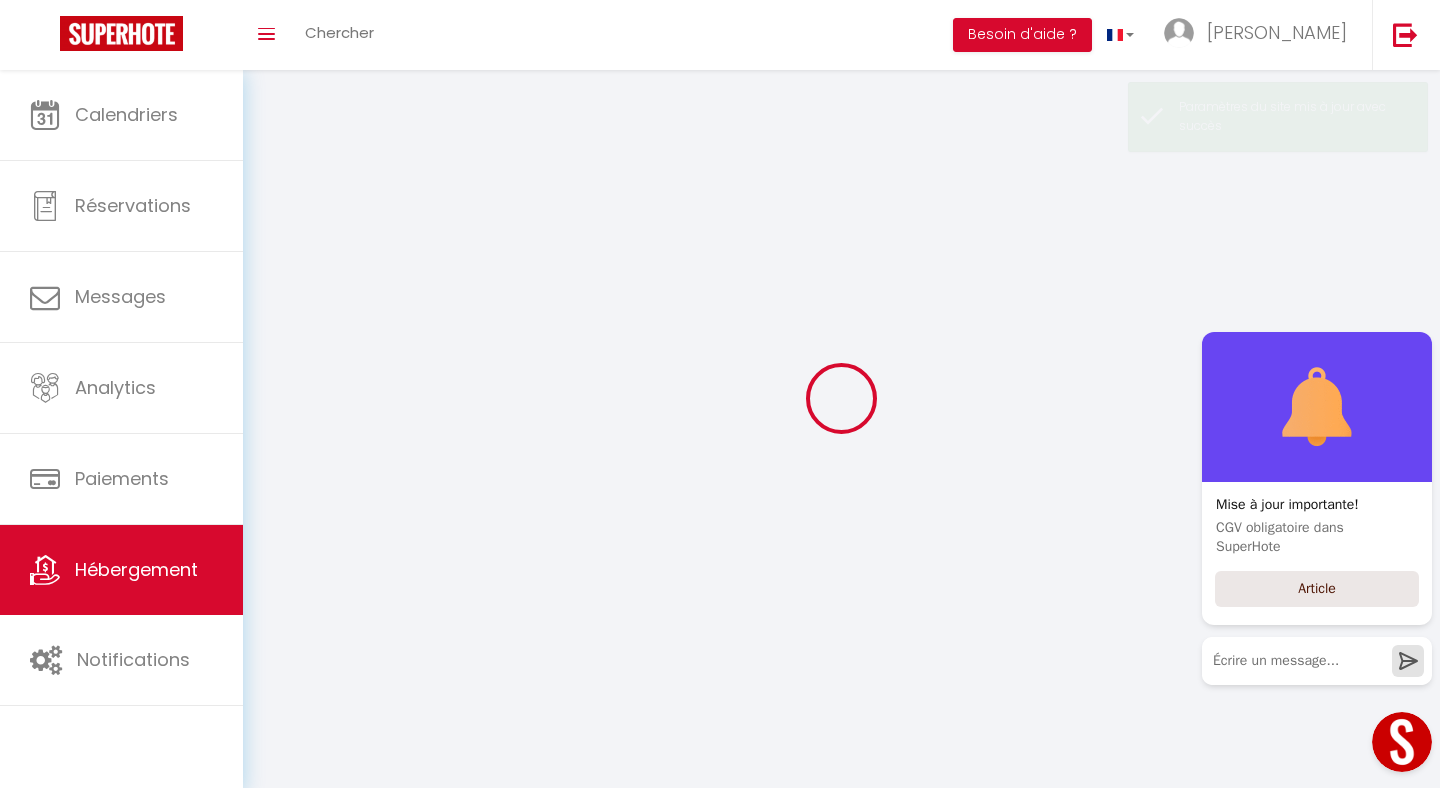select 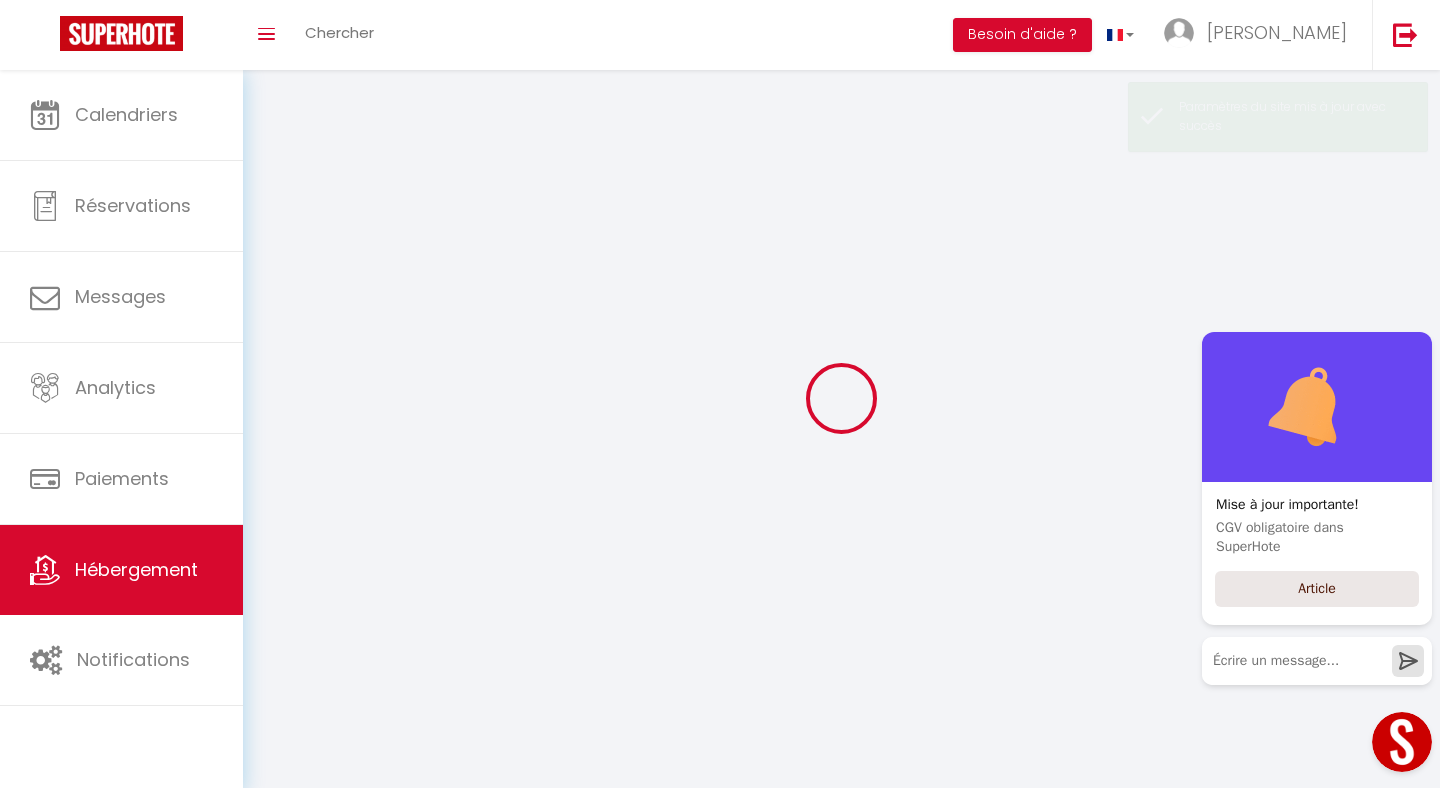 select 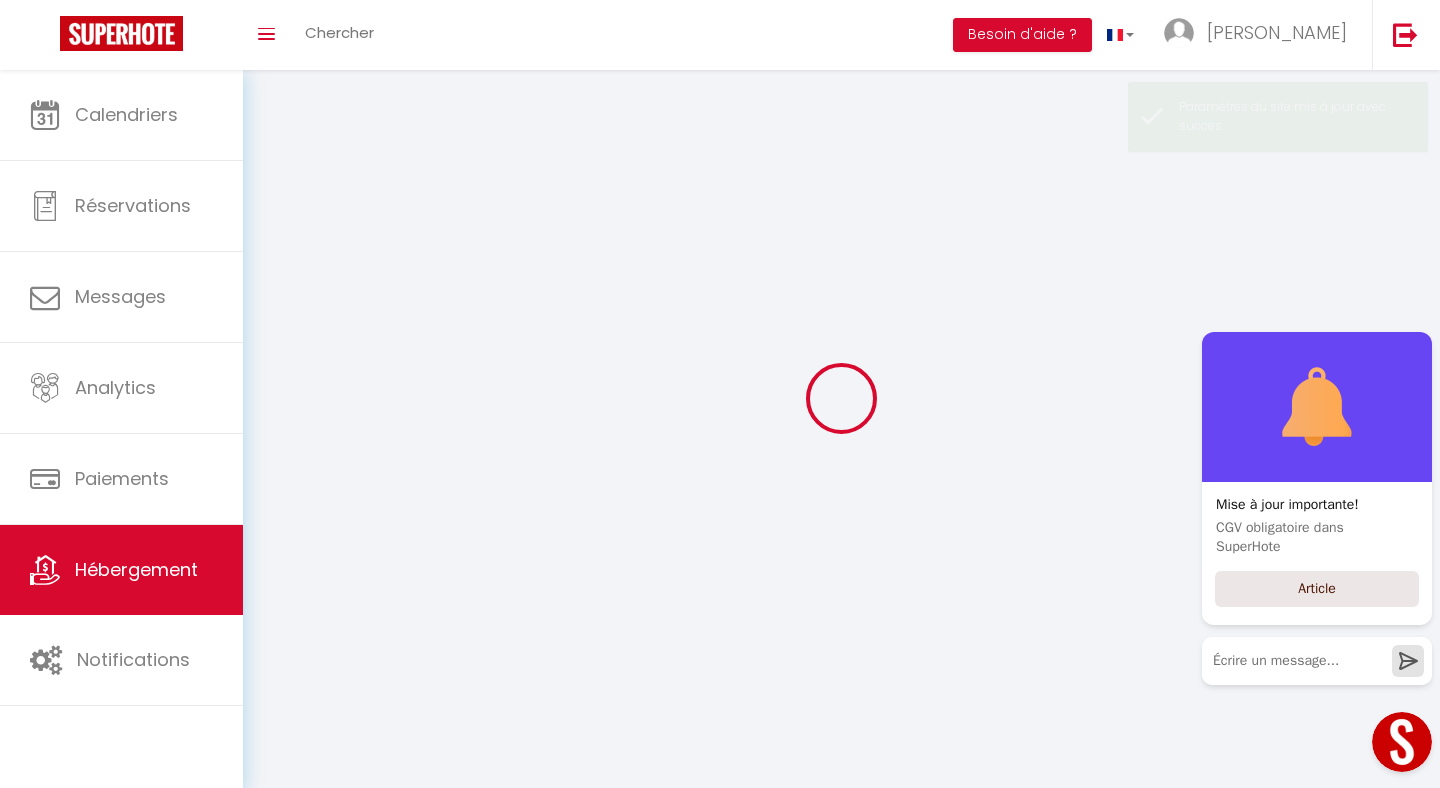 select 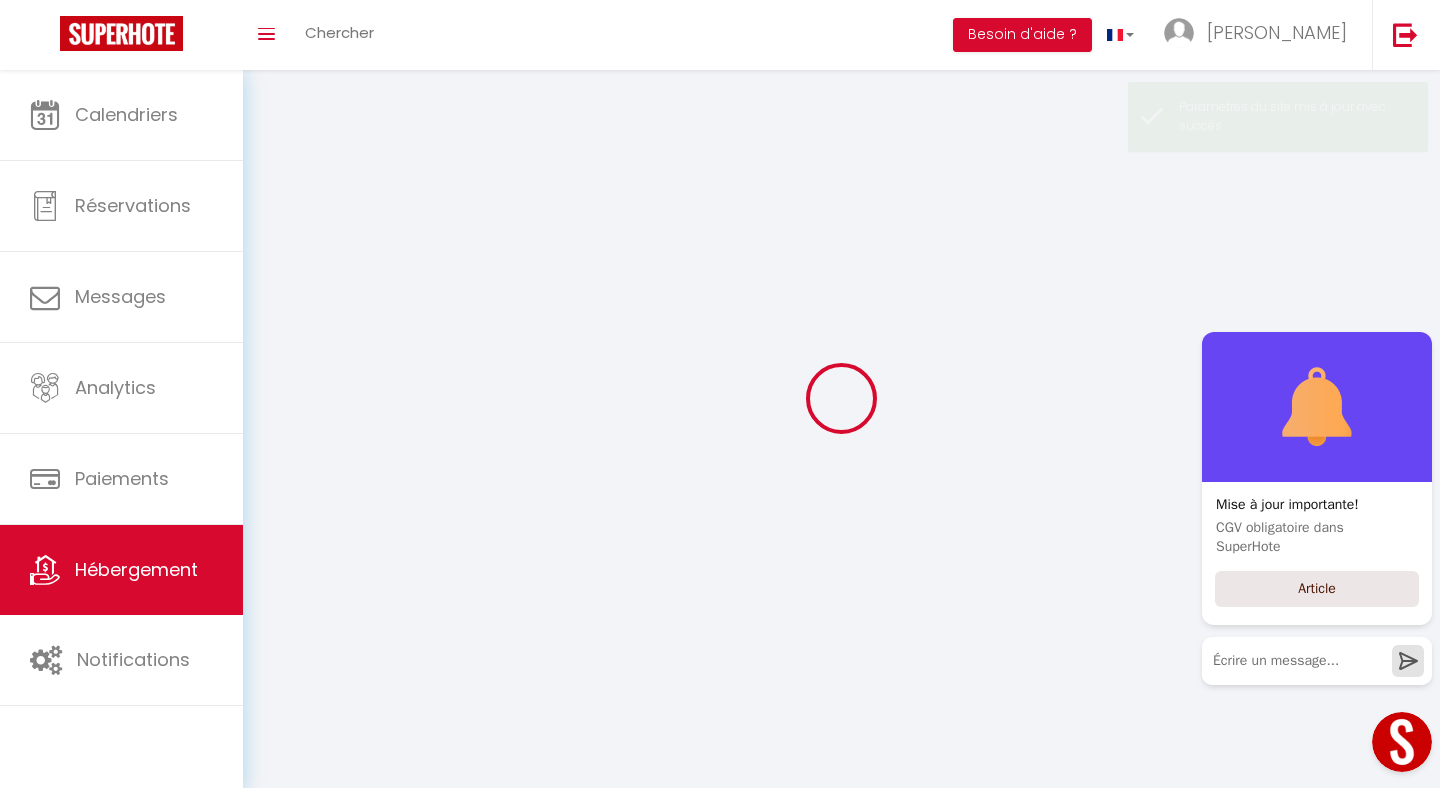 checkbox on "false" 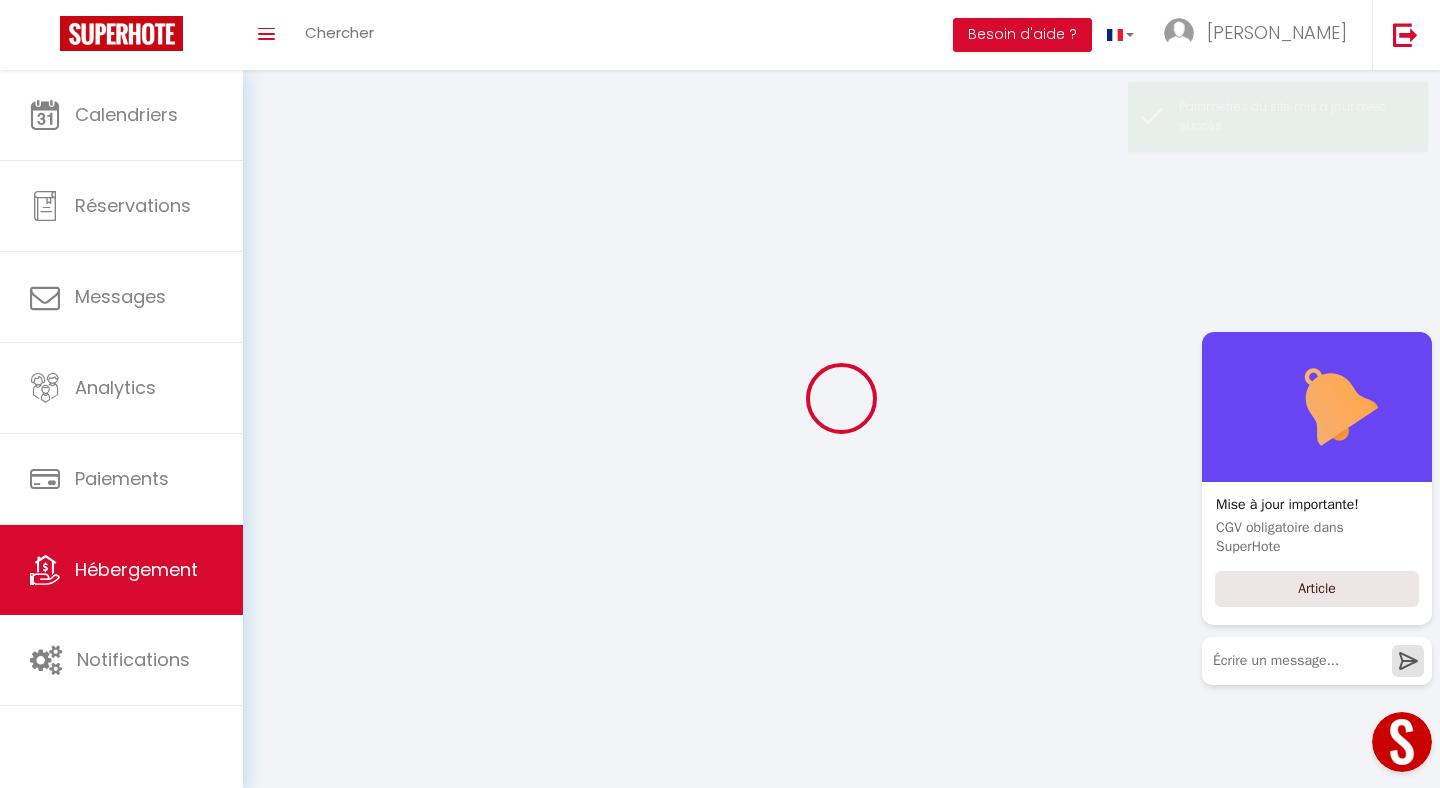 checkbox on "false" 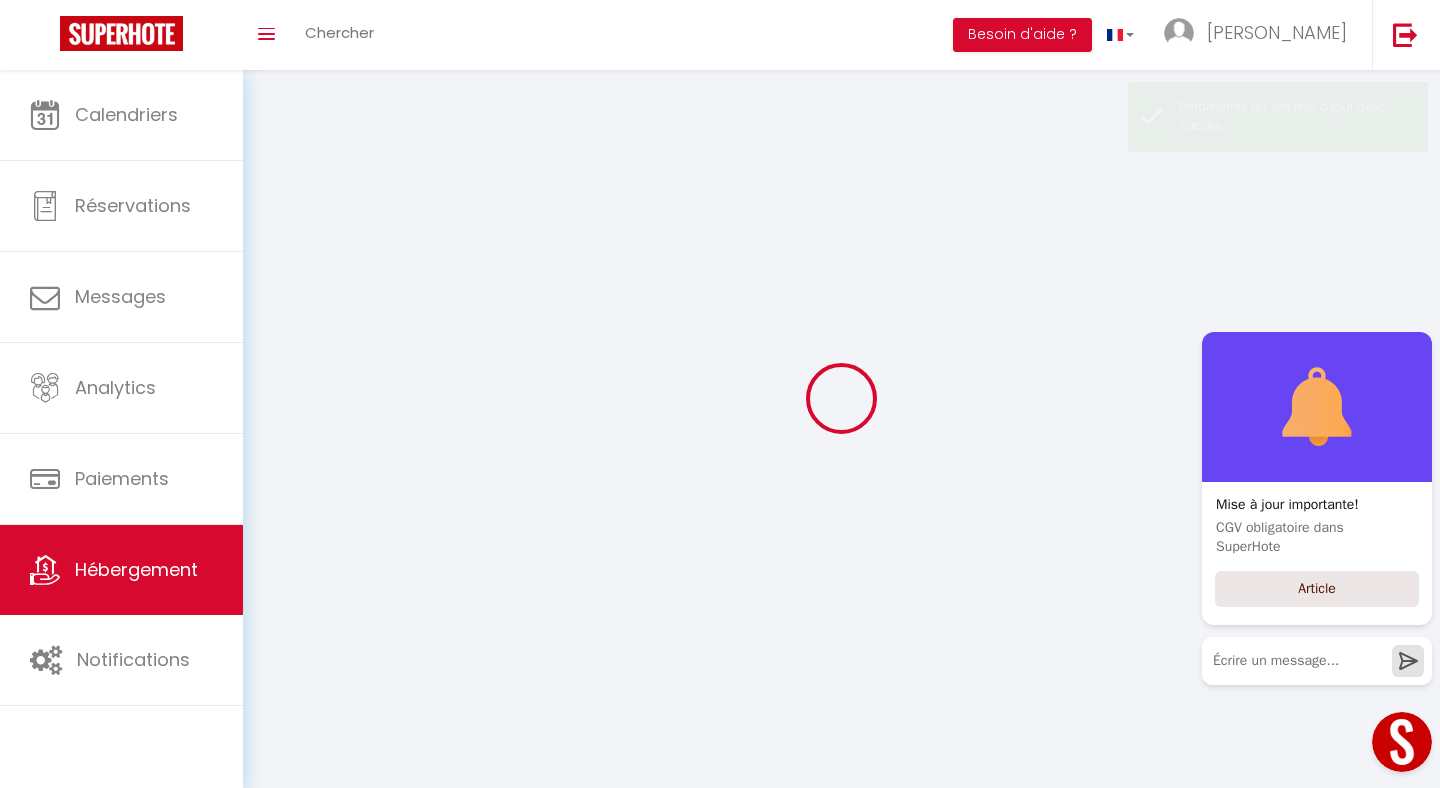 checkbox on "false" 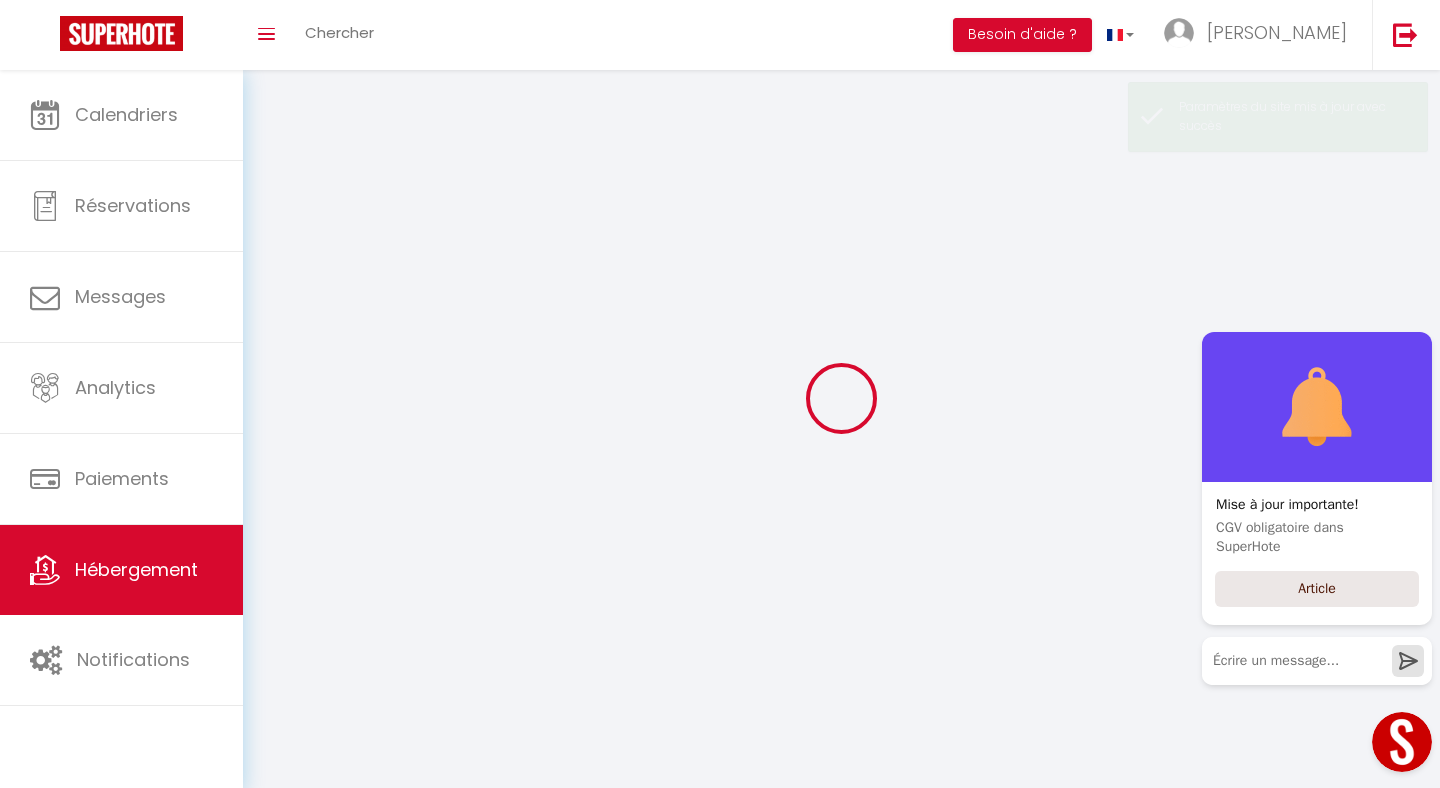 checkbox on "false" 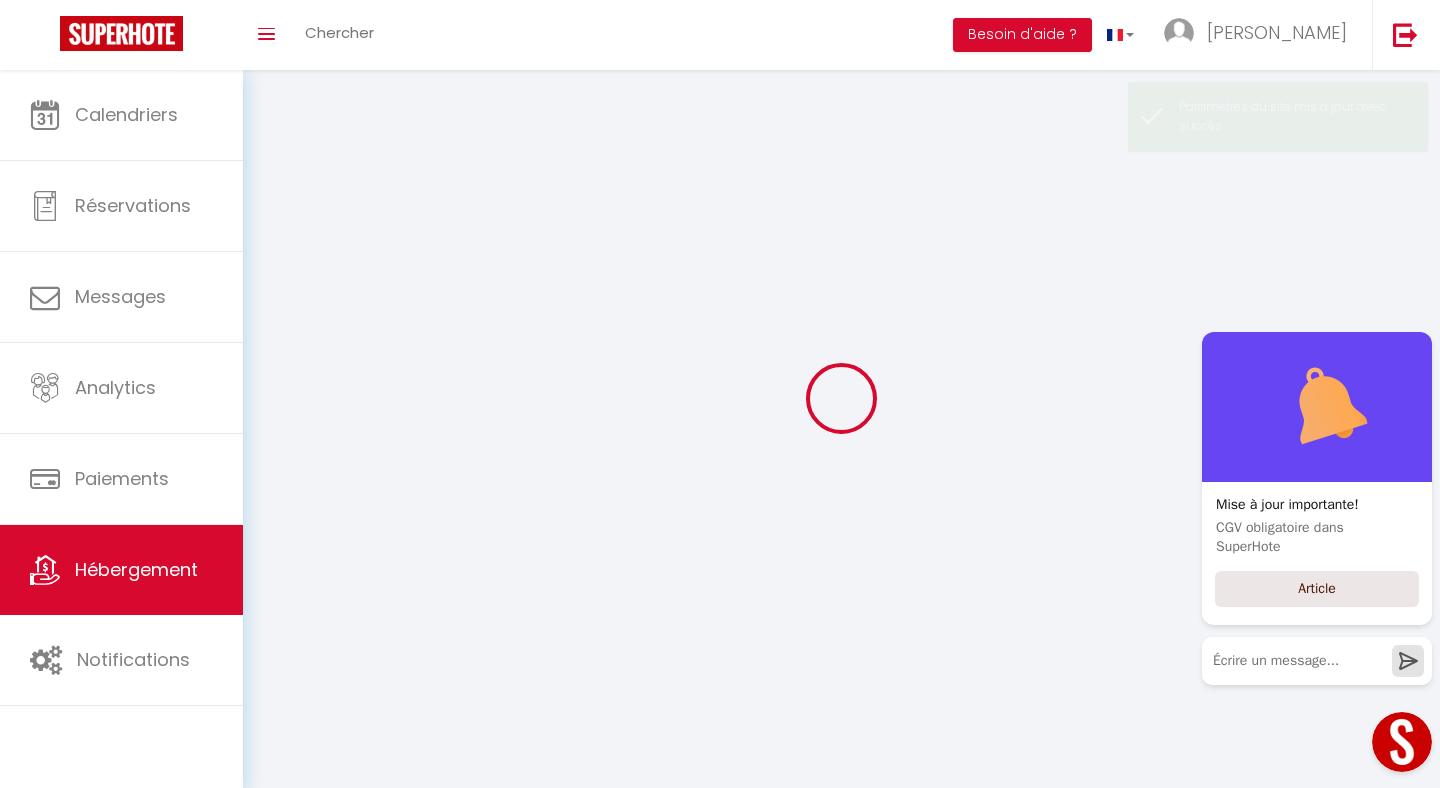 select 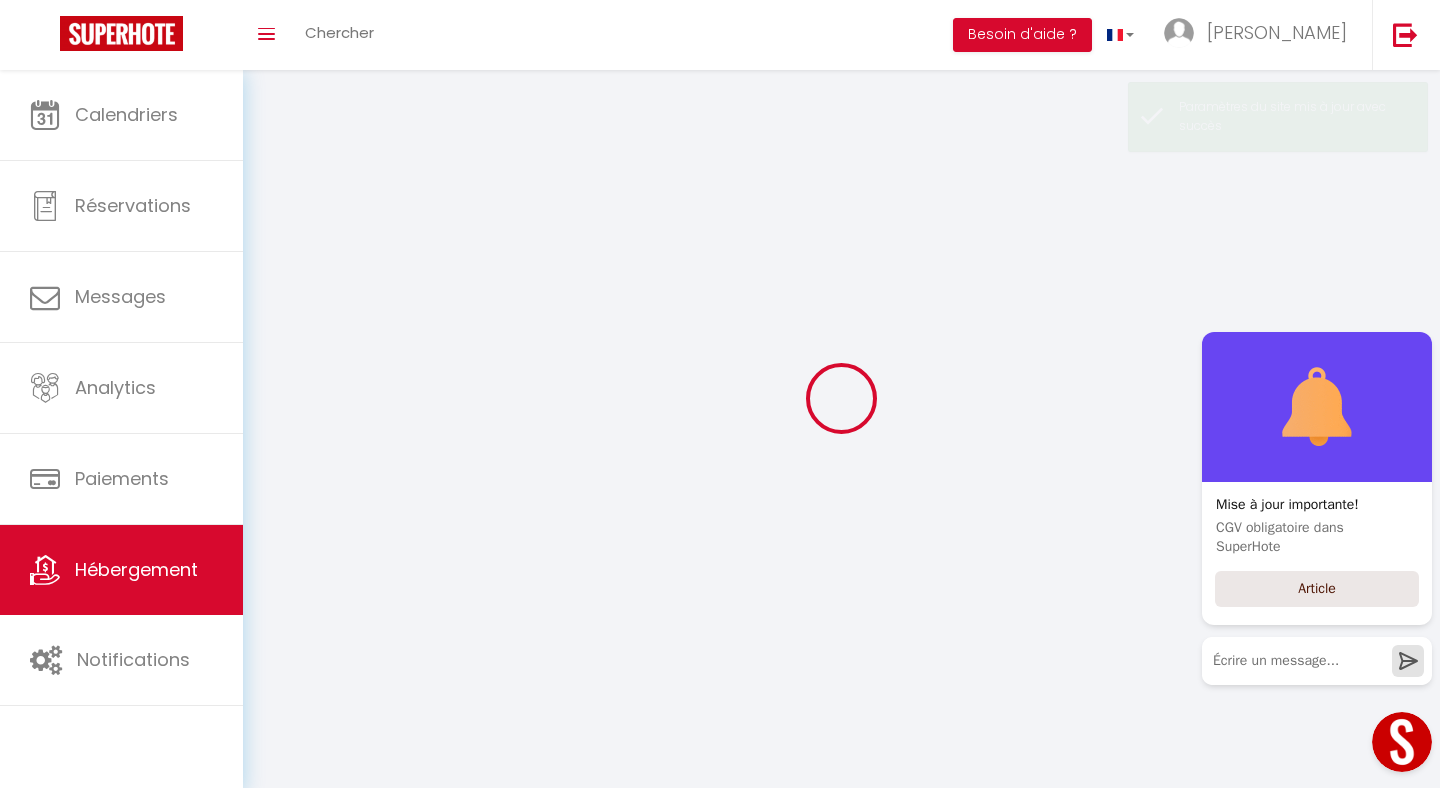 select 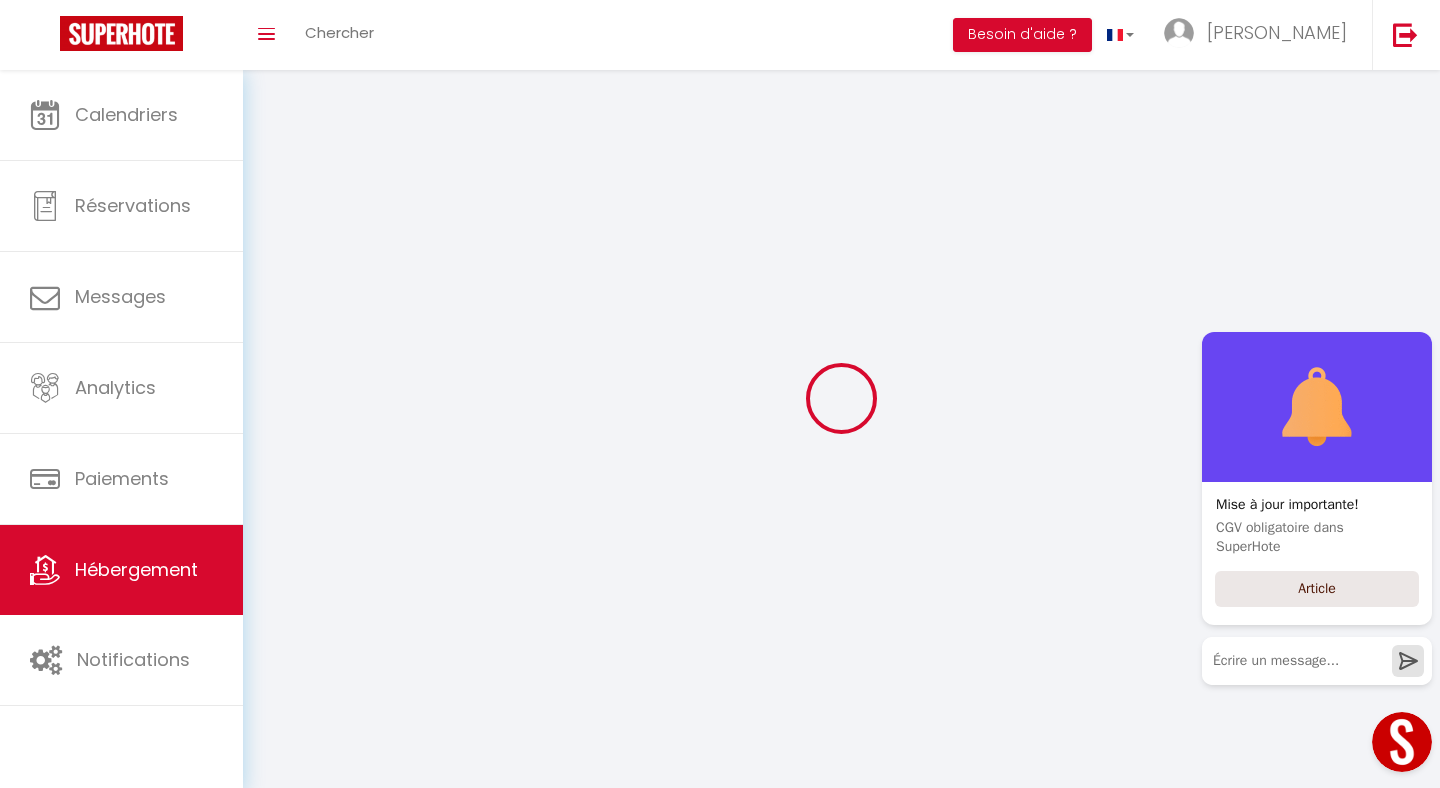 select 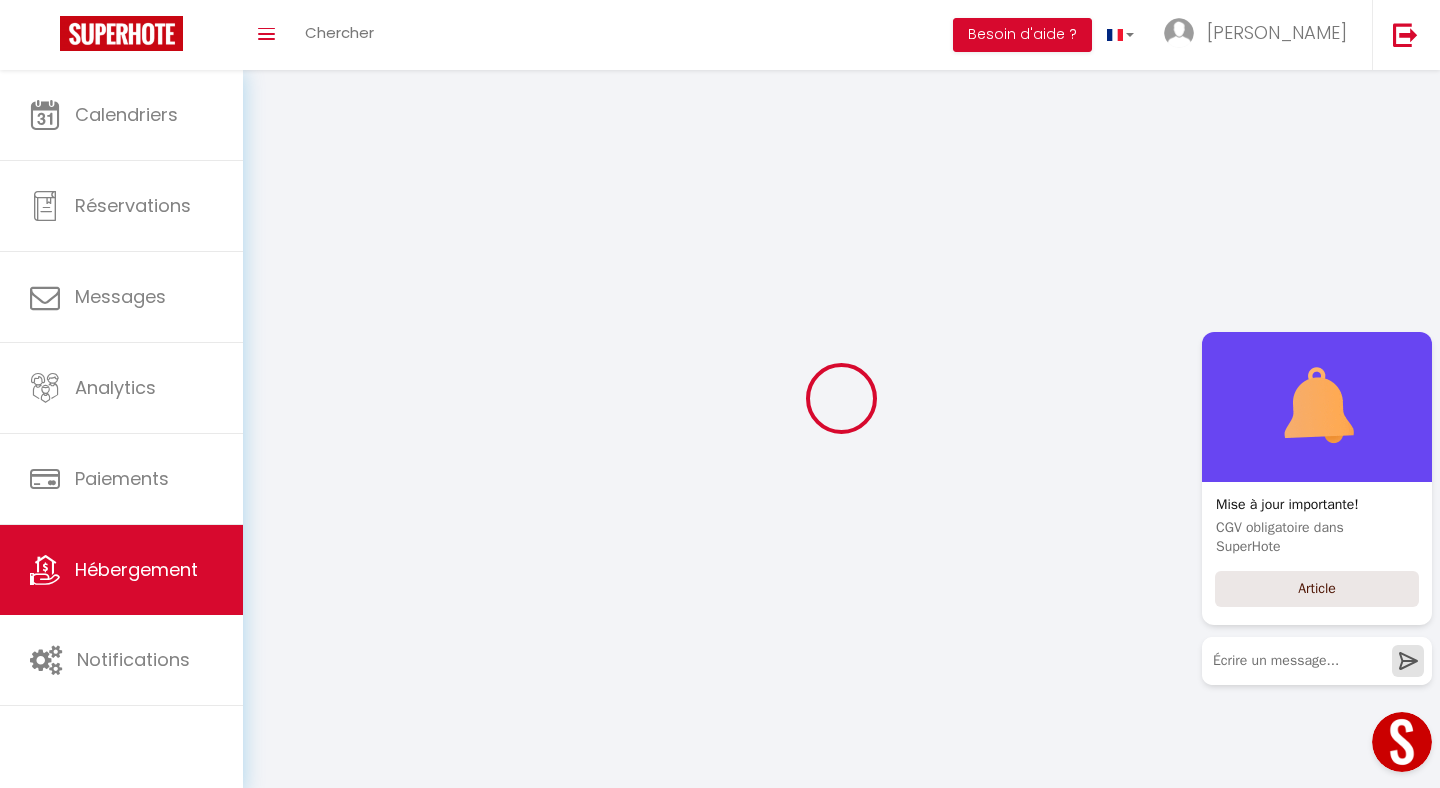 type 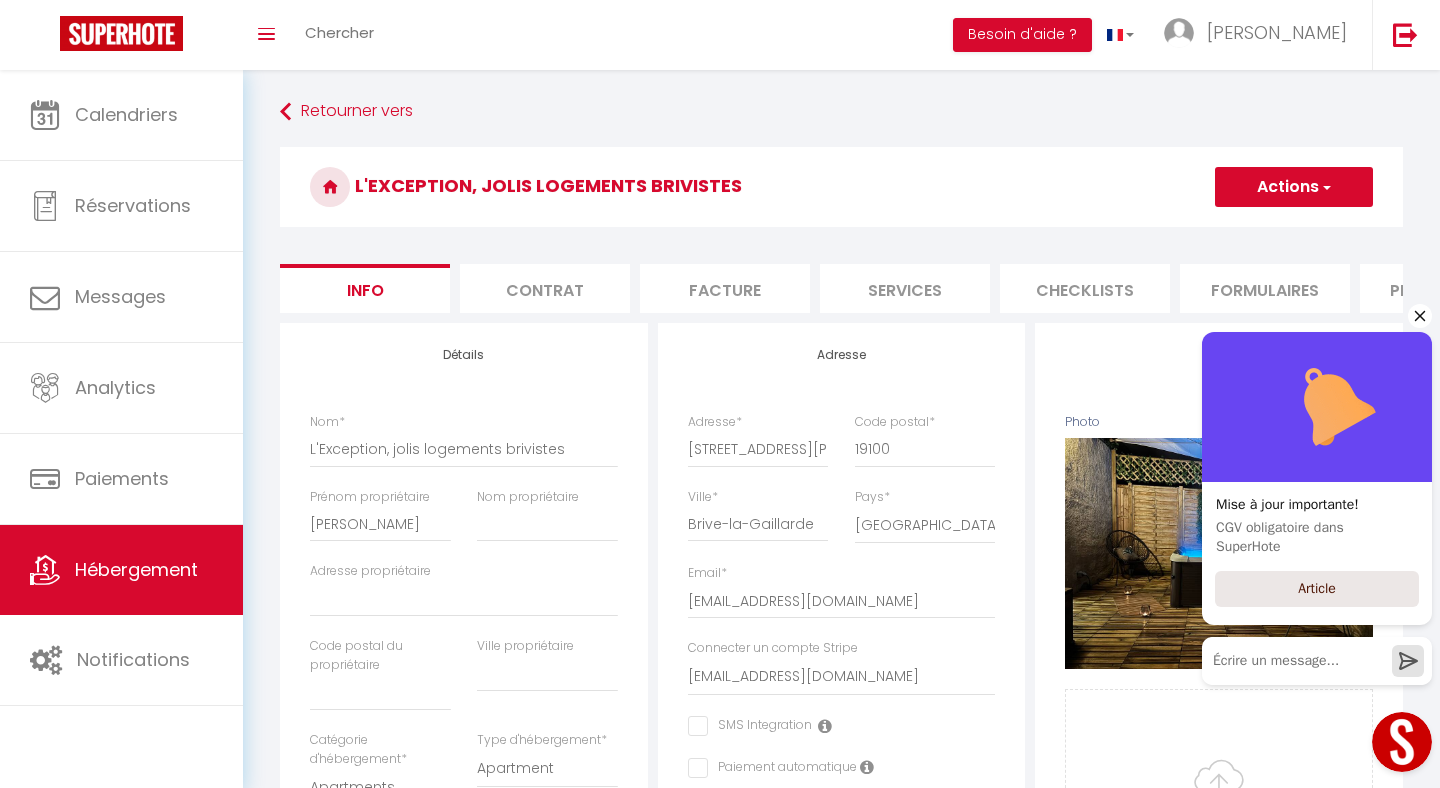 click 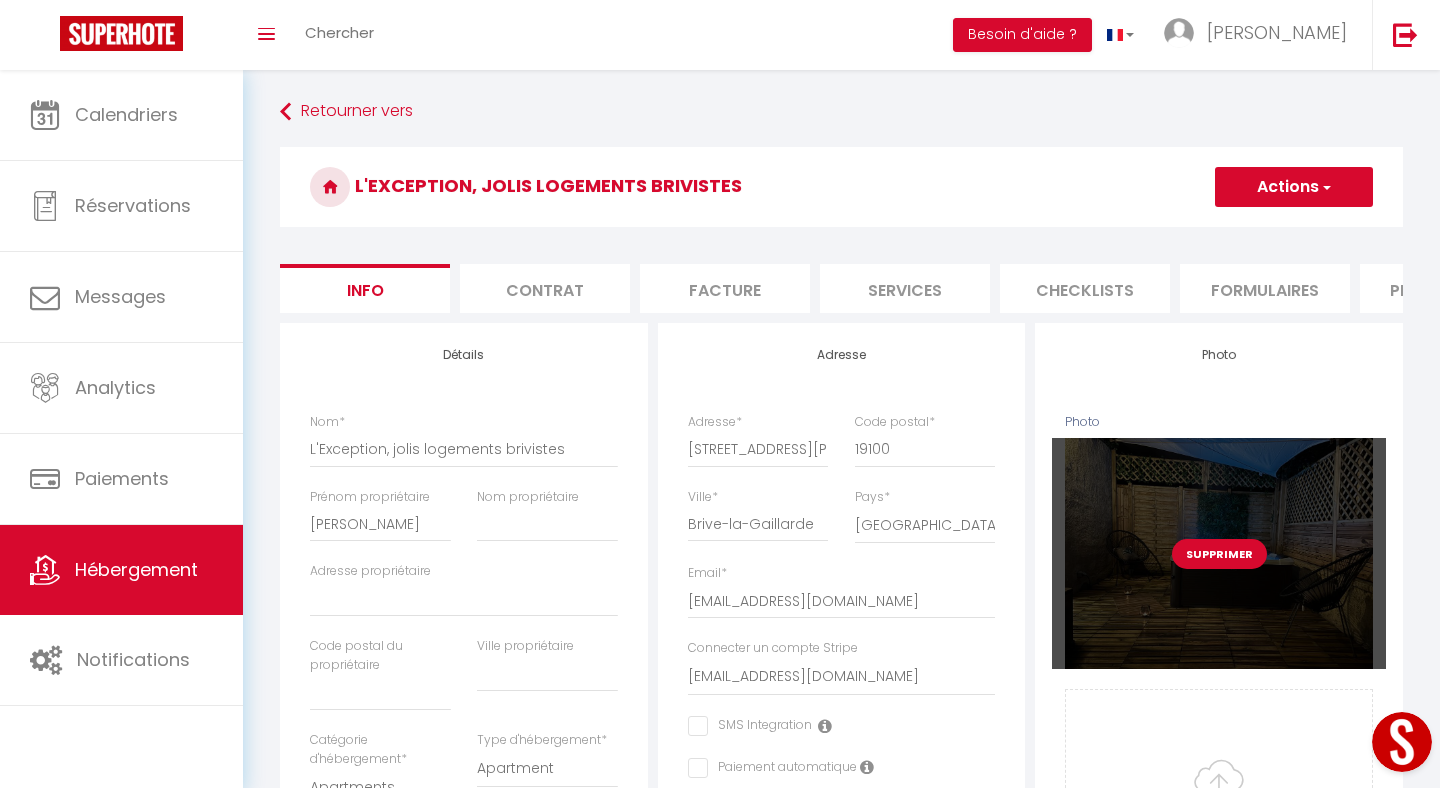 click on "Supprimer" at bounding box center [1219, 554] 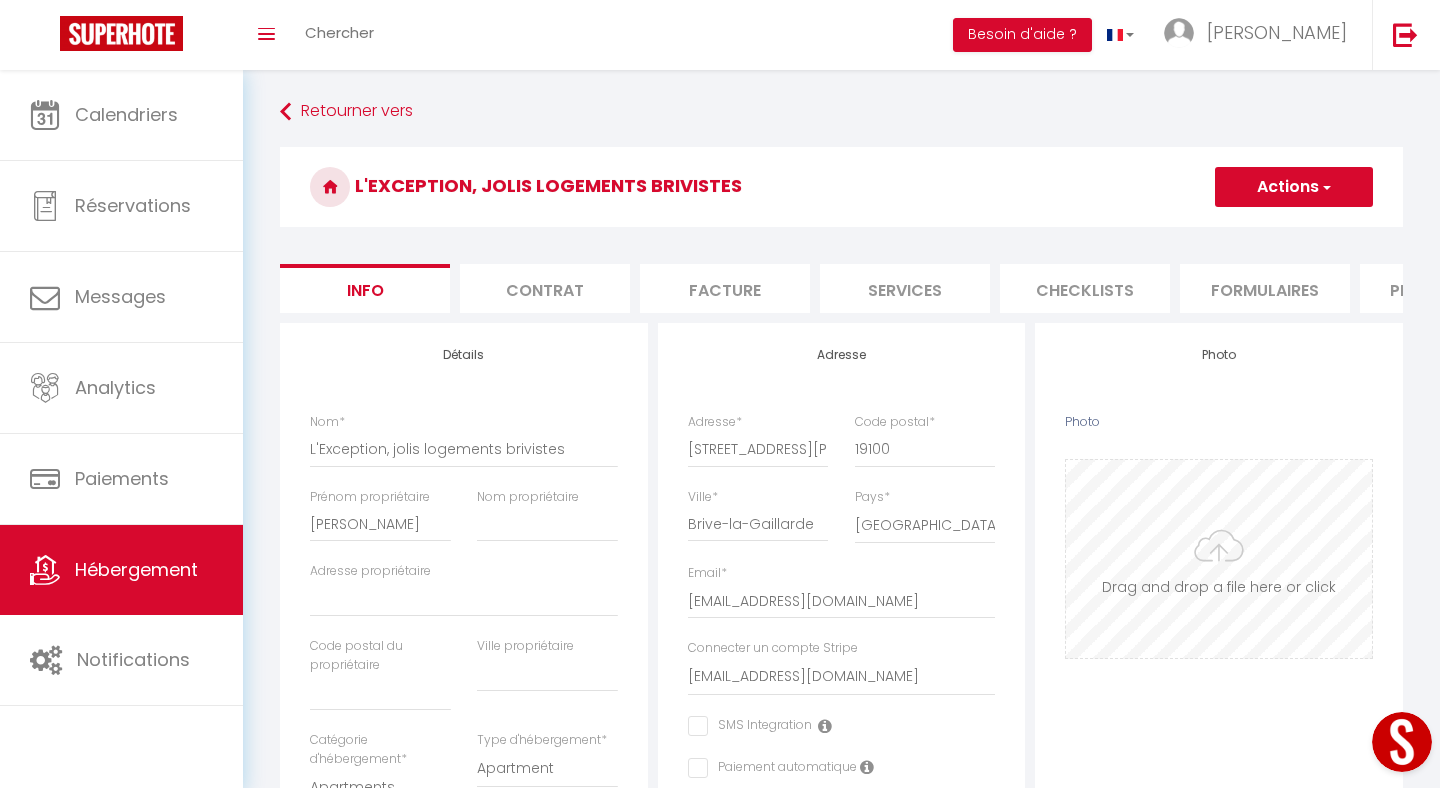 click on "Photo" at bounding box center [1219, 559] 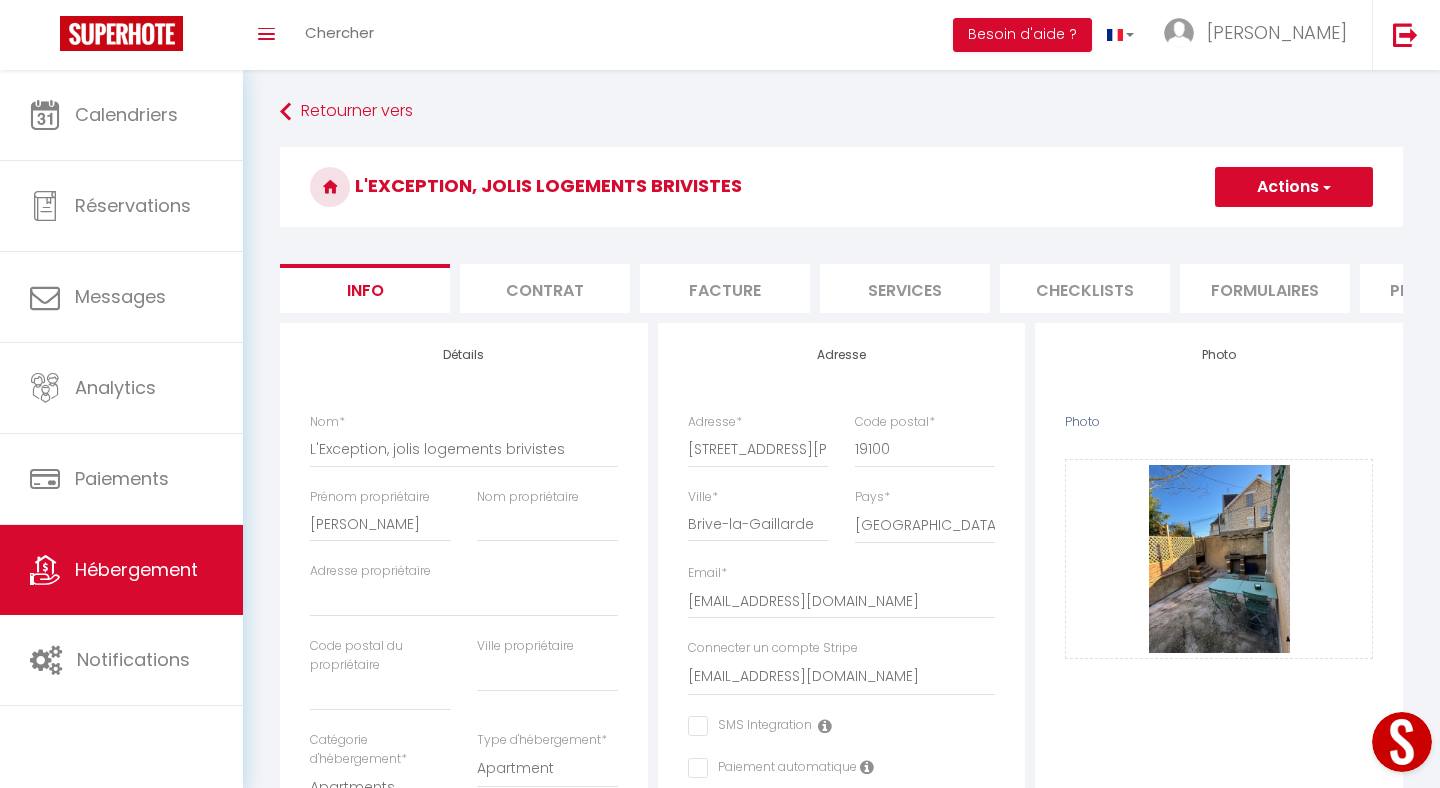 click on "Actions" at bounding box center (1294, 187) 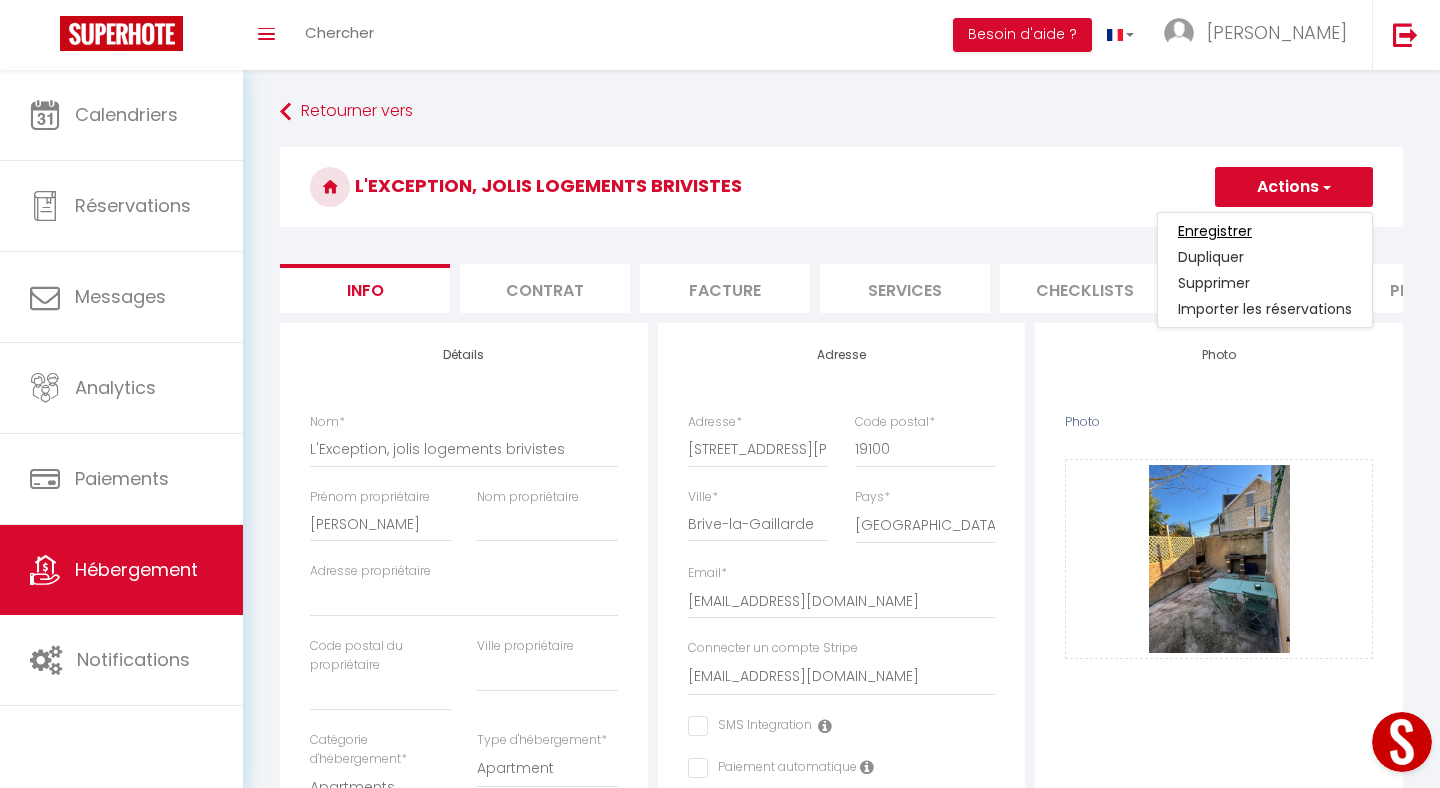 click on "Enregistrer" at bounding box center [1215, 231] 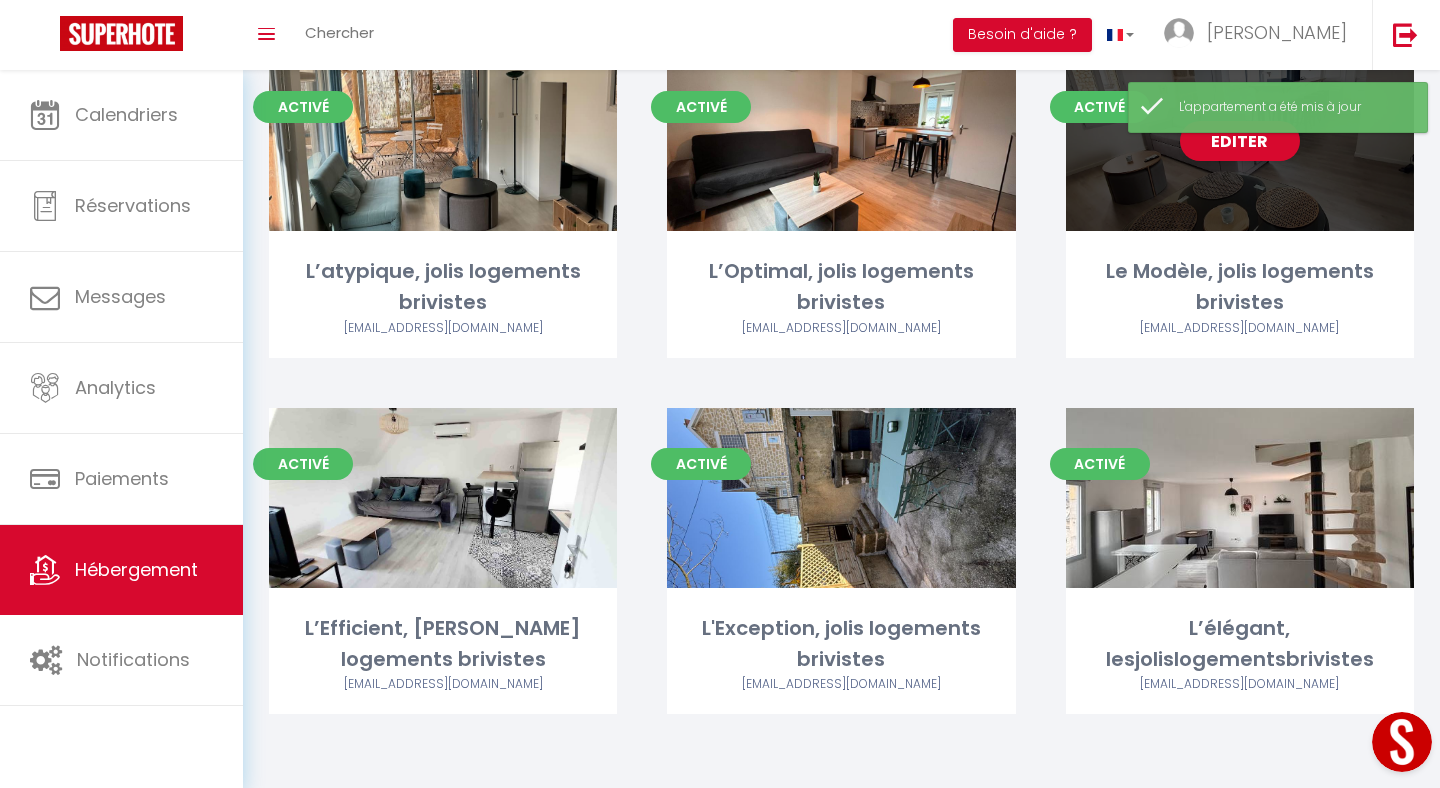 scroll, scrollTop: 0, scrollLeft: 0, axis: both 